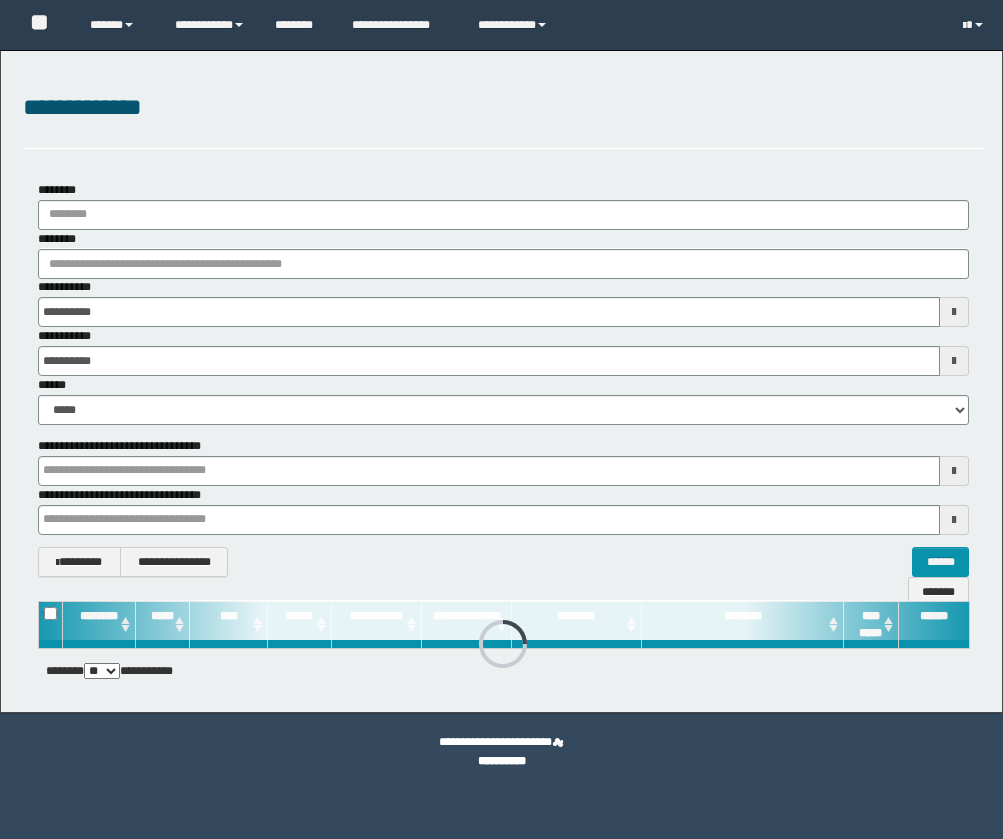 scroll, scrollTop: 0, scrollLeft: 0, axis: both 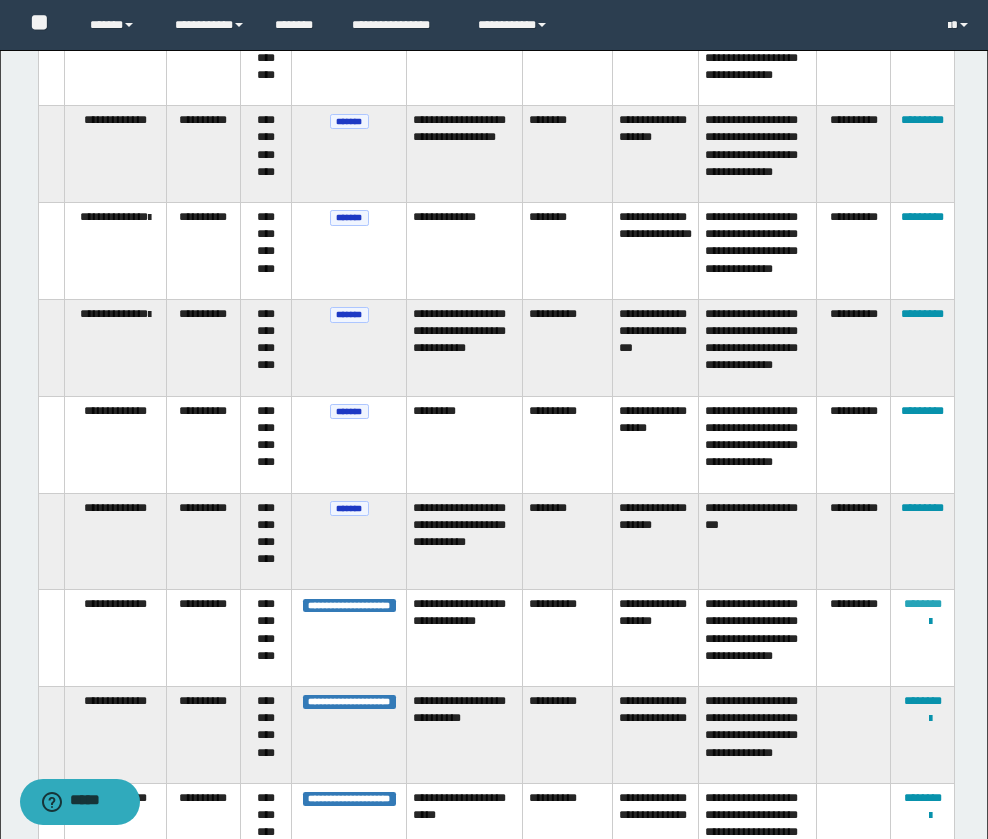 click on "********" at bounding box center (923, 604) 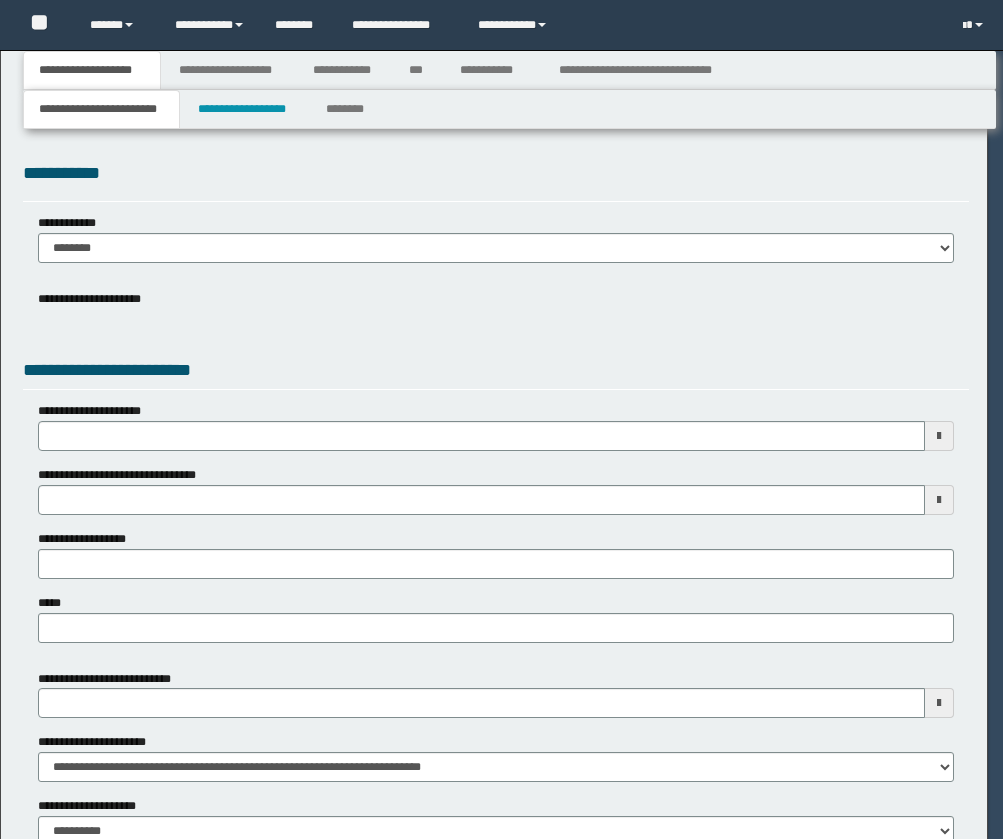 scroll, scrollTop: 0, scrollLeft: 0, axis: both 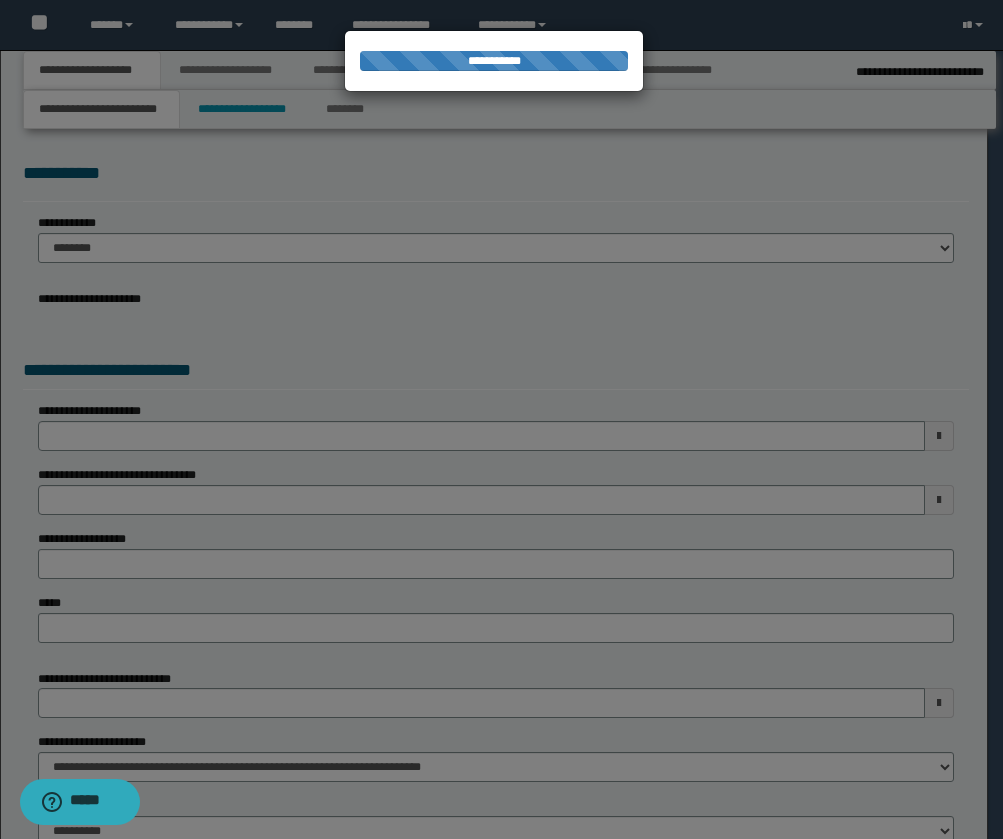 select on "*" 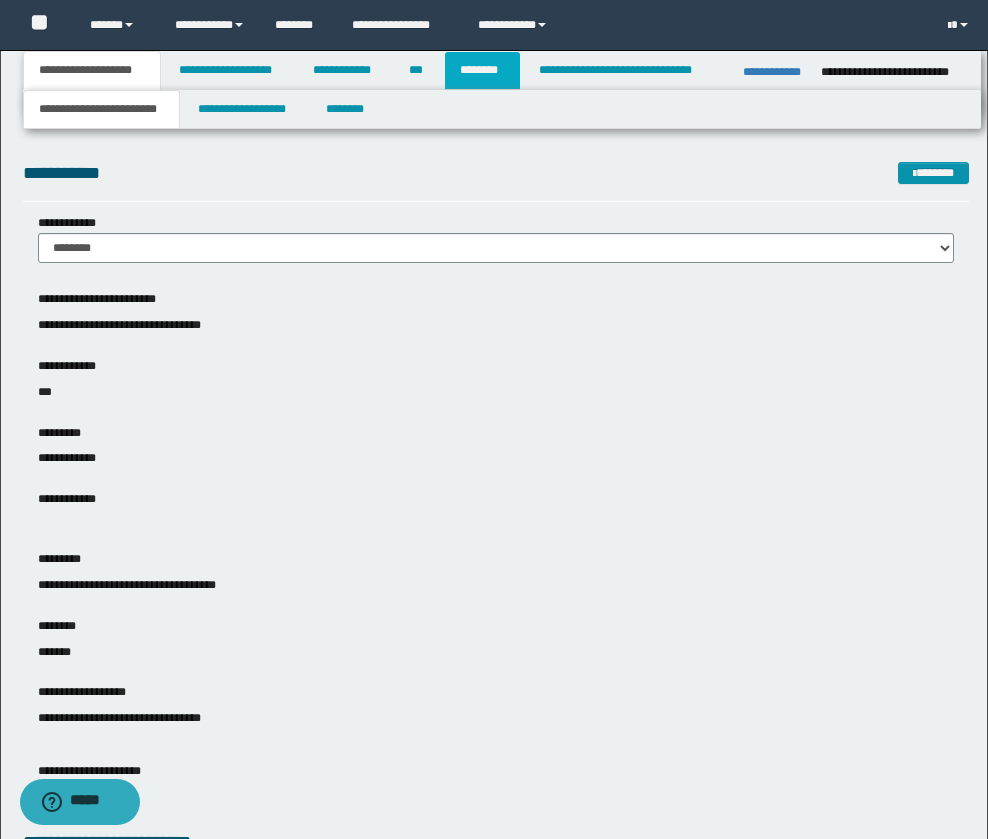 click on "********" at bounding box center [482, 70] 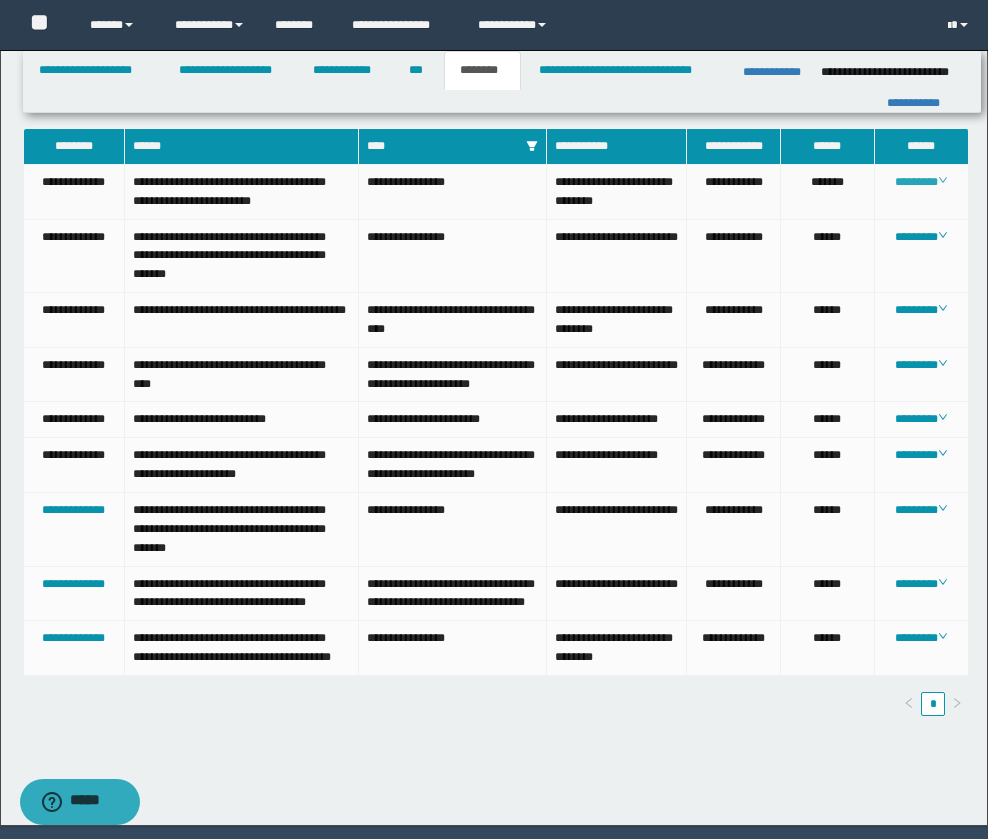 click on "********" at bounding box center (921, 182) 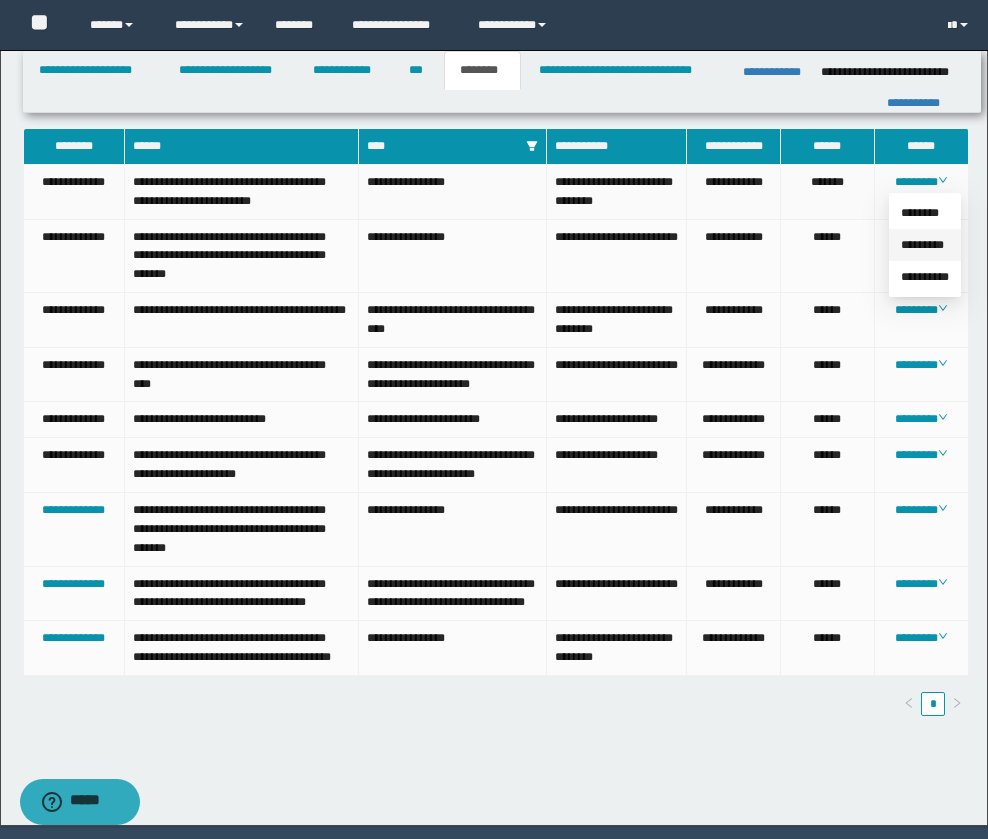 click on "*********" at bounding box center [922, 245] 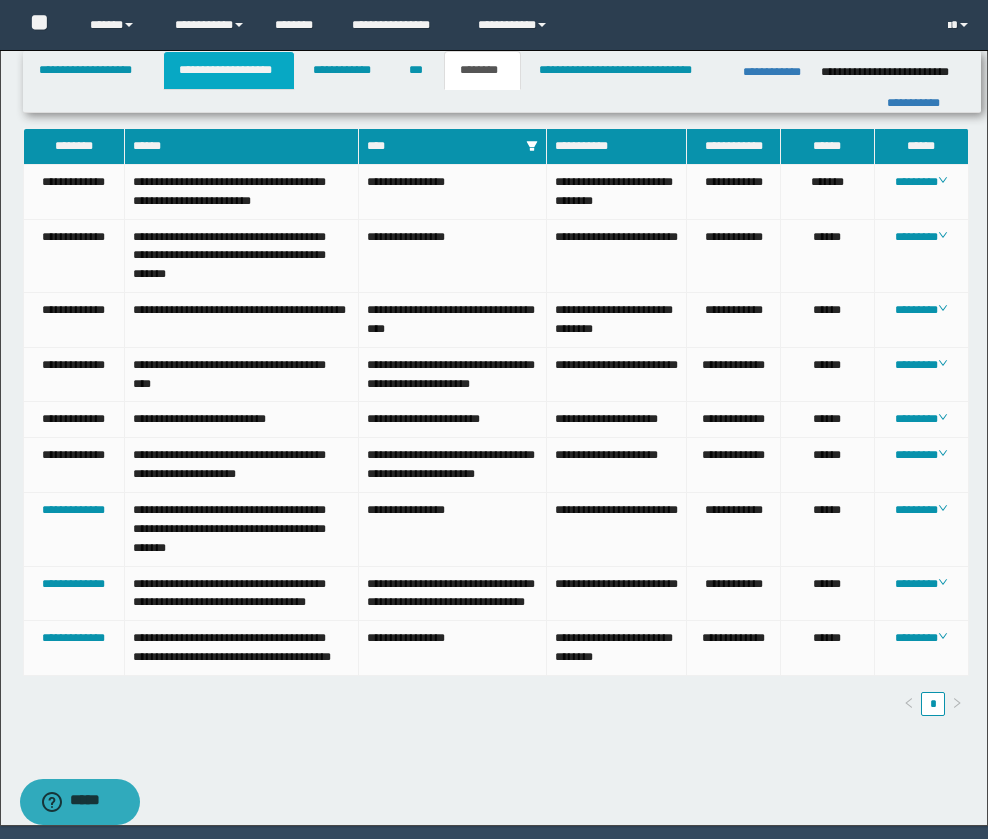 click on "**********" at bounding box center (229, 70) 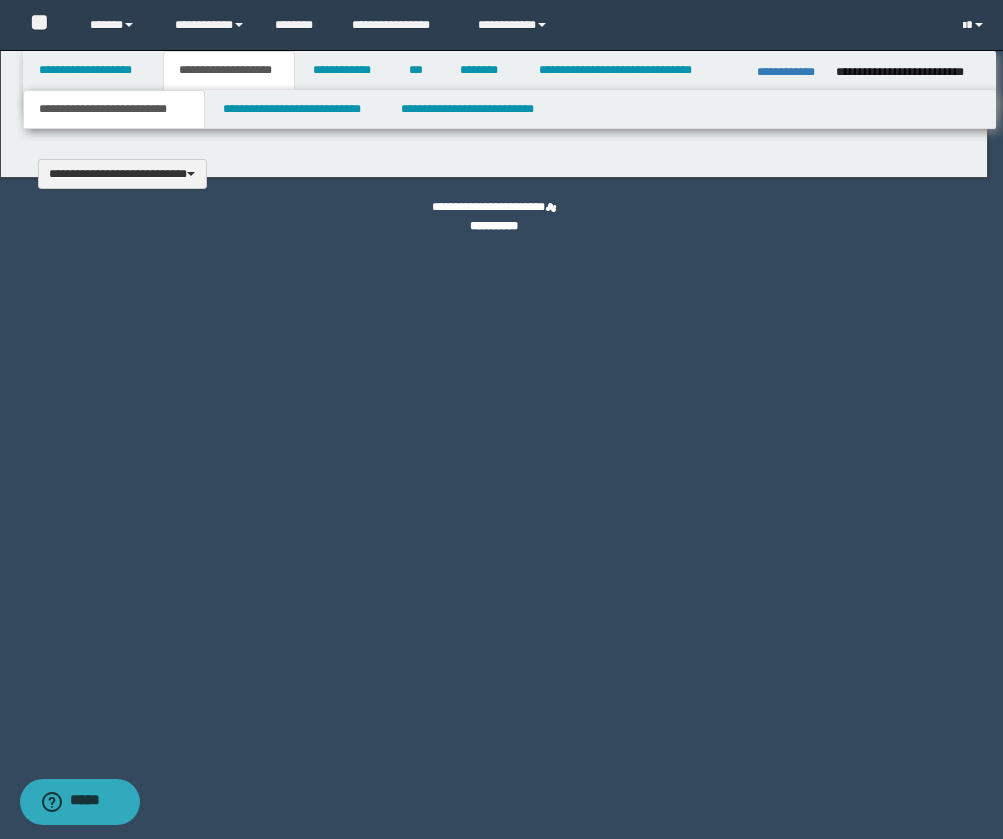 type 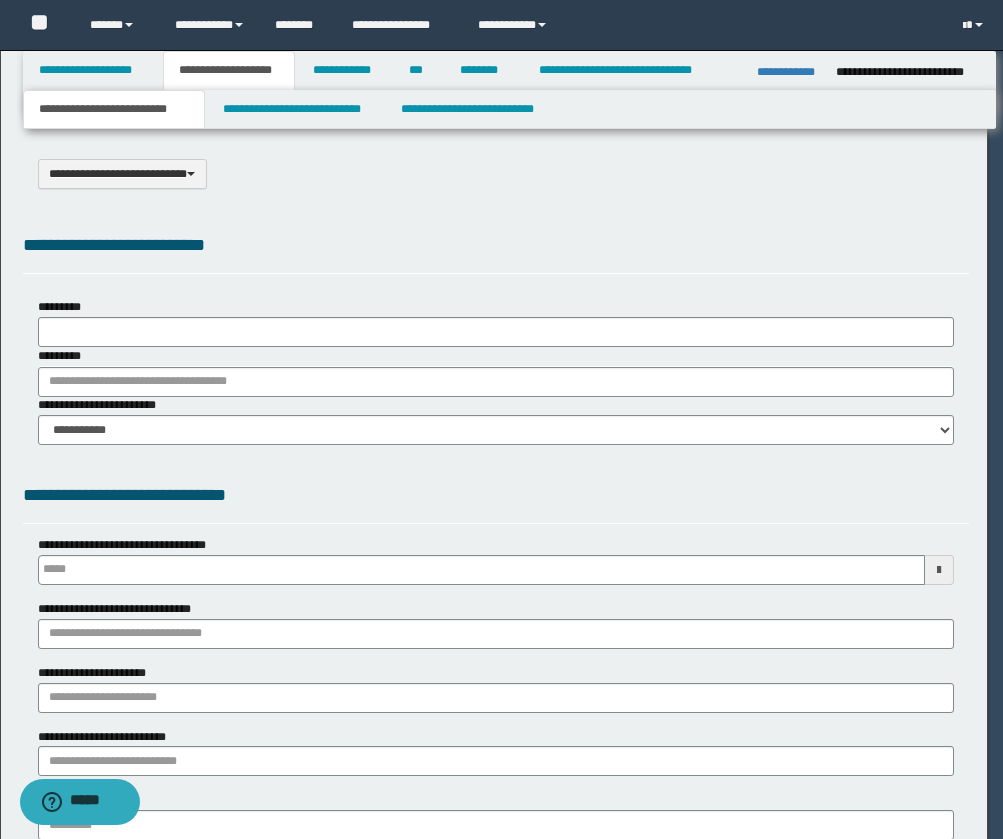 select on "*" 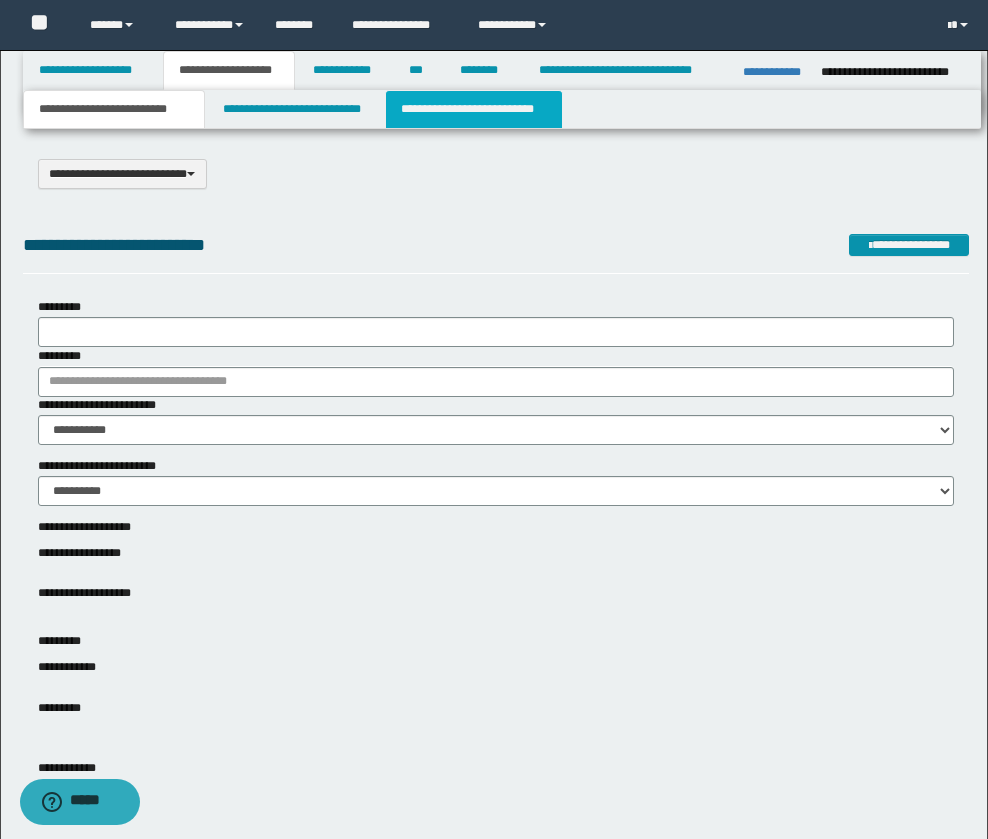 click on "**********" at bounding box center [474, 109] 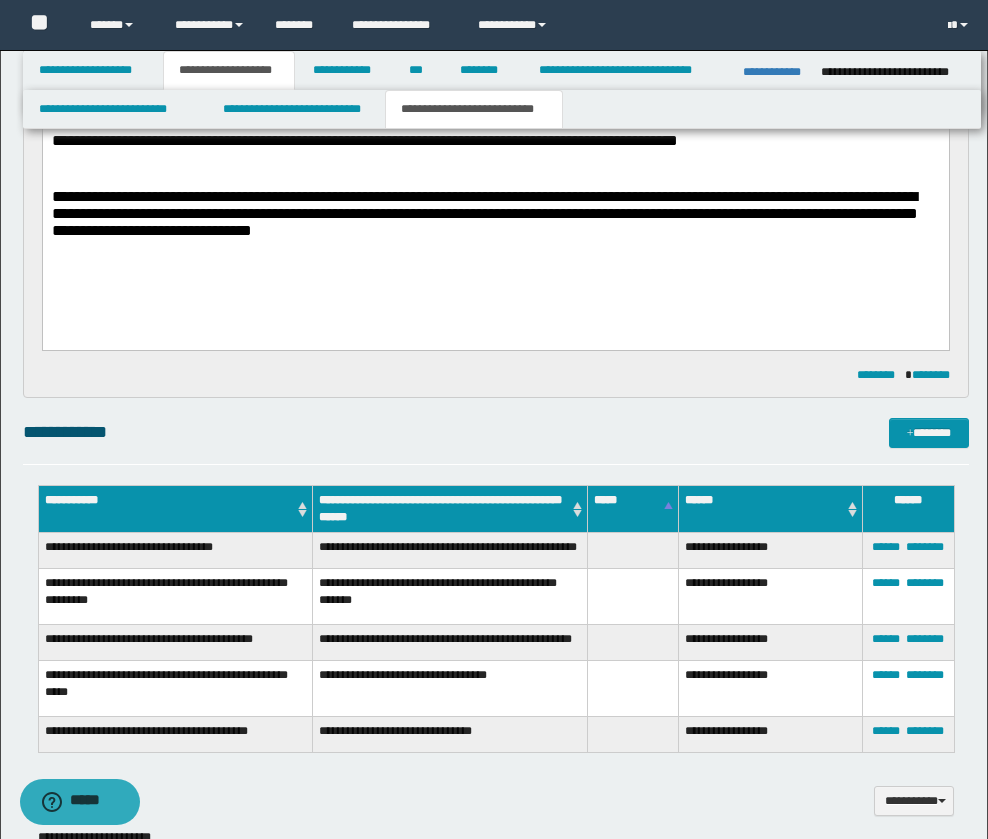 scroll, scrollTop: 400, scrollLeft: 0, axis: vertical 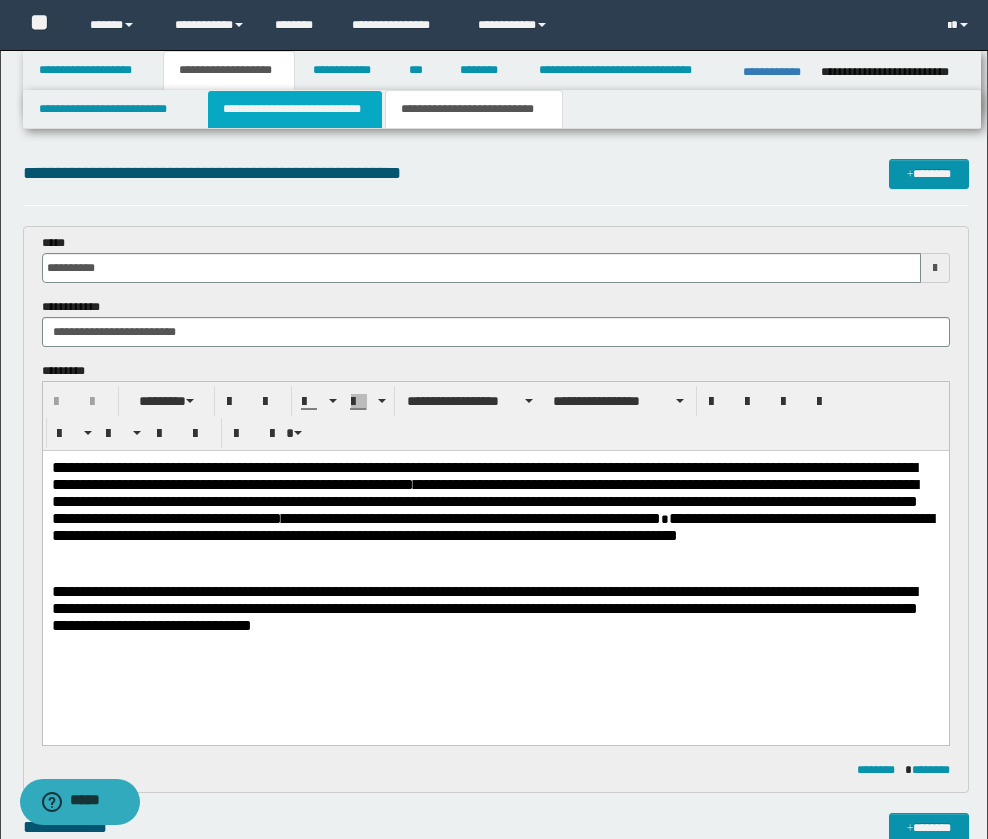 click on "**********" at bounding box center [295, 109] 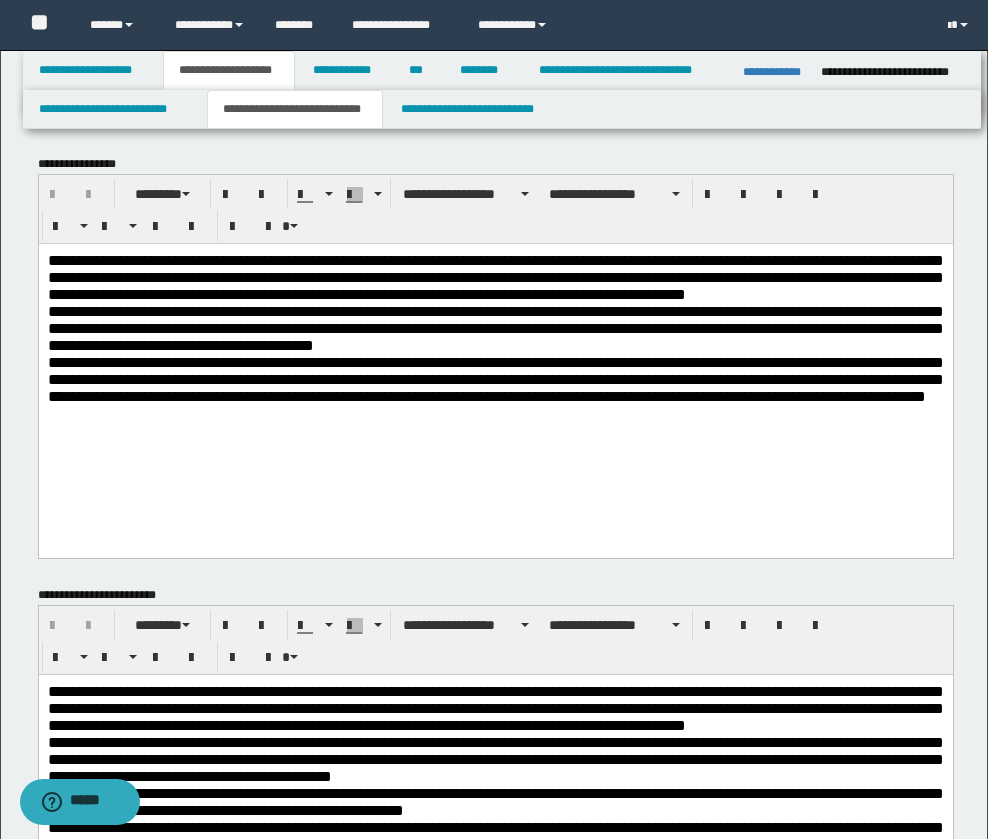 scroll, scrollTop: 0, scrollLeft: 0, axis: both 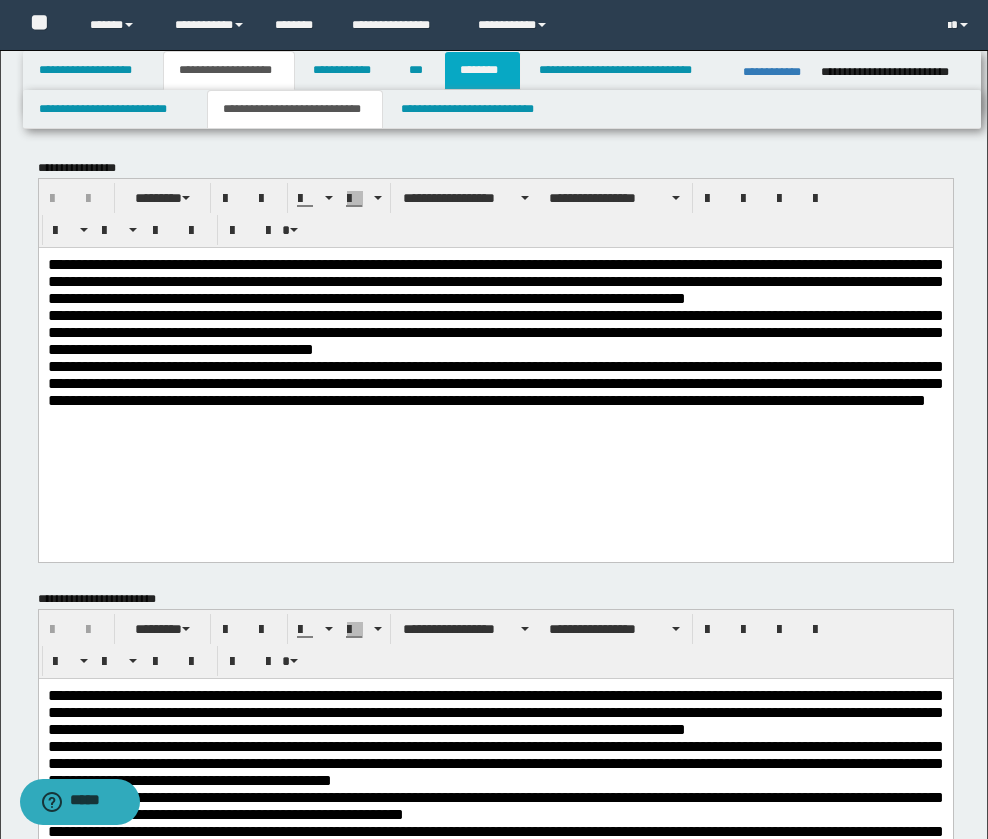 click on "********" at bounding box center (482, 70) 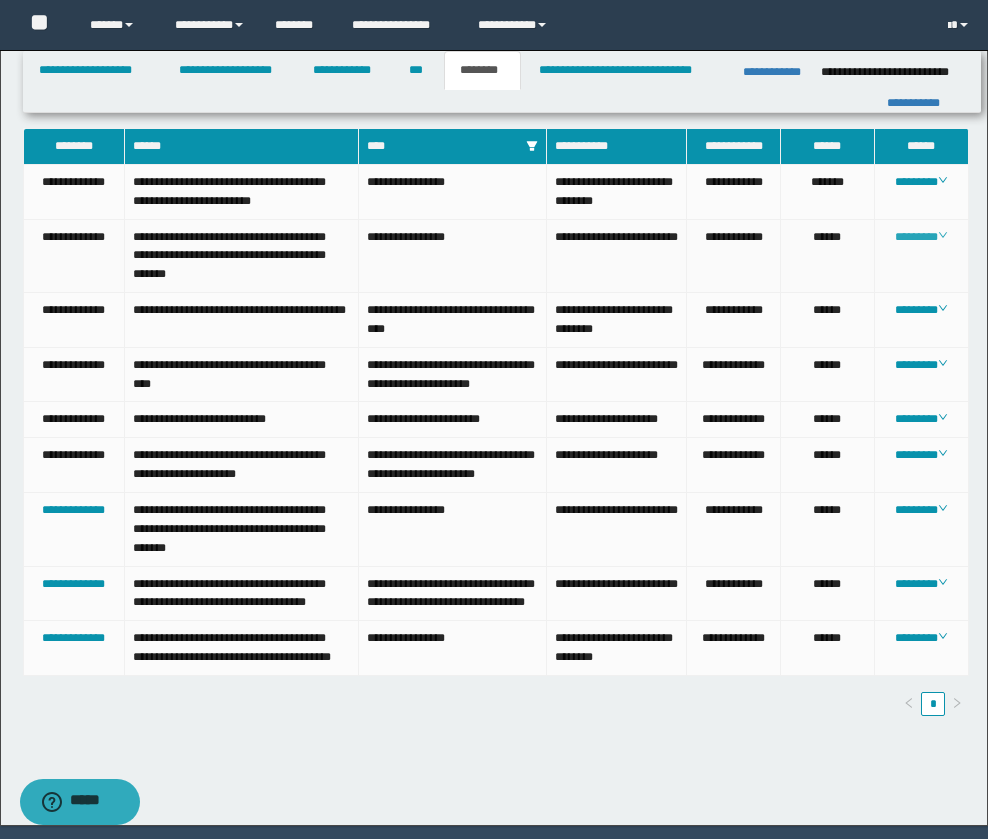click on "********" at bounding box center (921, 237) 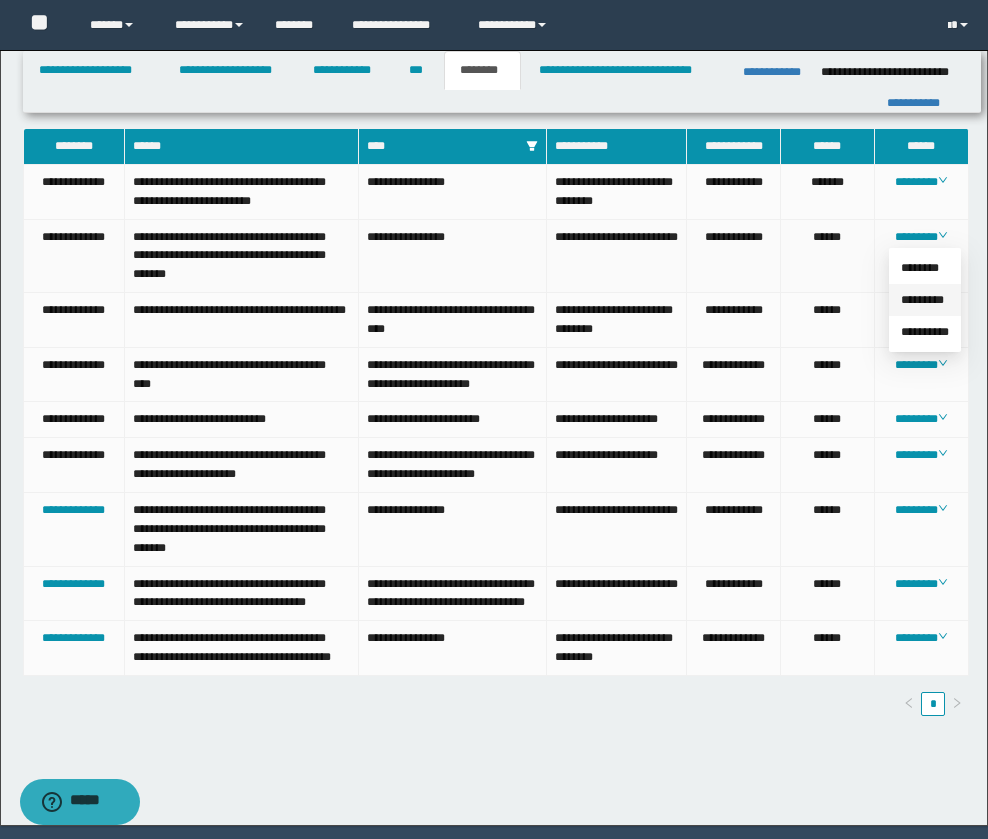 click on "*********" at bounding box center (922, 300) 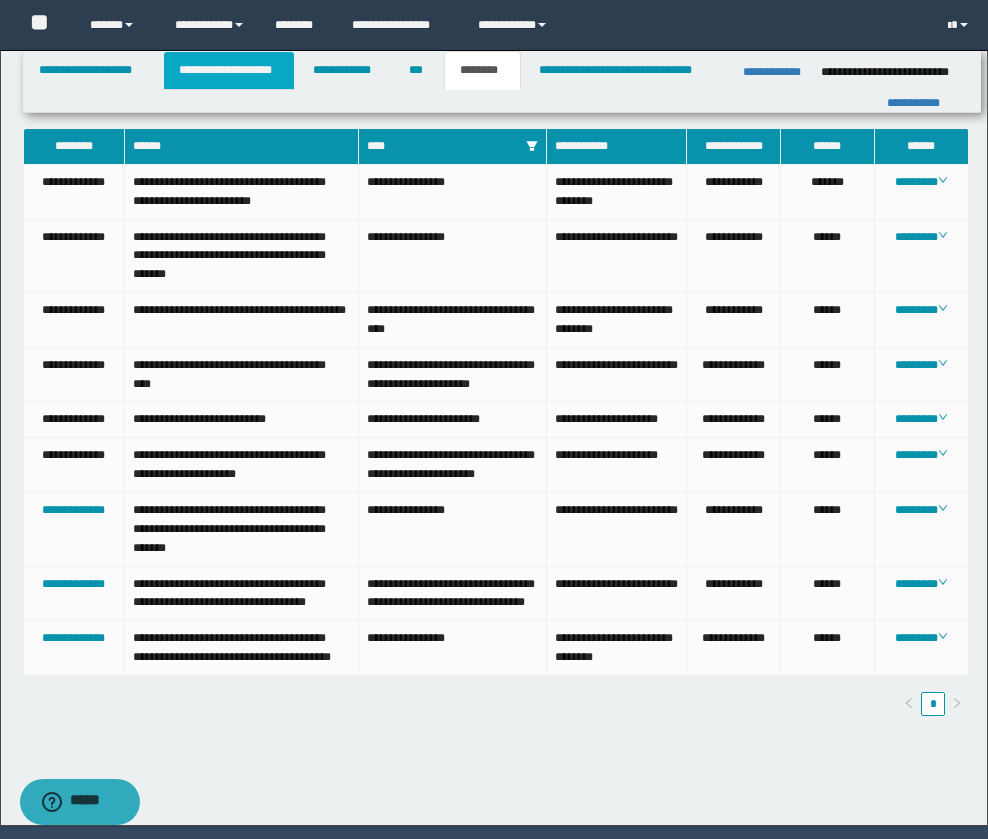 click on "**********" at bounding box center (229, 70) 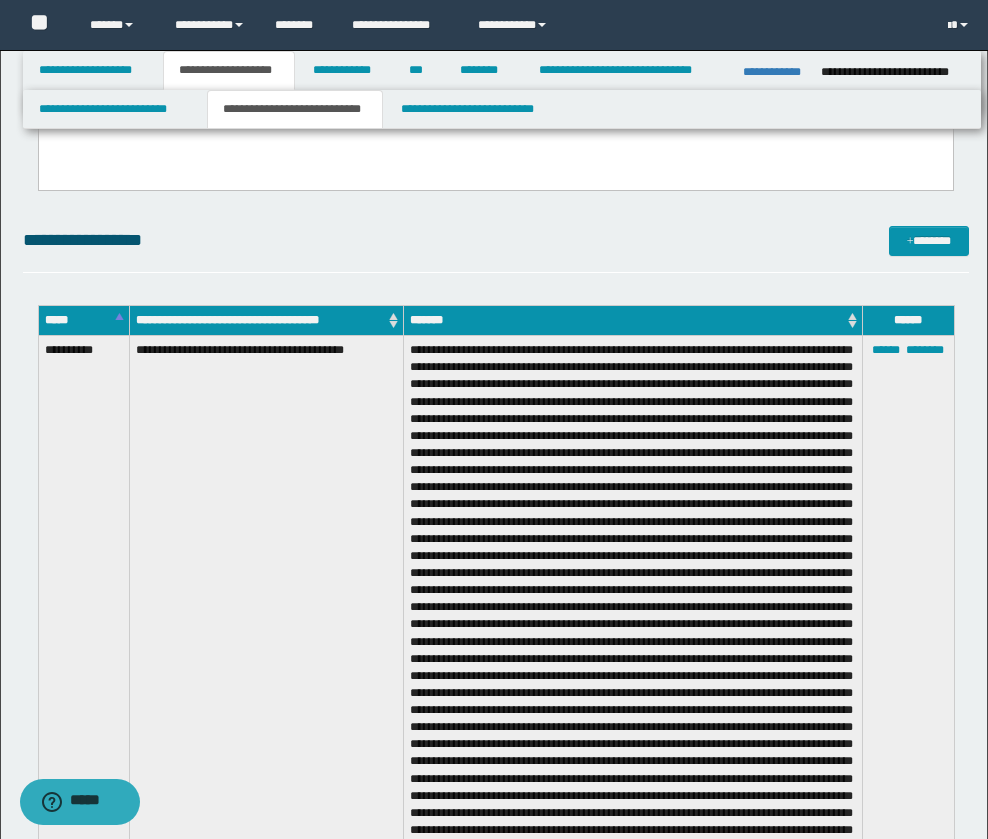 scroll, scrollTop: 1900, scrollLeft: 0, axis: vertical 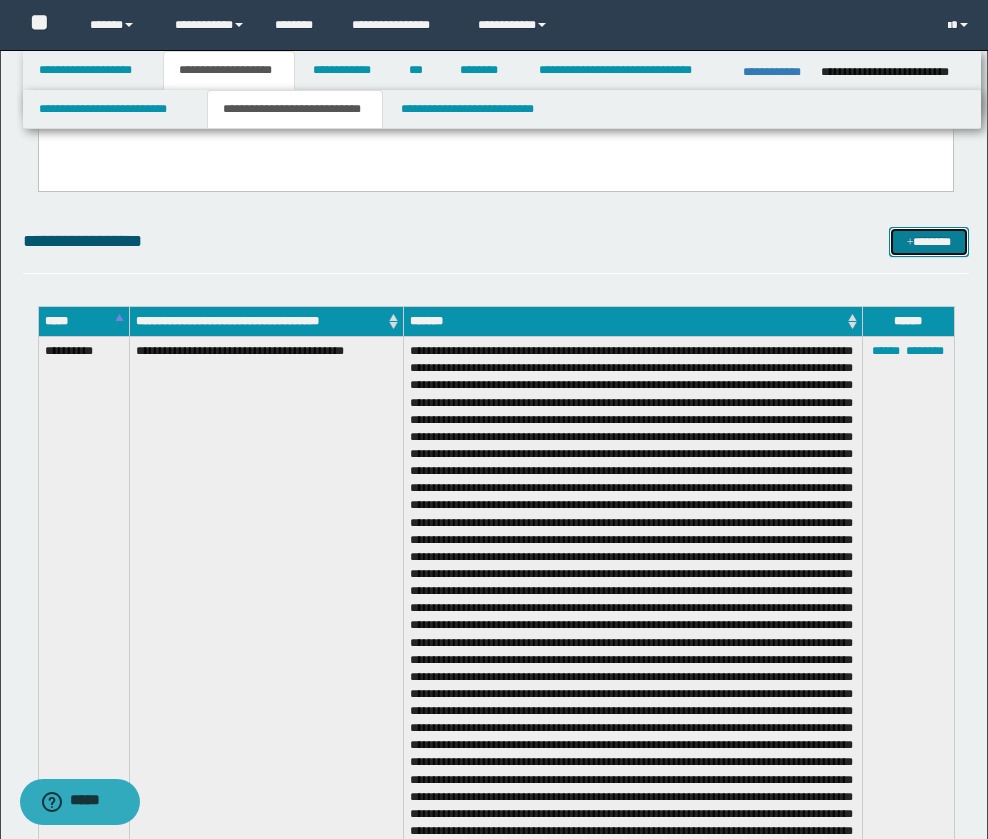 click on "*******" at bounding box center (929, 242) 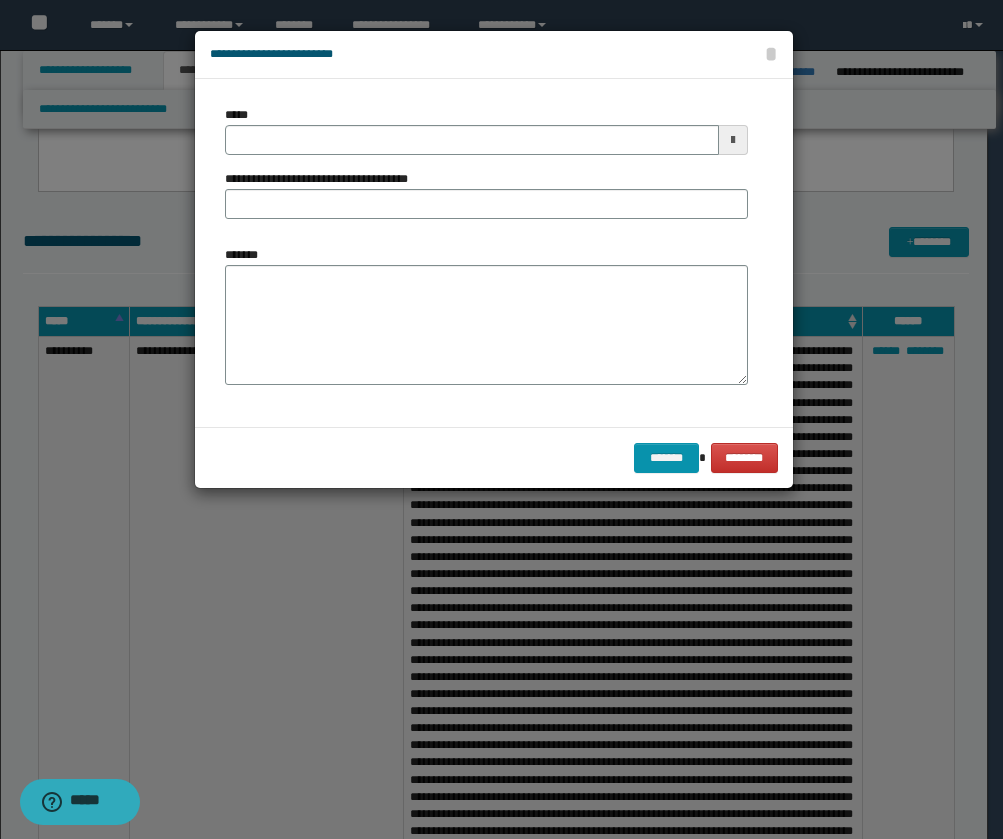 click at bounding box center [733, 140] 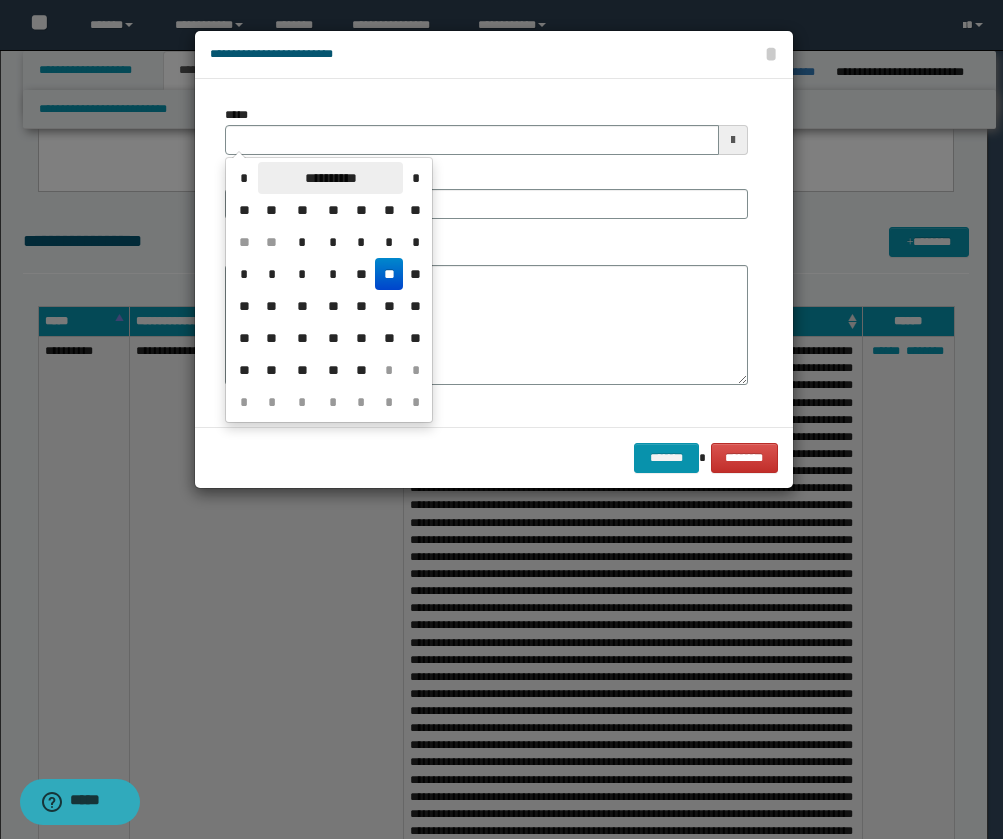 click on "**********" at bounding box center (330, 178) 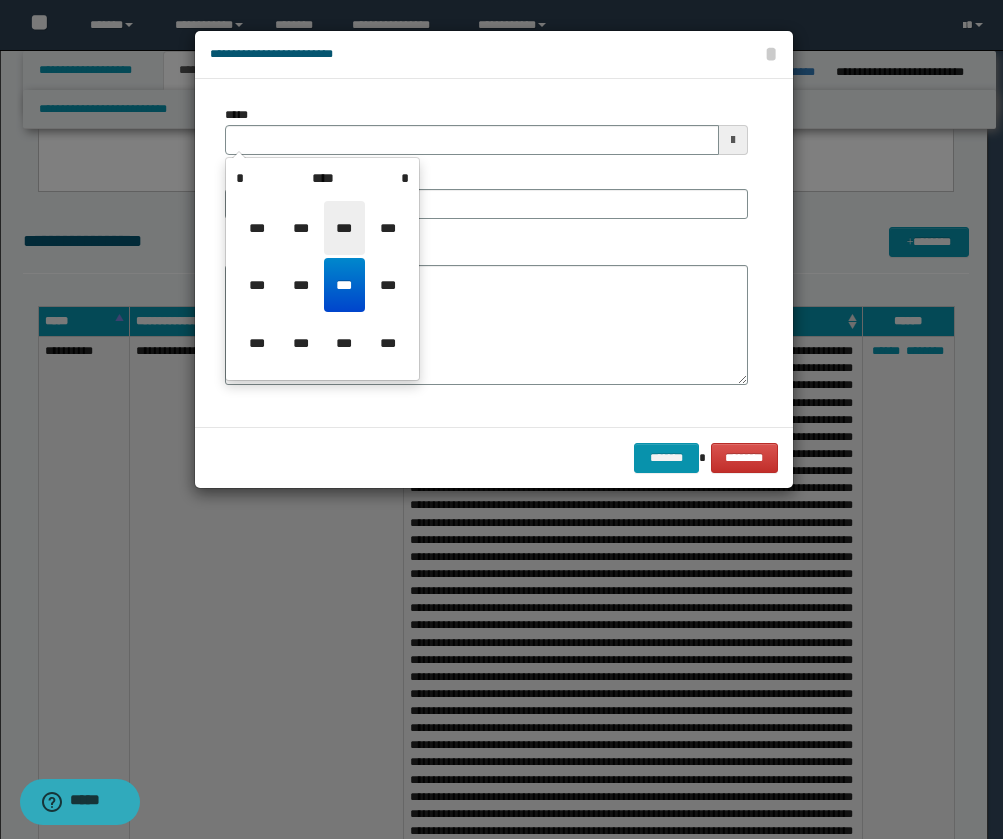 click on "***" at bounding box center (344, 228) 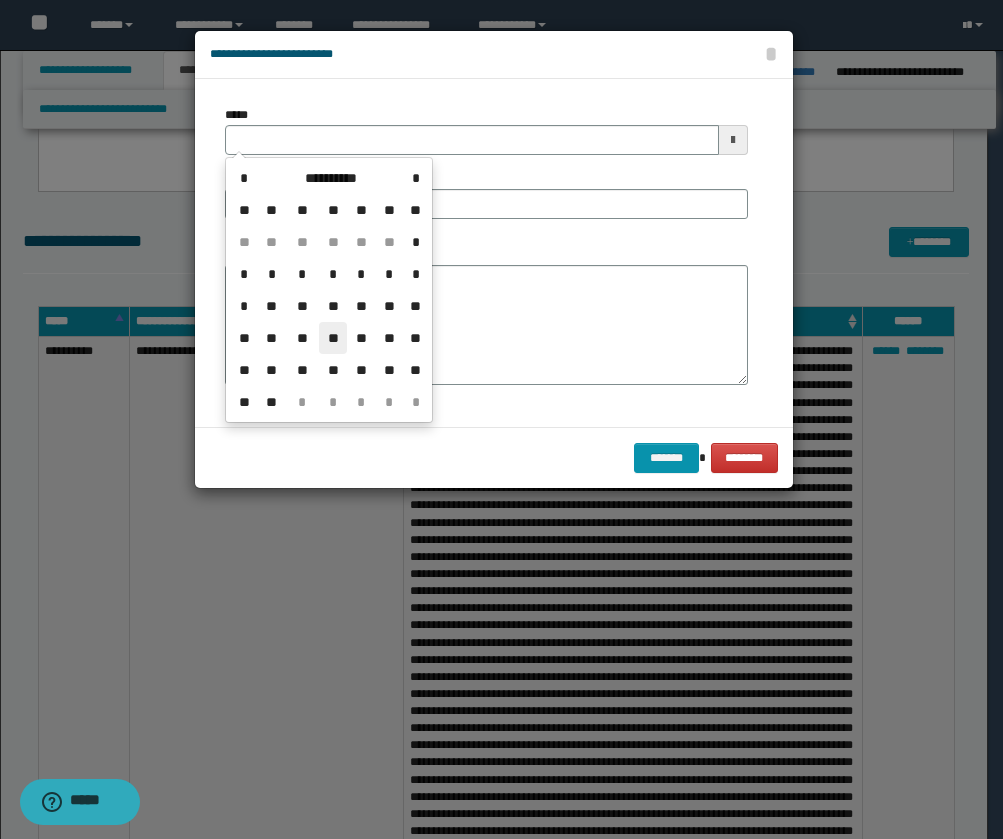 click on "**" at bounding box center [333, 338] 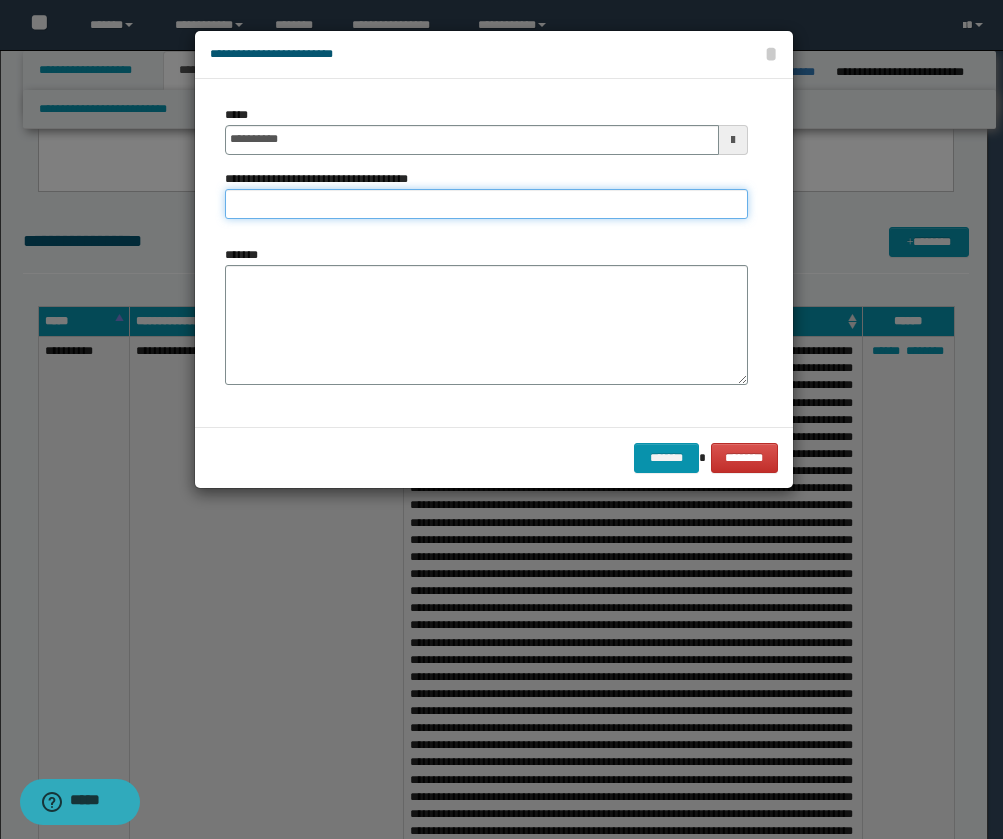click on "**********" at bounding box center (486, 204) 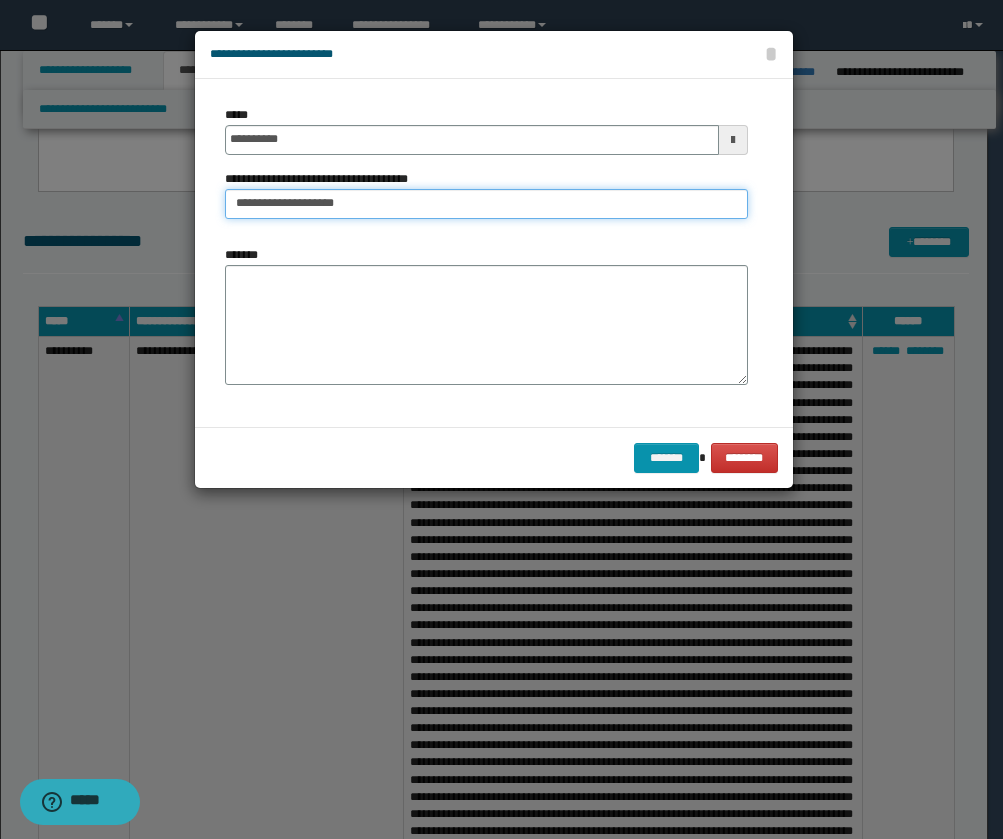 type on "**********" 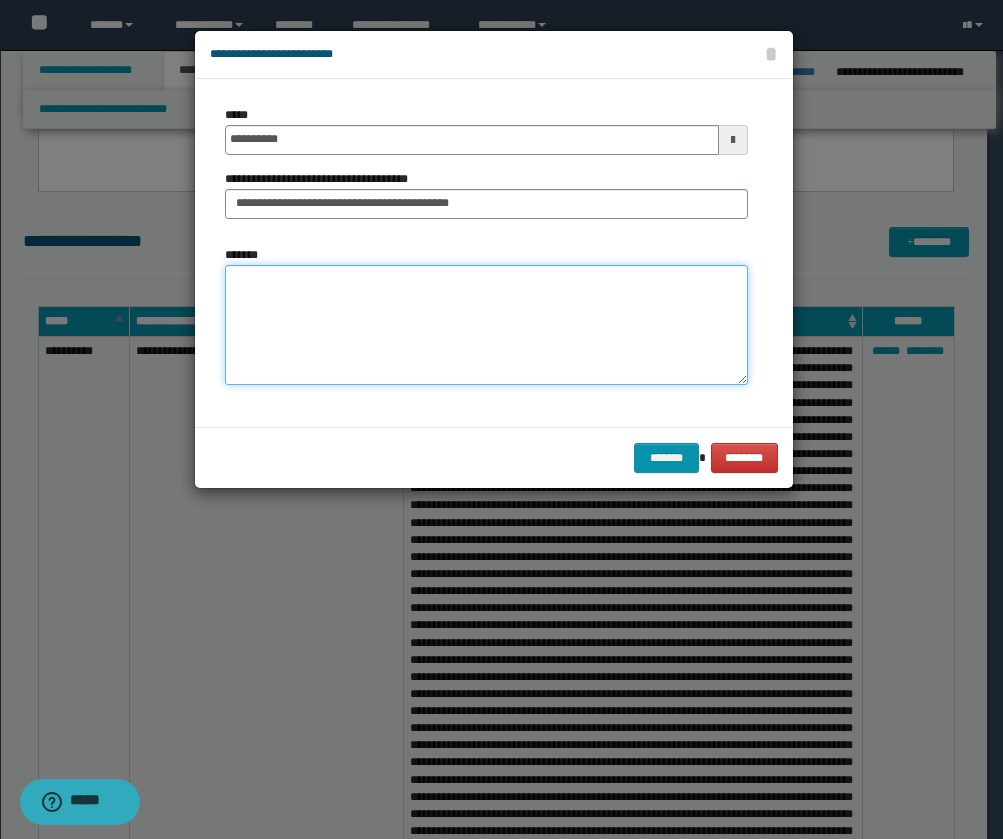 click on "*******" at bounding box center (486, 325) 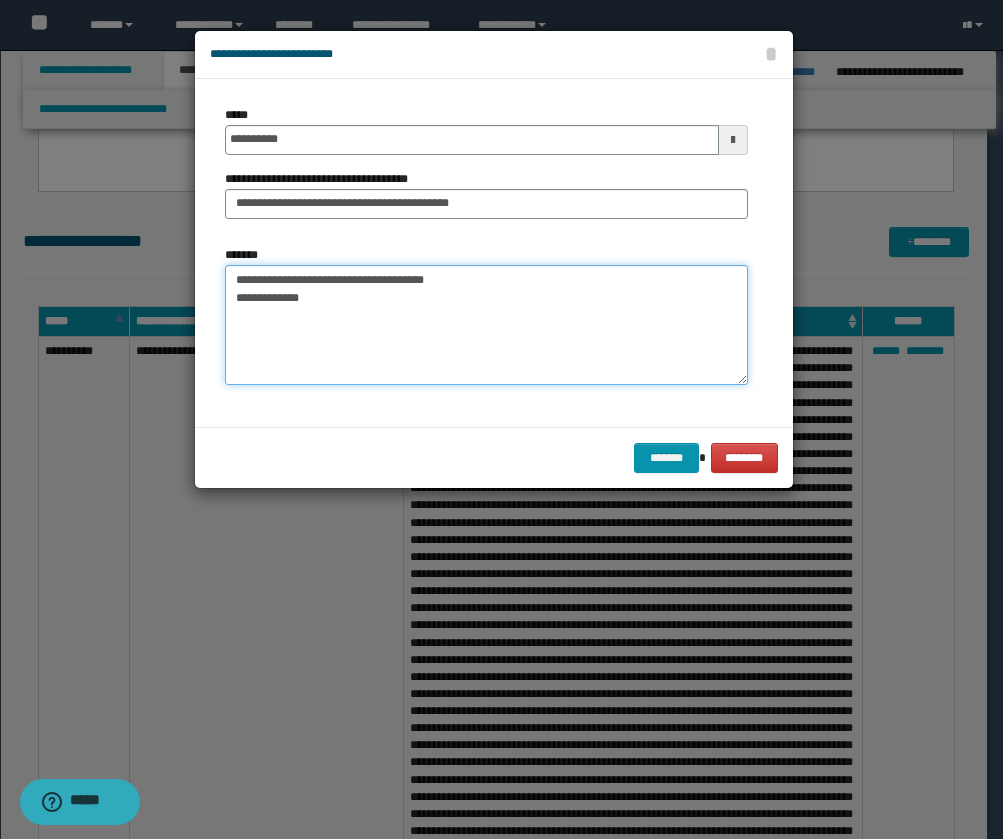 click on "**********" at bounding box center (486, 325) 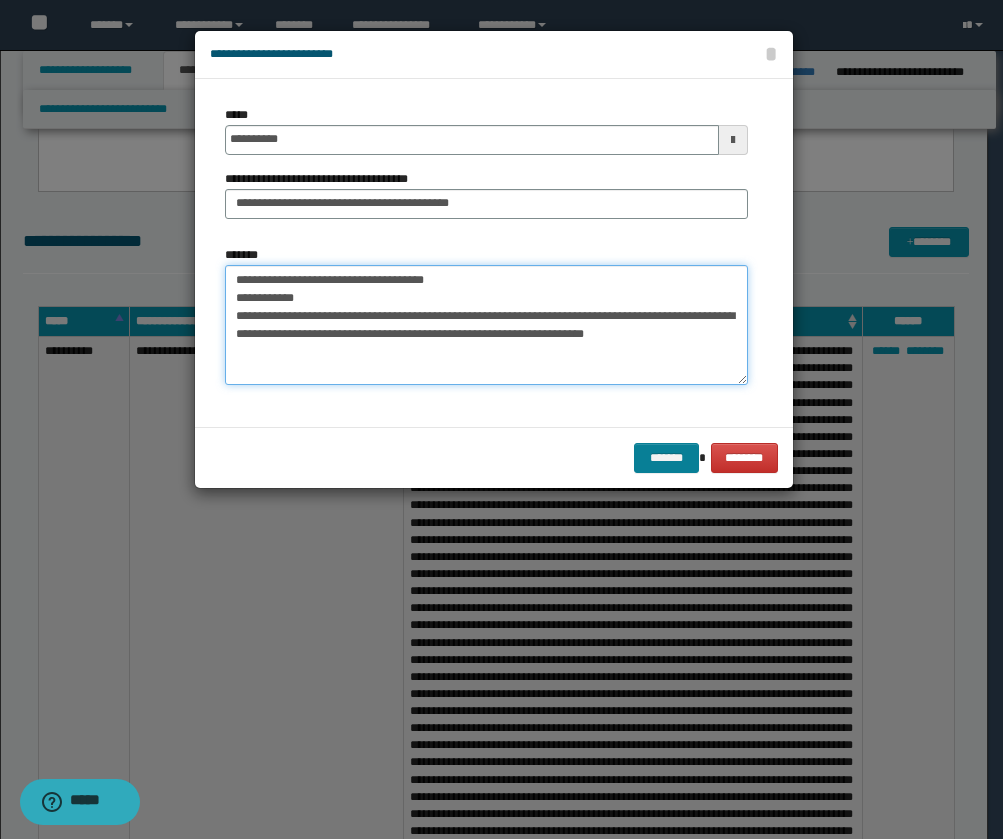 type on "**********" 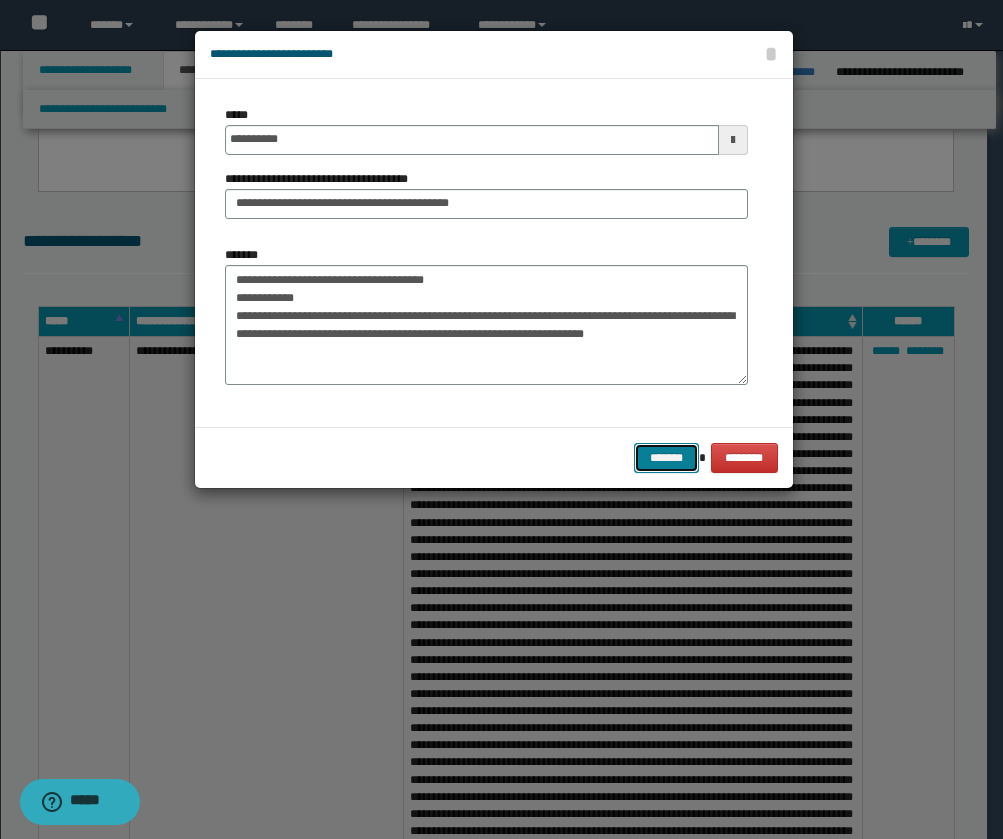 click on "*******" at bounding box center (666, 458) 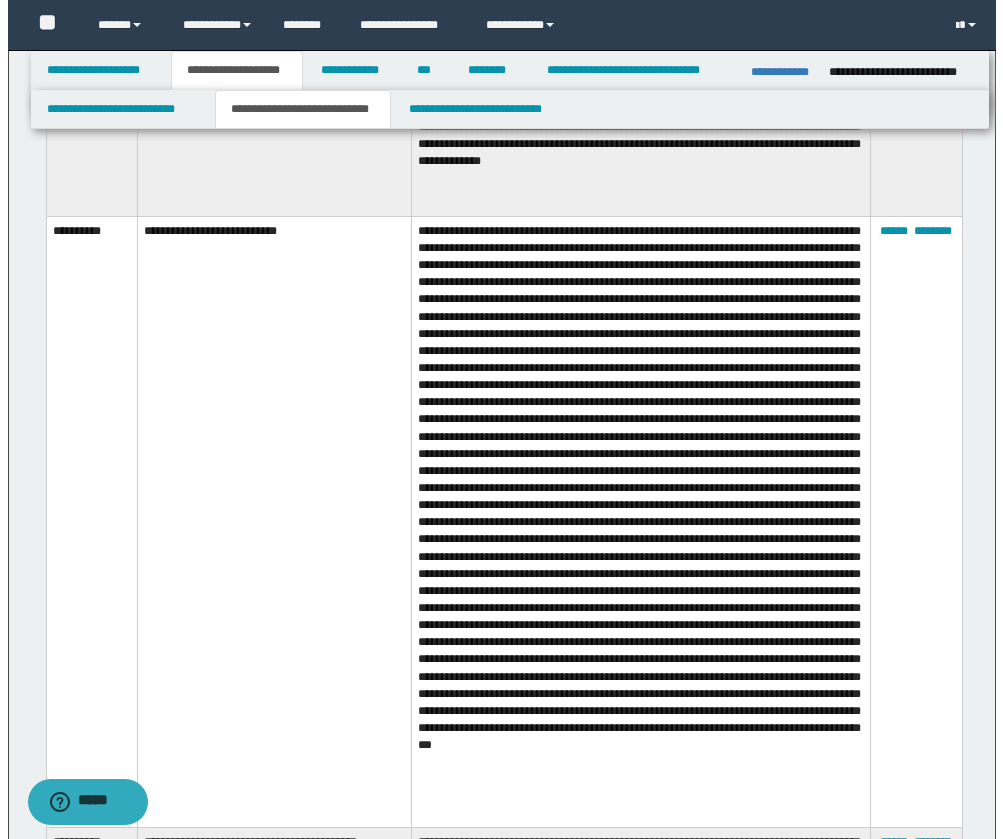 scroll, scrollTop: 6000, scrollLeft: 0, axis: vertical 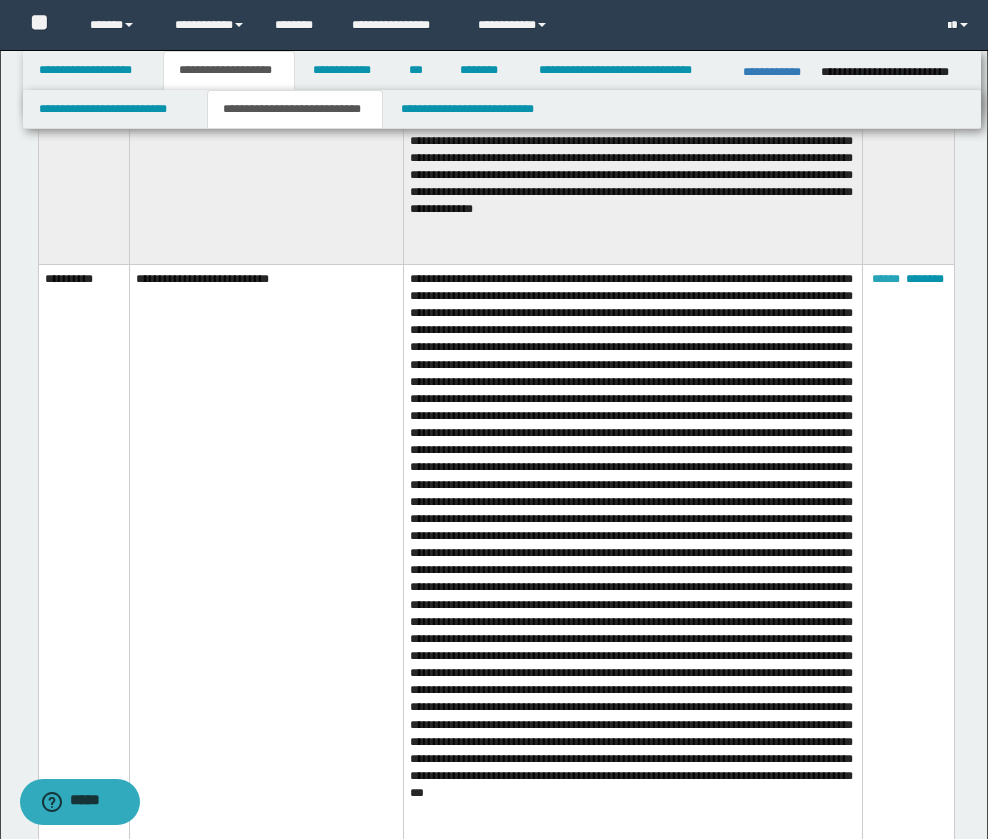 click on "******" at bounding box center [886, 279] 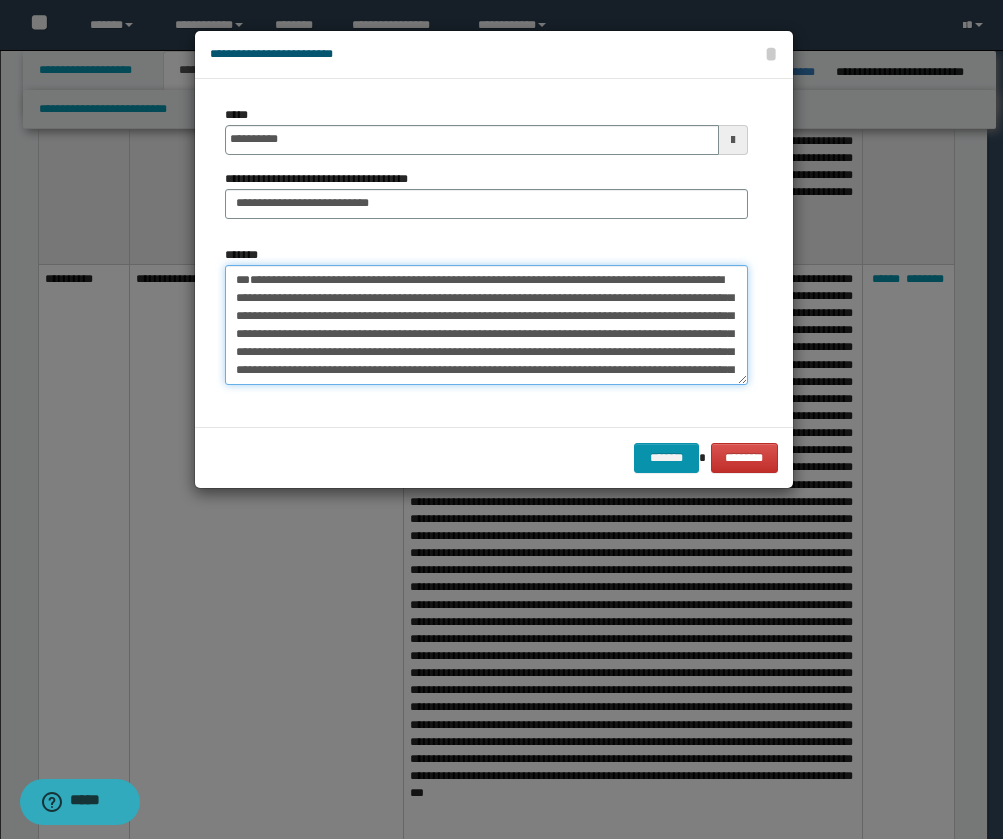 click on "*******" at bounding box center [486, 325] 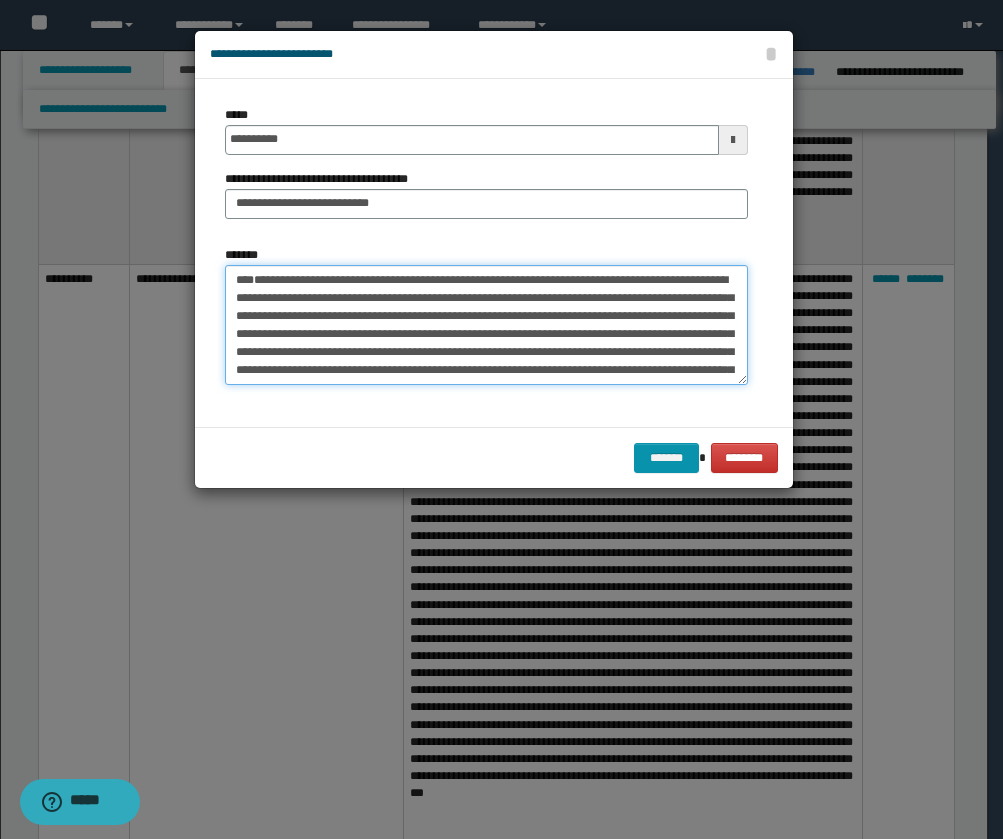 click on "*******" at bounding box center (486, 325) 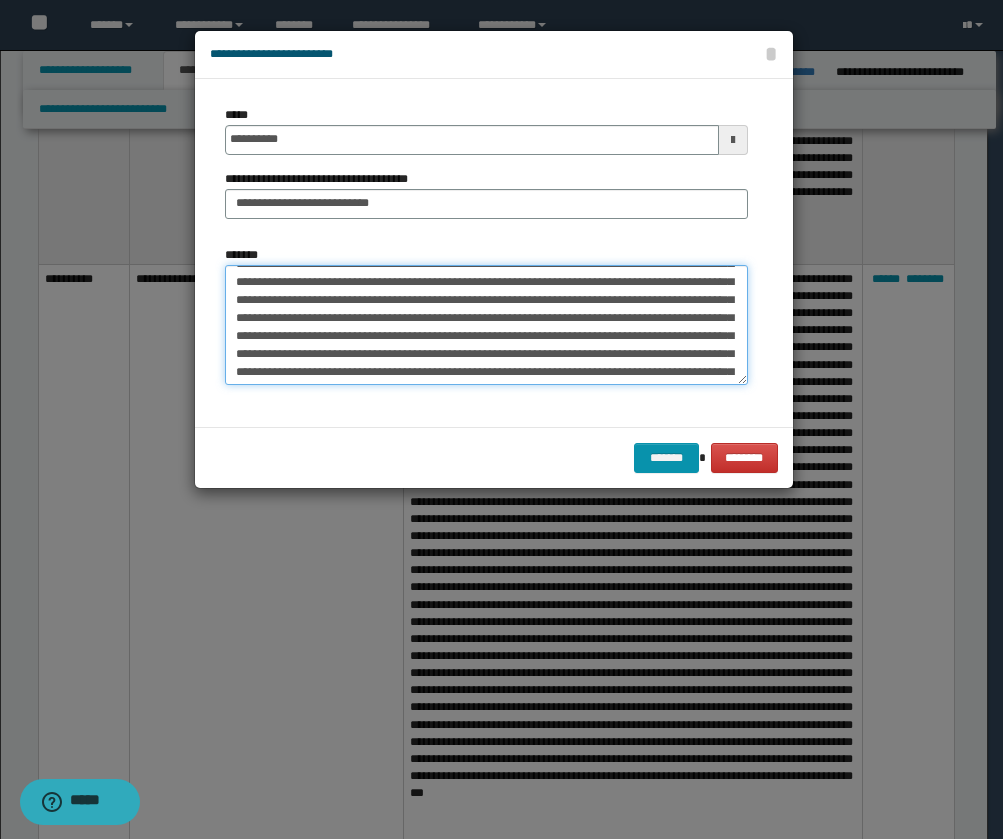 scroll, scrollTop: 386, scrollLeft: 0, axis: vertical 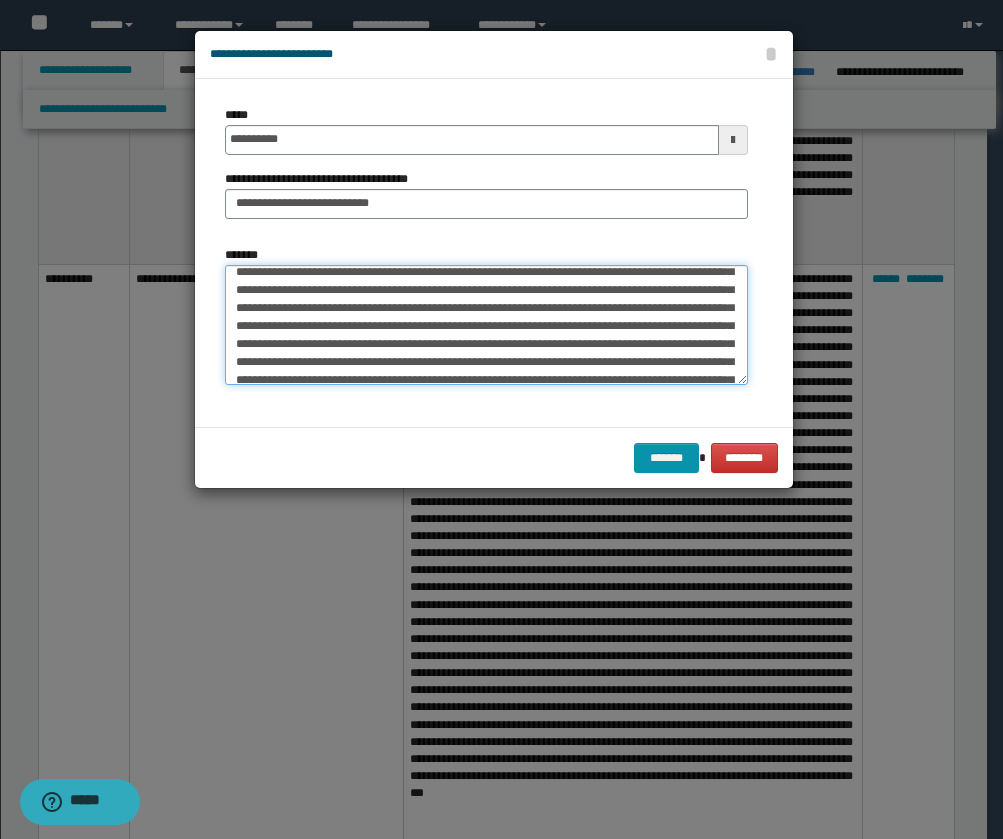 drag, startPoint x: 443, startPoint y: 291, endPoint x: 383, endPoint y: 289, distance: 60.033325 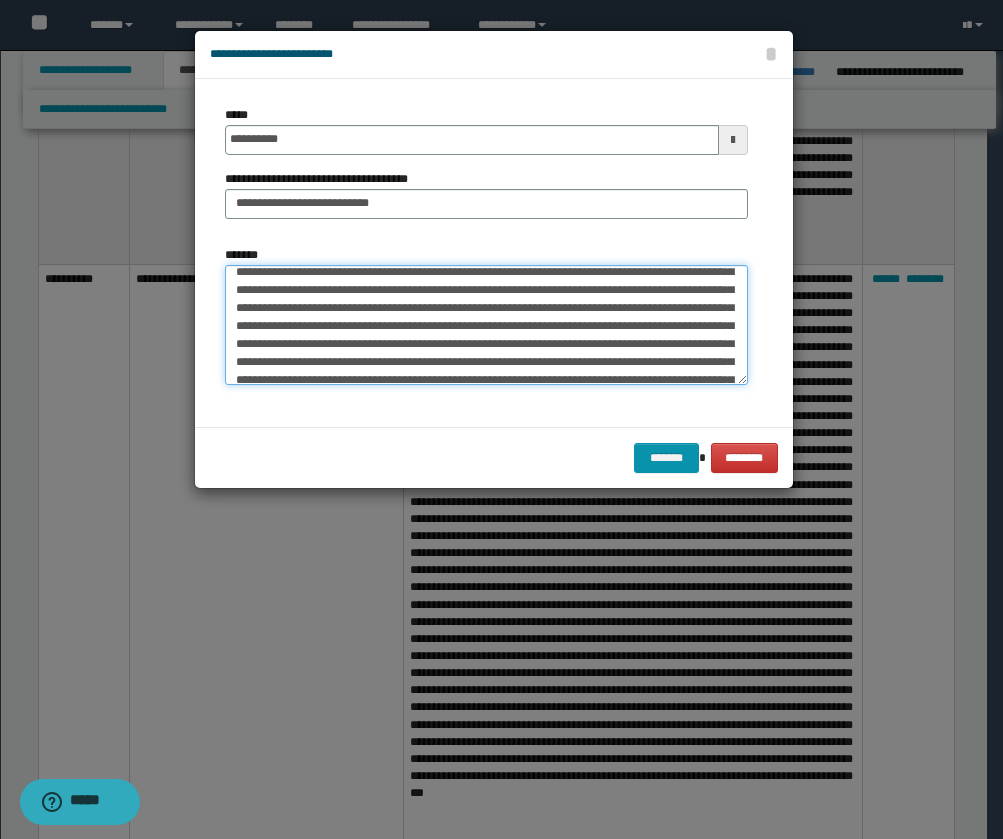click on "*******" at bounding box center (486, 325) 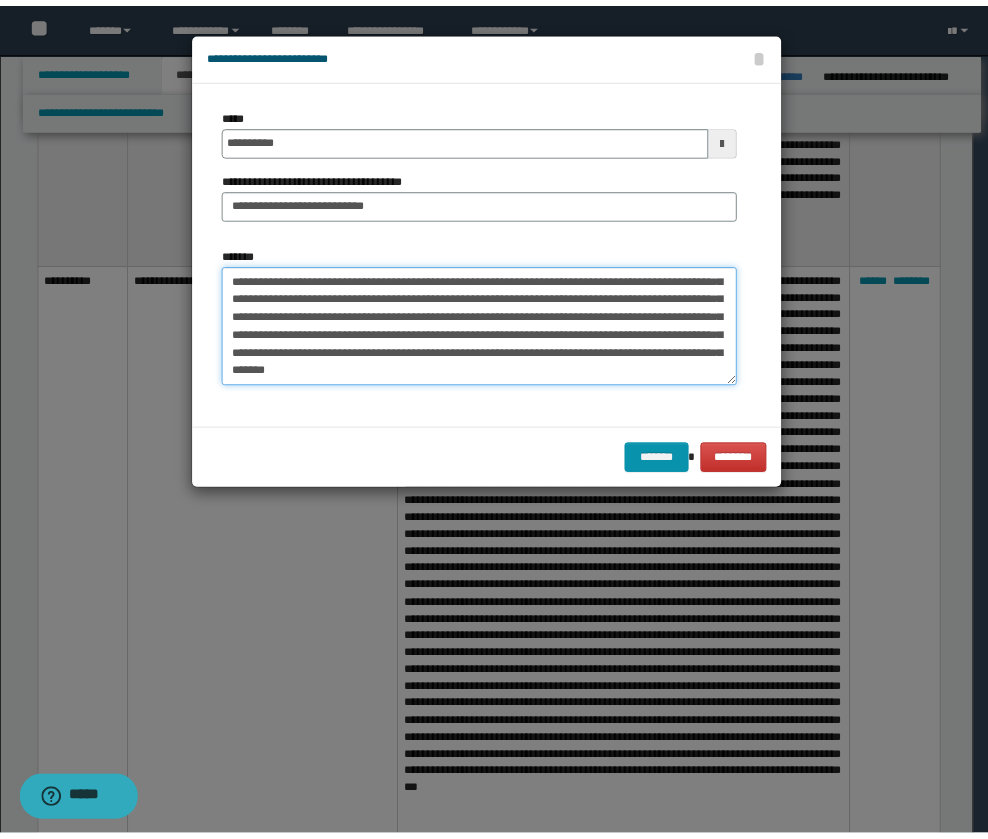 scroll, scrollTop: 486, scrollLeft: 0, axis: vertical 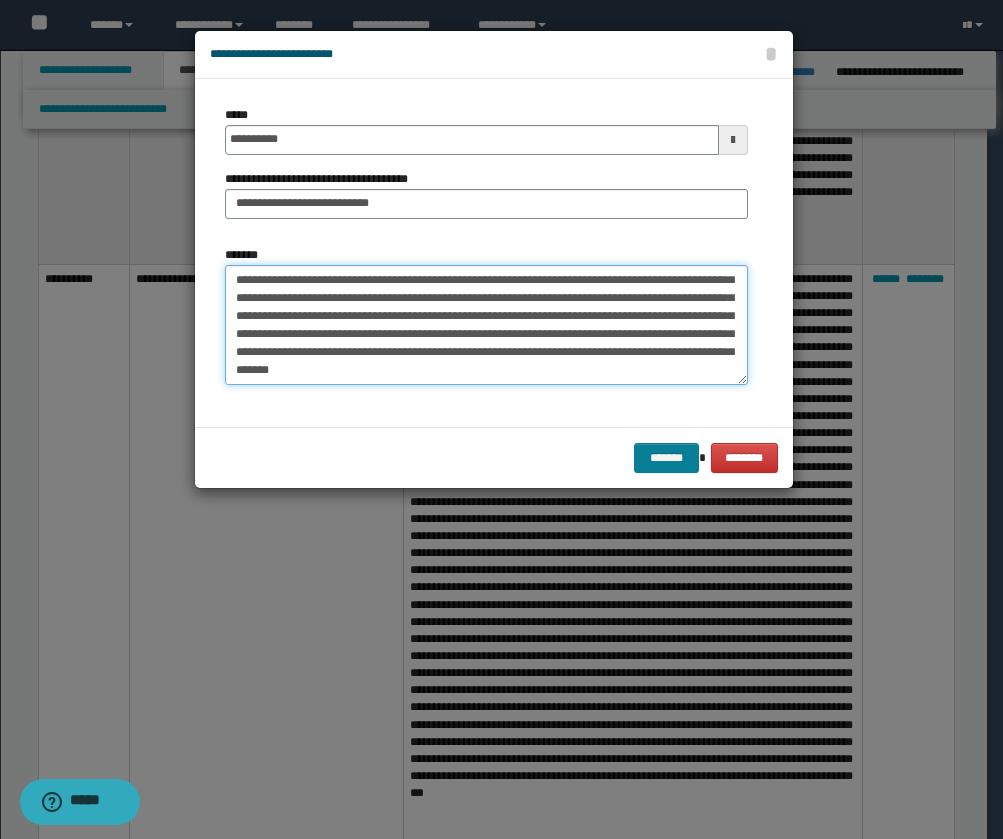 type on "**********" 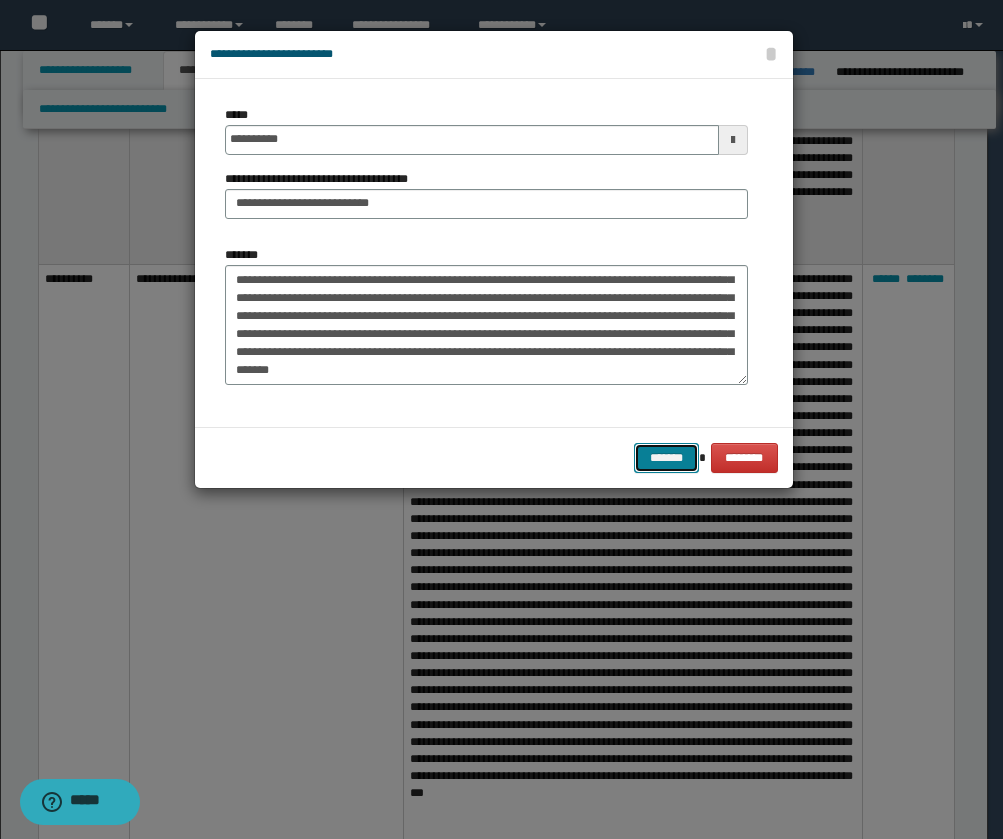 click on "*******" at bounding box center [666, 458] 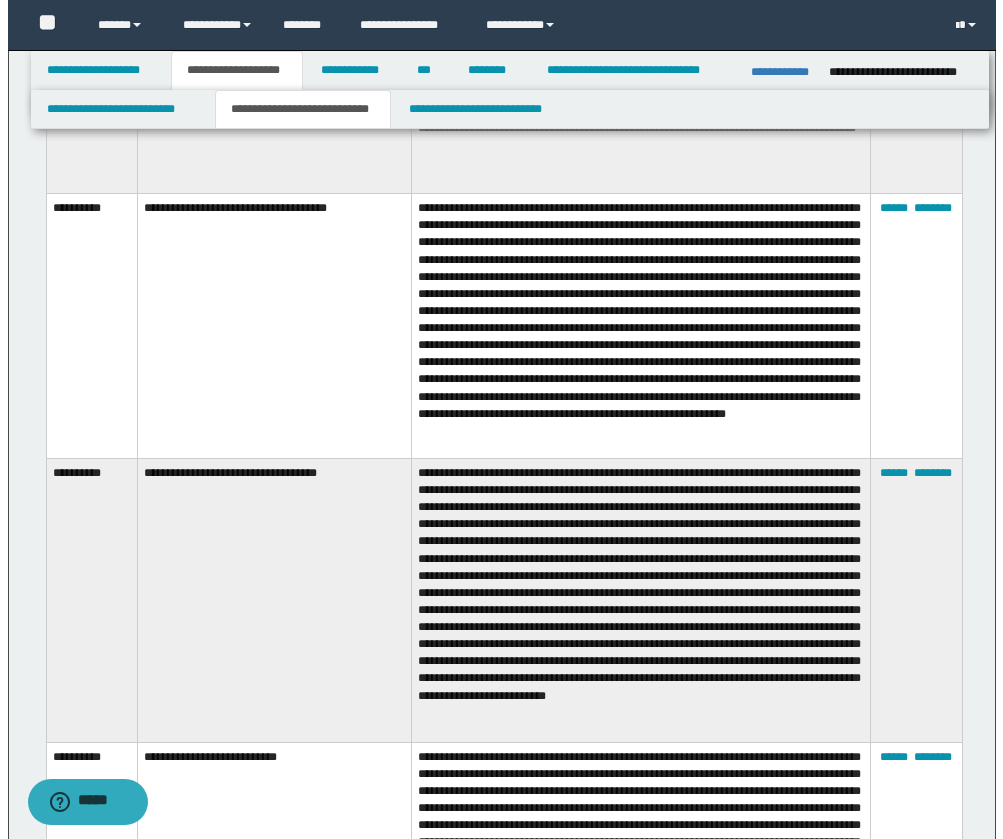 scroll, scrollTop: 4400, scrollLeft: 0, axis: vertical 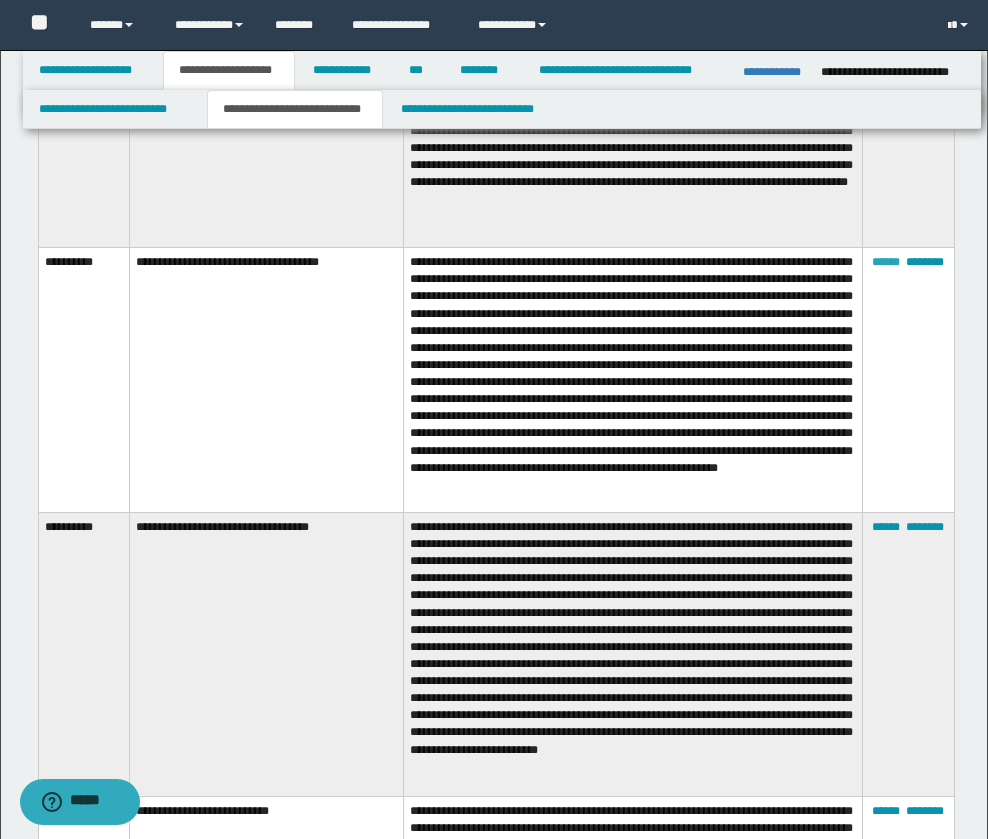 click on "******" at bounding box center (886, 262) 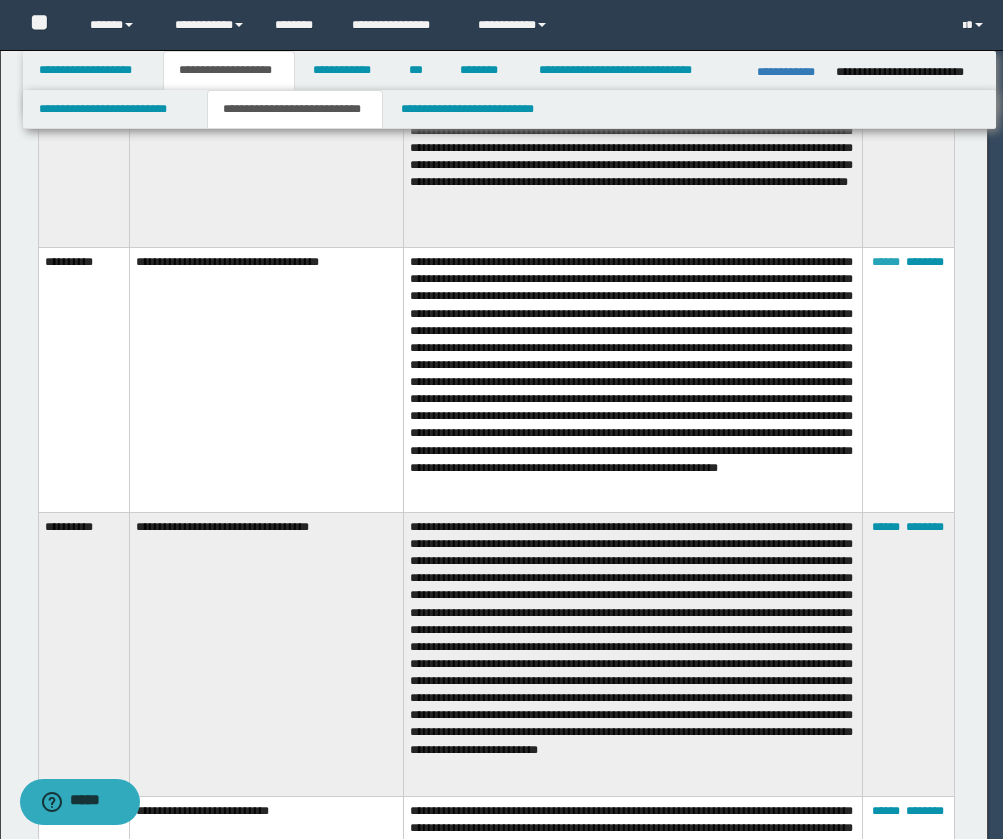 scroll, scrollTop: 126, scrollLeft: 0, axis: vertical 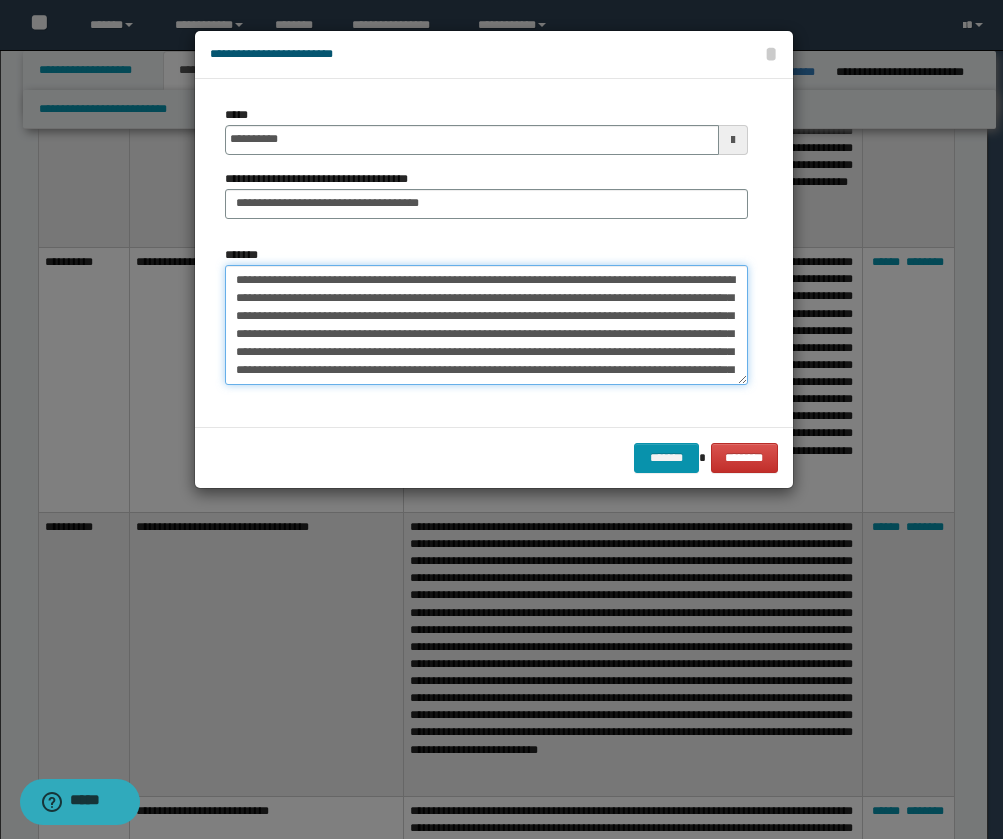 click on "*******" at bounding box center (486, 325) 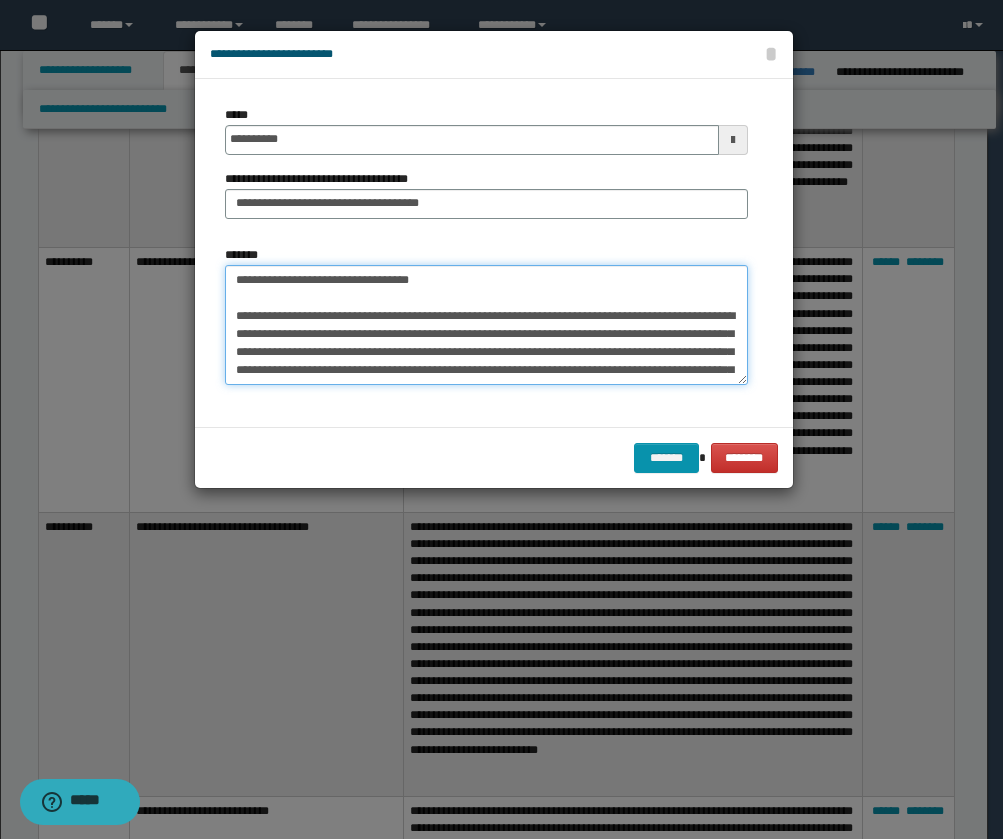 click on "*******" at bounding box center [486, 325] 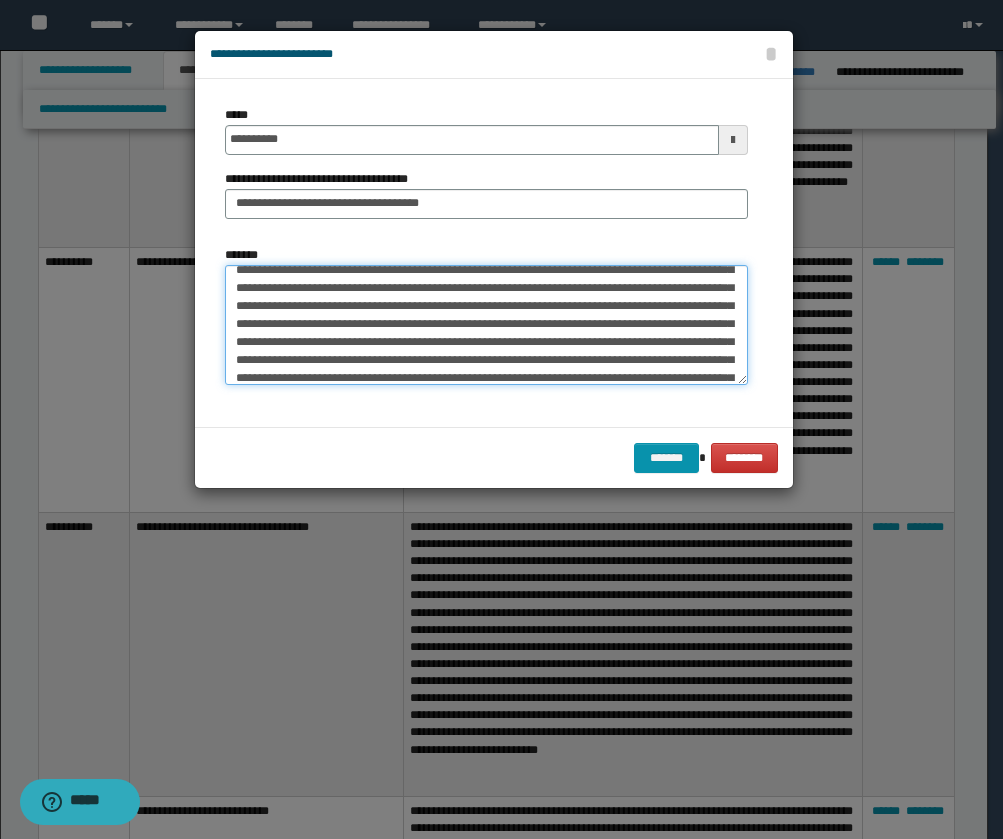 scroll, scrollTop: 162, scrollLeft: 0, axis: vertical 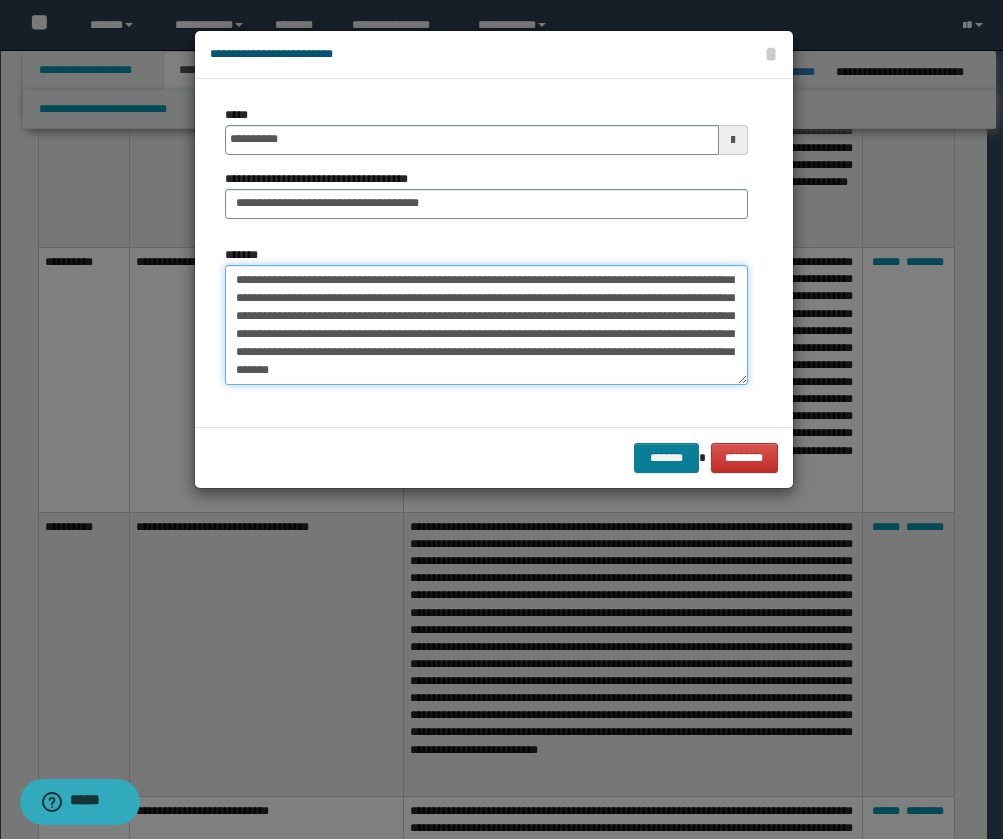 type on "**********" 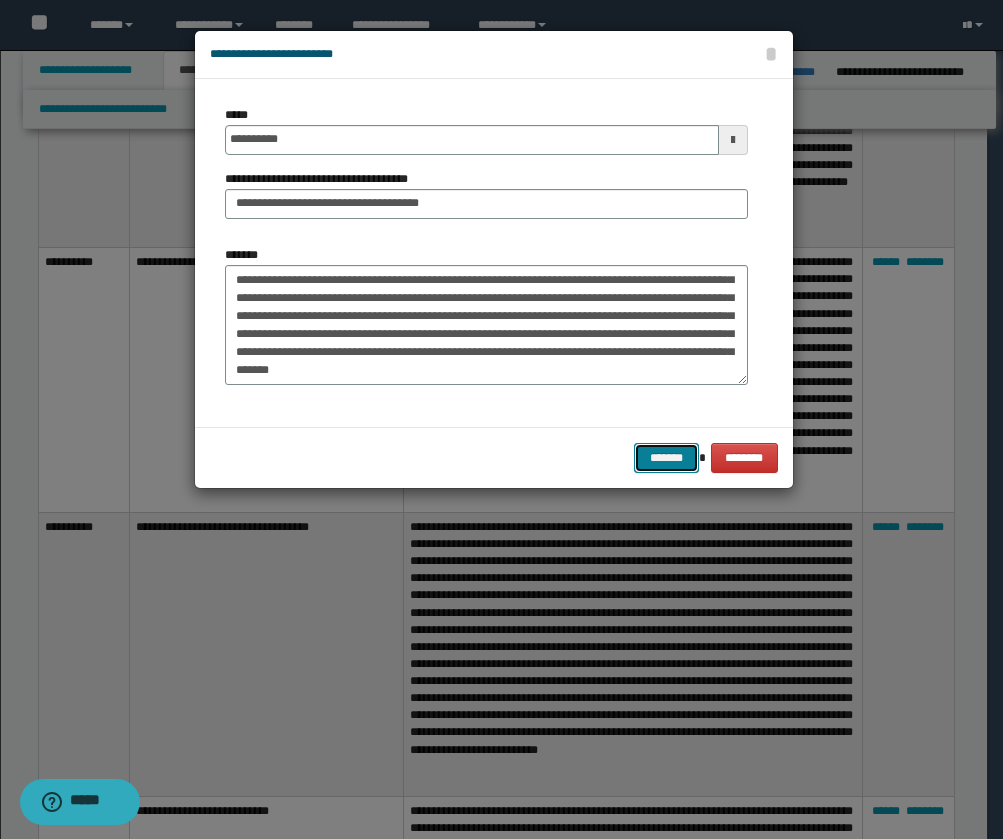 click on "*******" at bounding box center (666, 458) 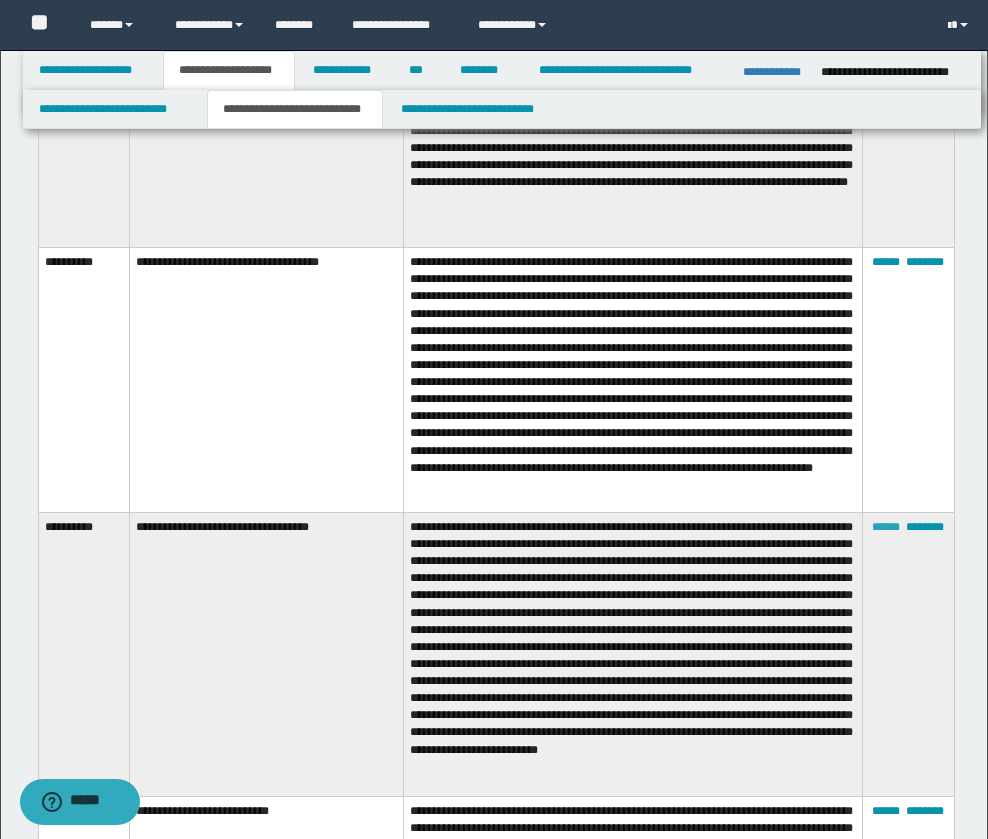 click on "******" at bounding box center (886, 527) 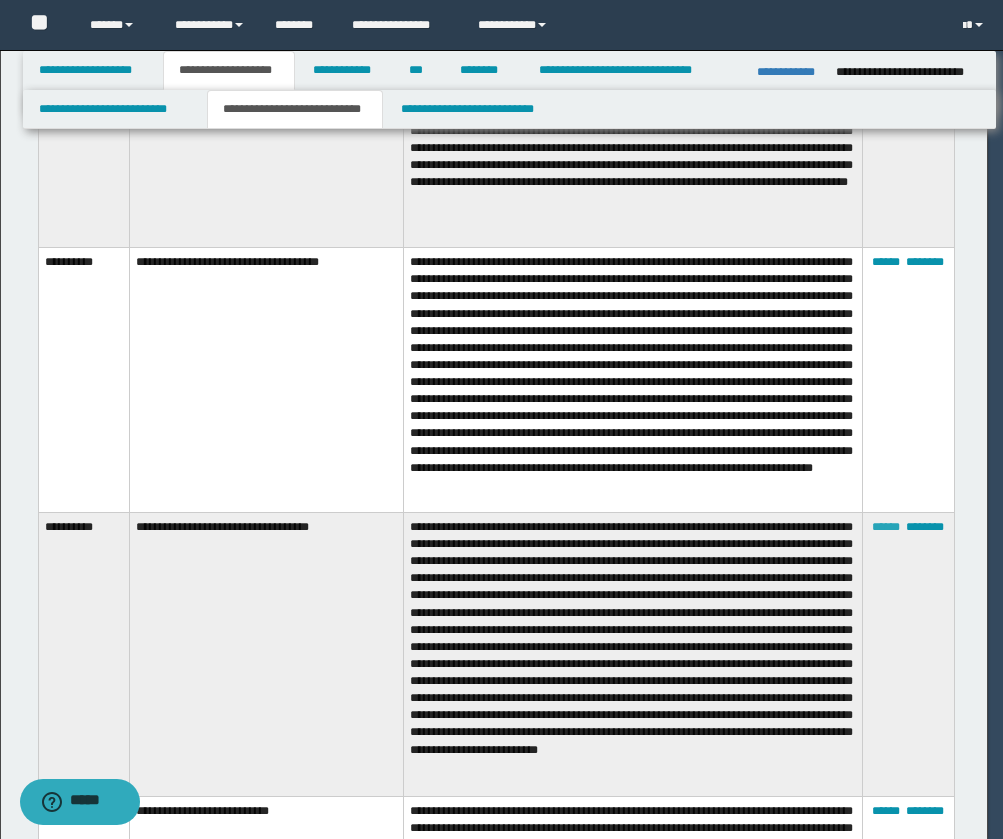 scroll, scrollTop: 144, scrollLeft: 0, axis: vertical 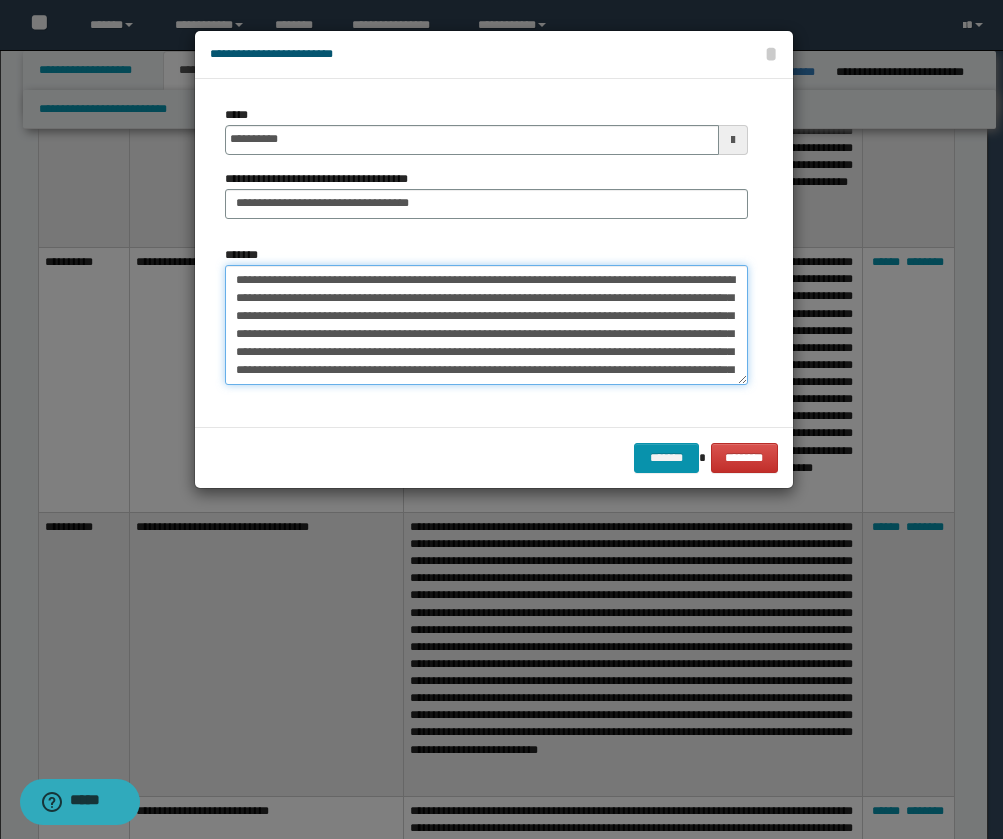 click on "*******" at bounding box center [486, 325] 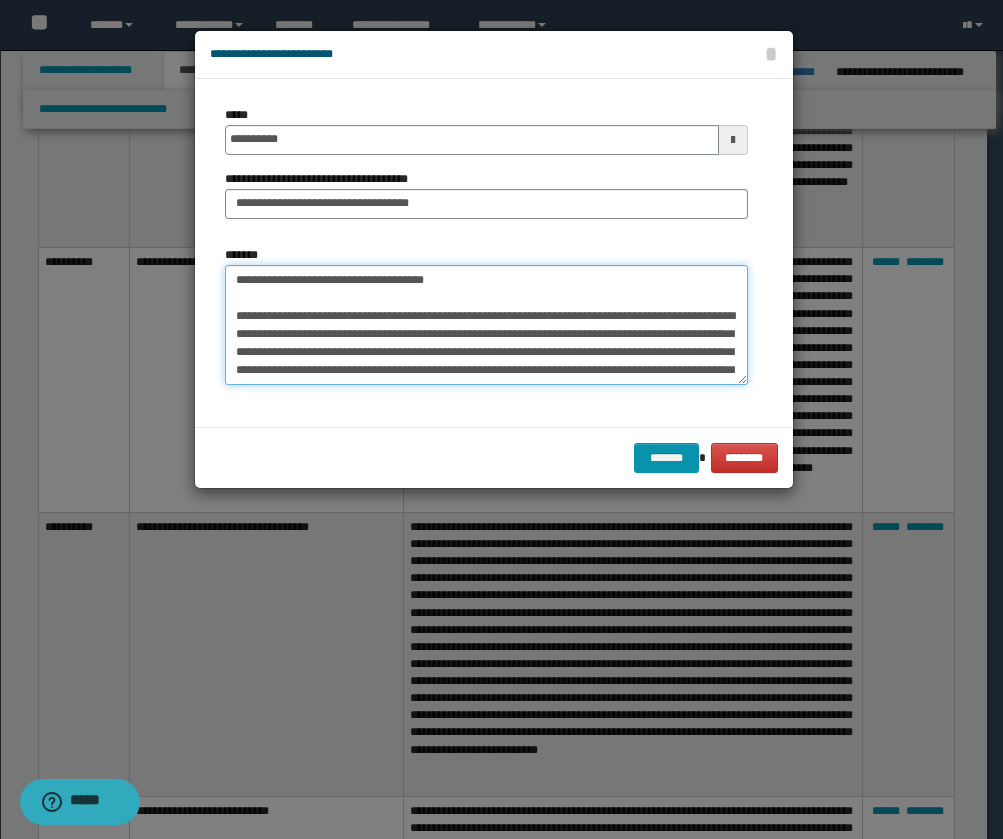 click on "*******" at bounding box center (486, 325) 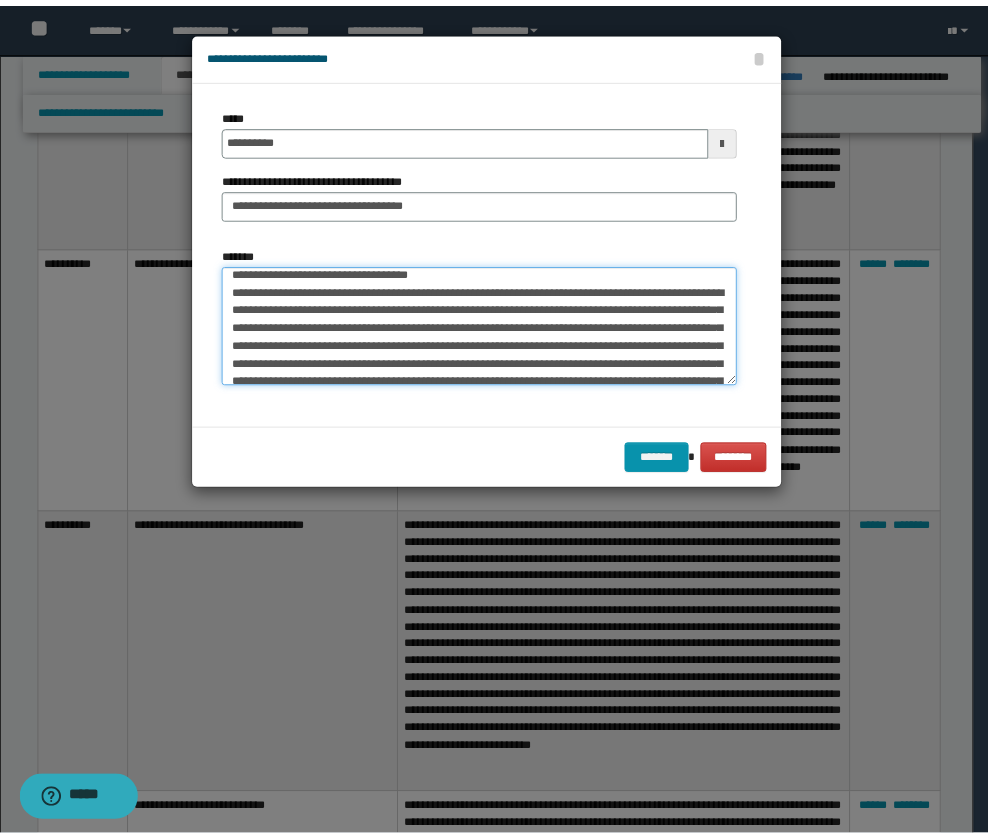 scroll, scrollTop: 0, scrollLeft: 0, axis: both 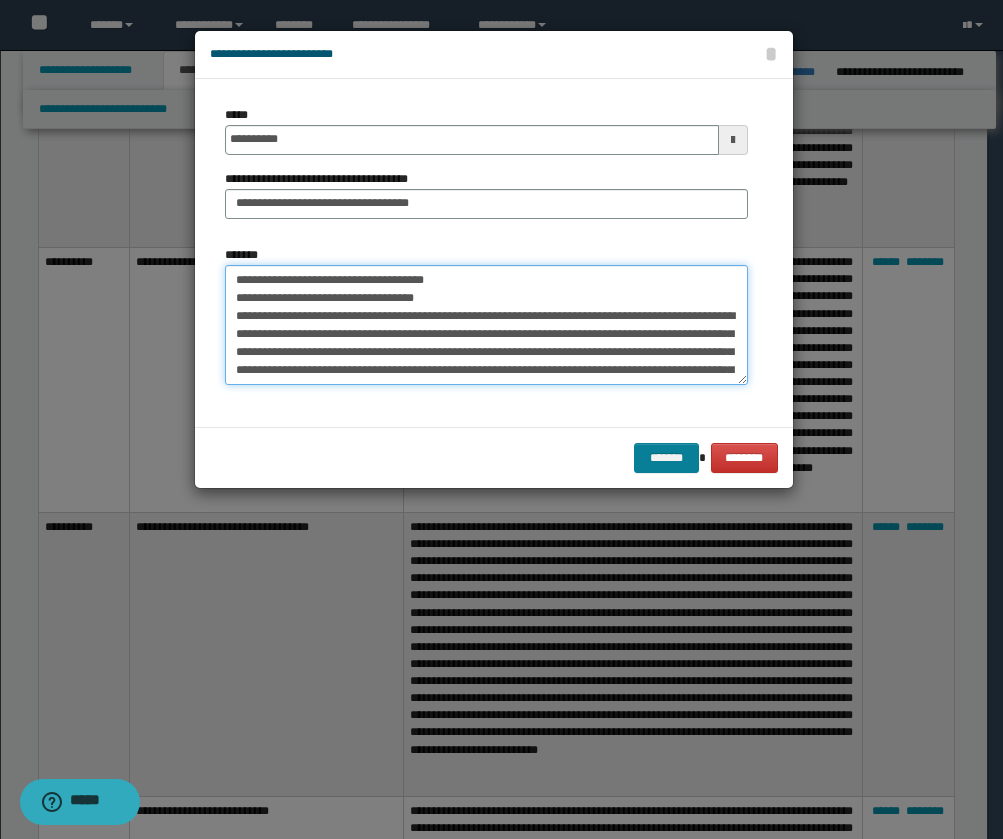type on "**********" 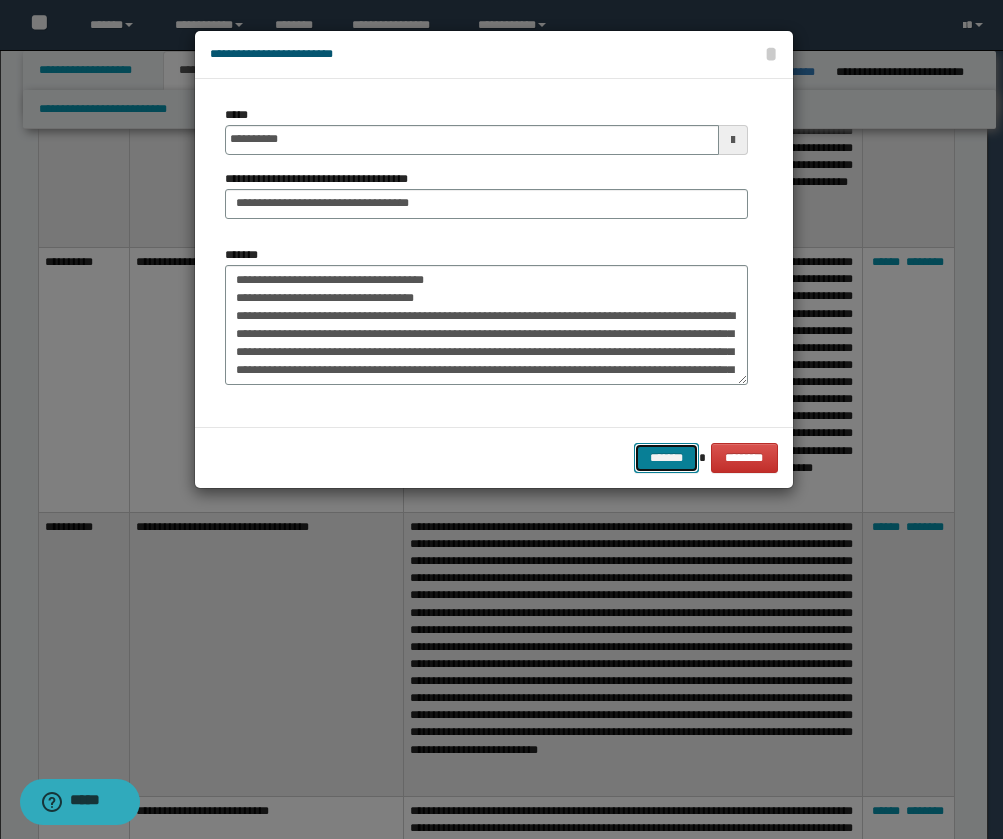 click on "*******" at bounding box center (666, 458) 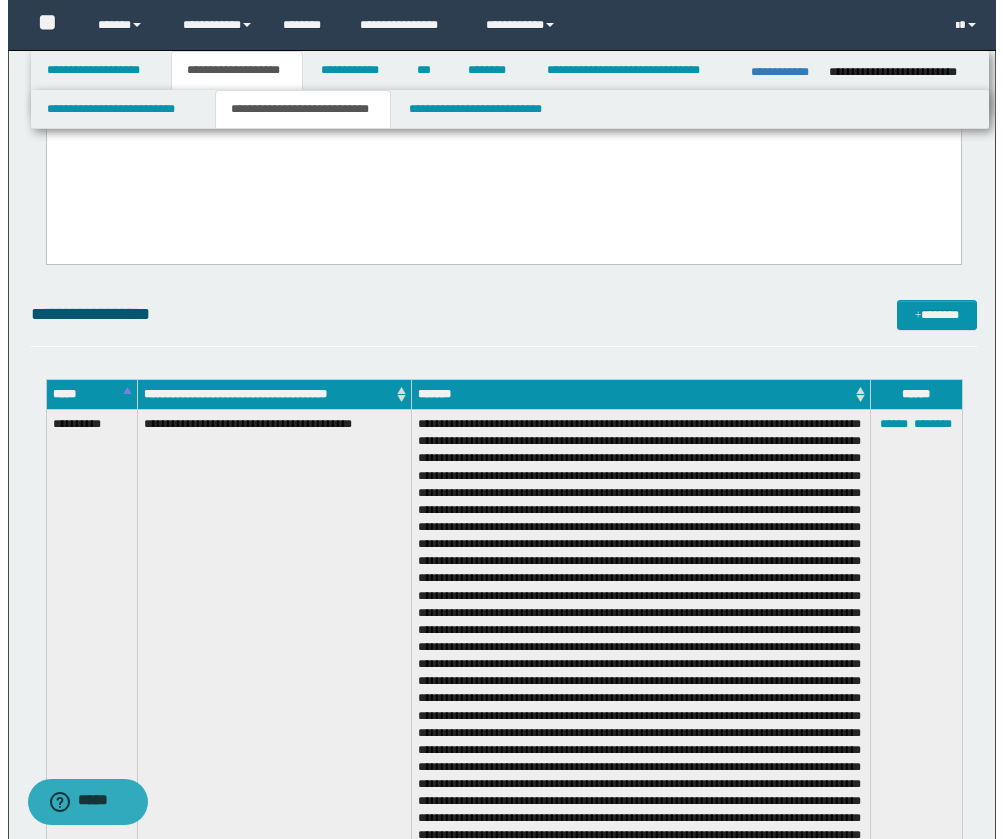scroll, scrollTop: 1800, scrollLeft: 0, axis: vertical 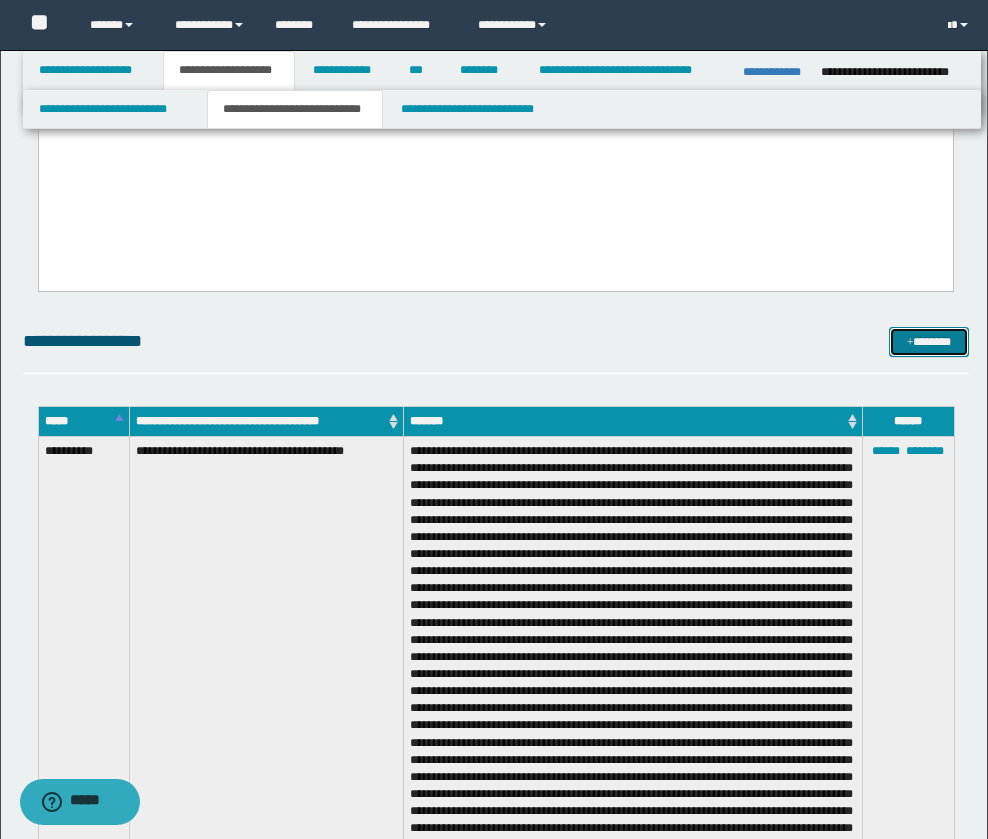 click on "*******" at bounding box center (929, 342) 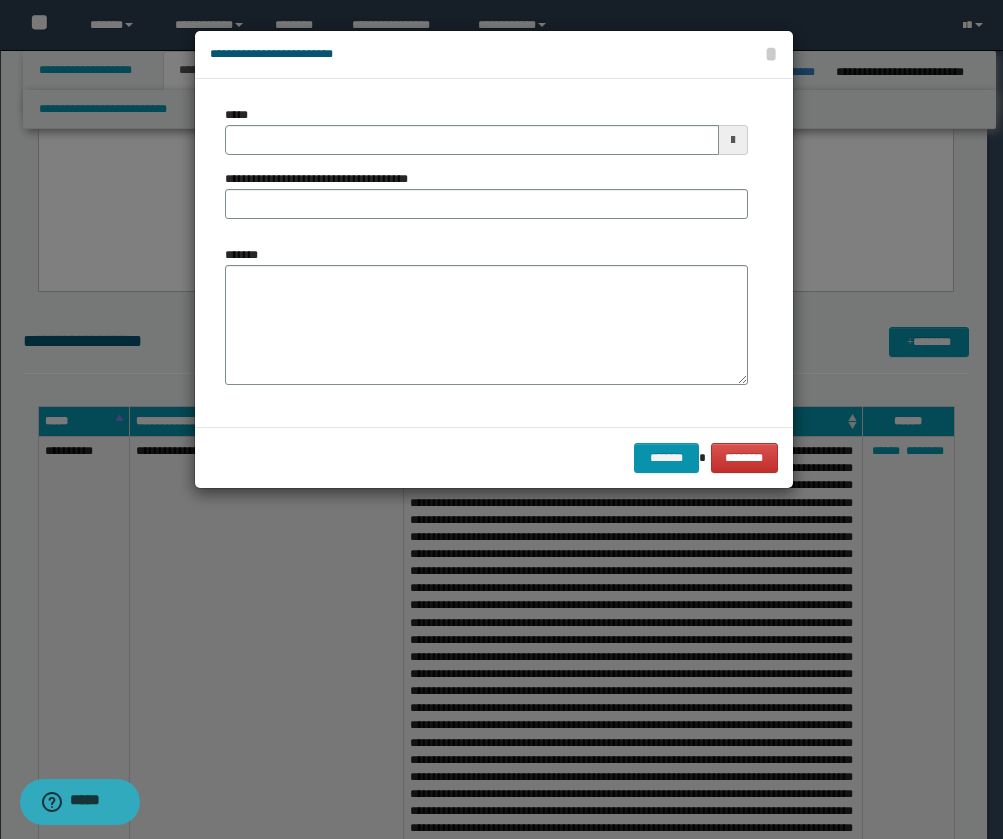 click at bounding box center (733, 140) 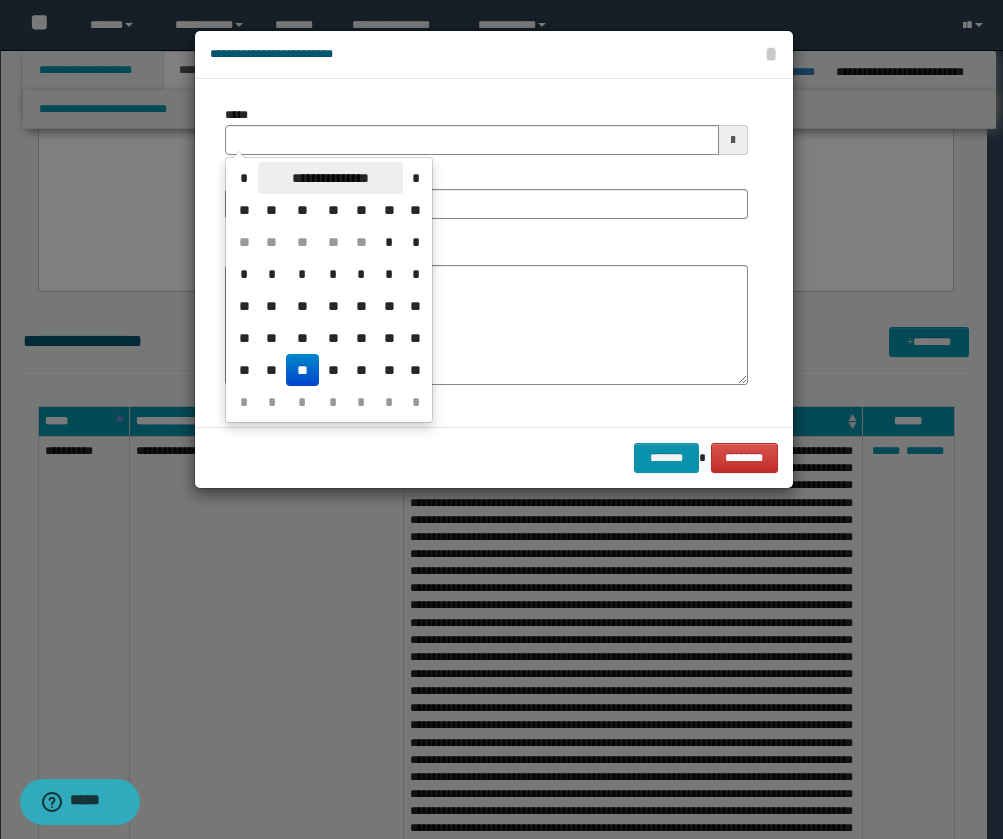 click on "**********" at bounding box center (330, 178) 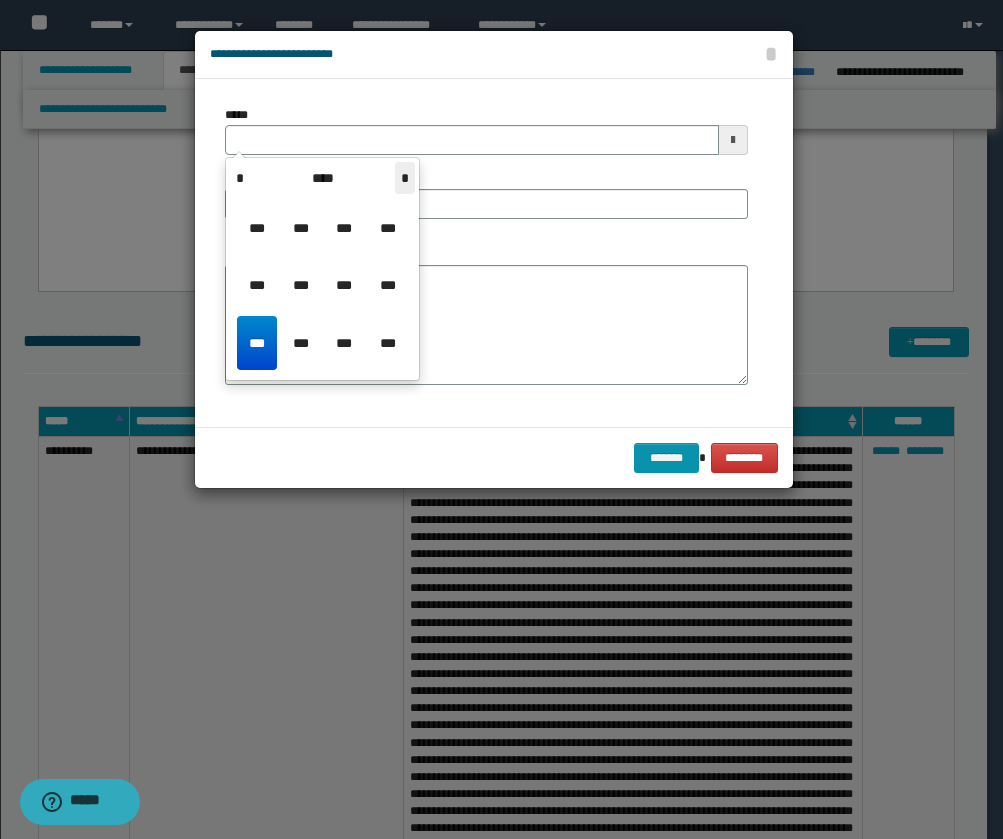 click on "*" at bounding box center [405, 178] 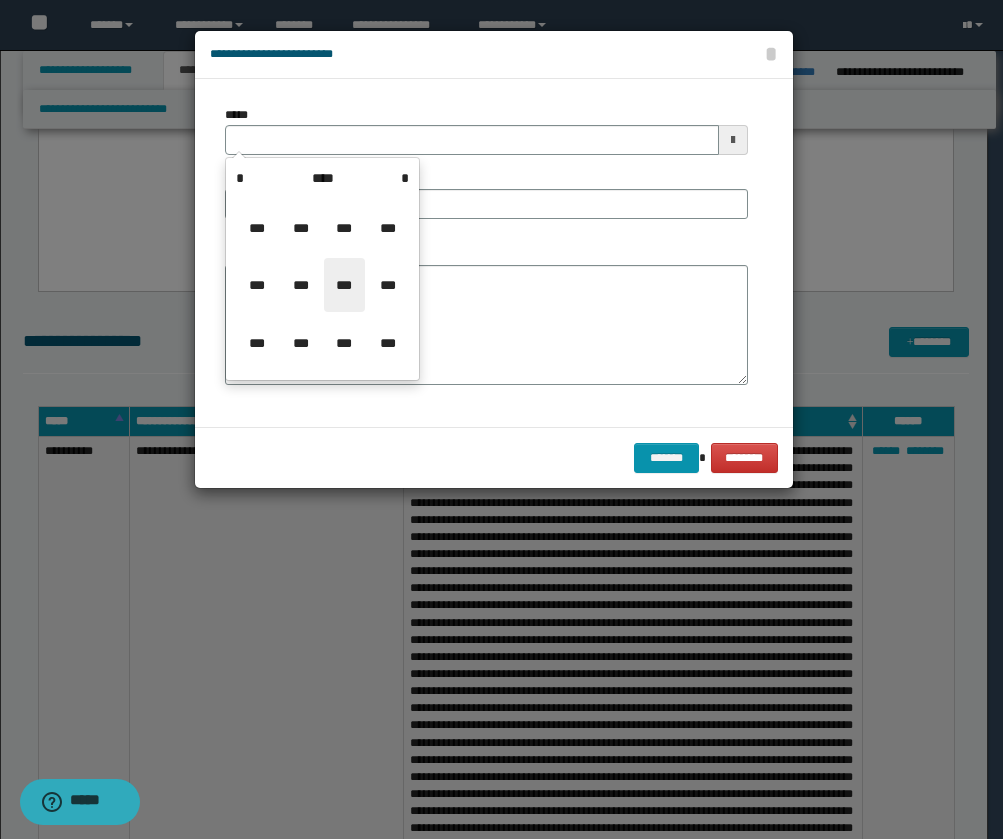 click on "***" at bounding box center [344, 285] 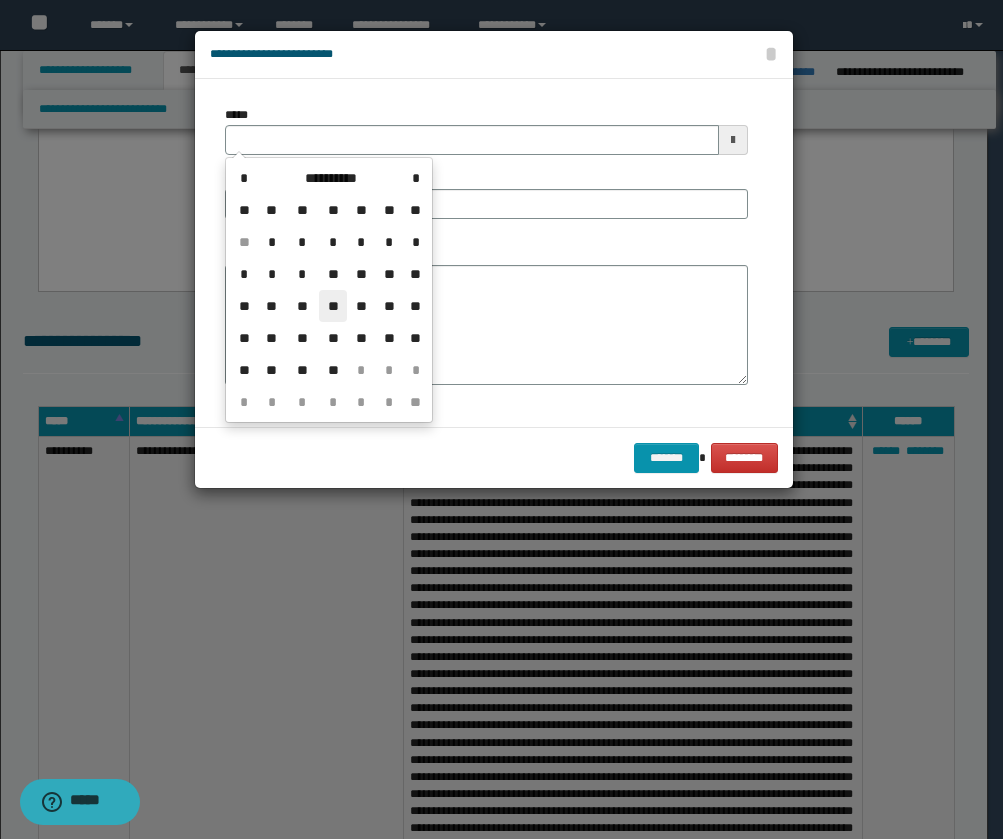 click on "**" at bounding box center [333, 306] 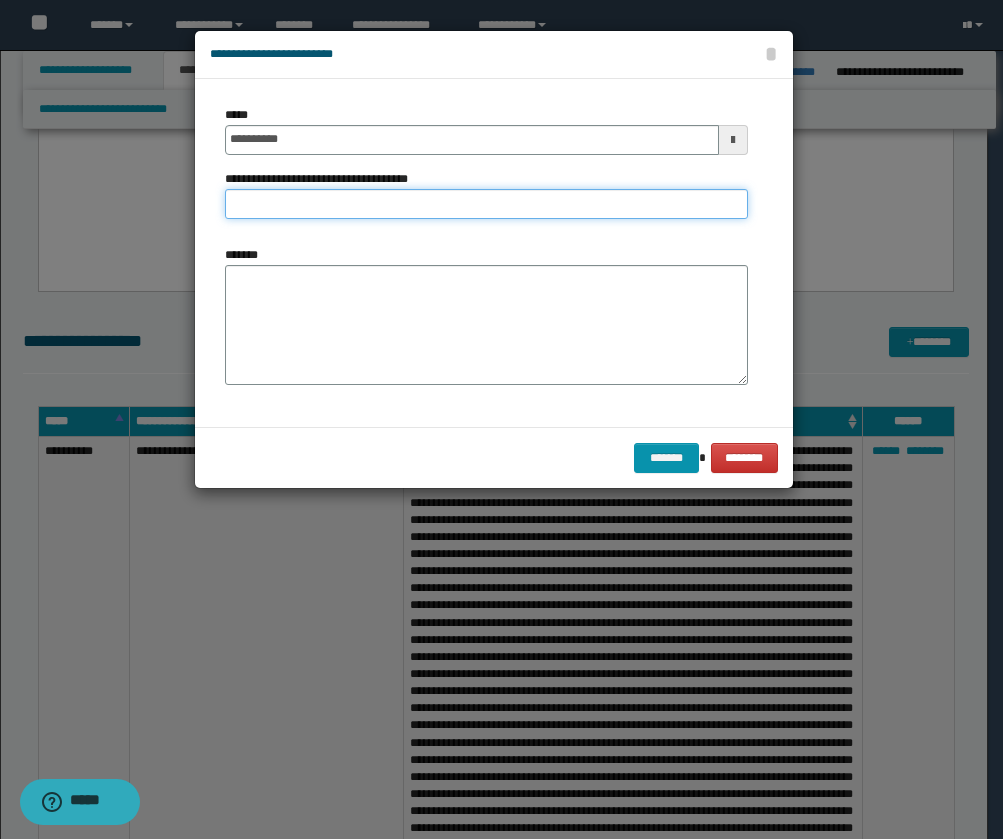 click on "**********" at bounding box center [486, 204] 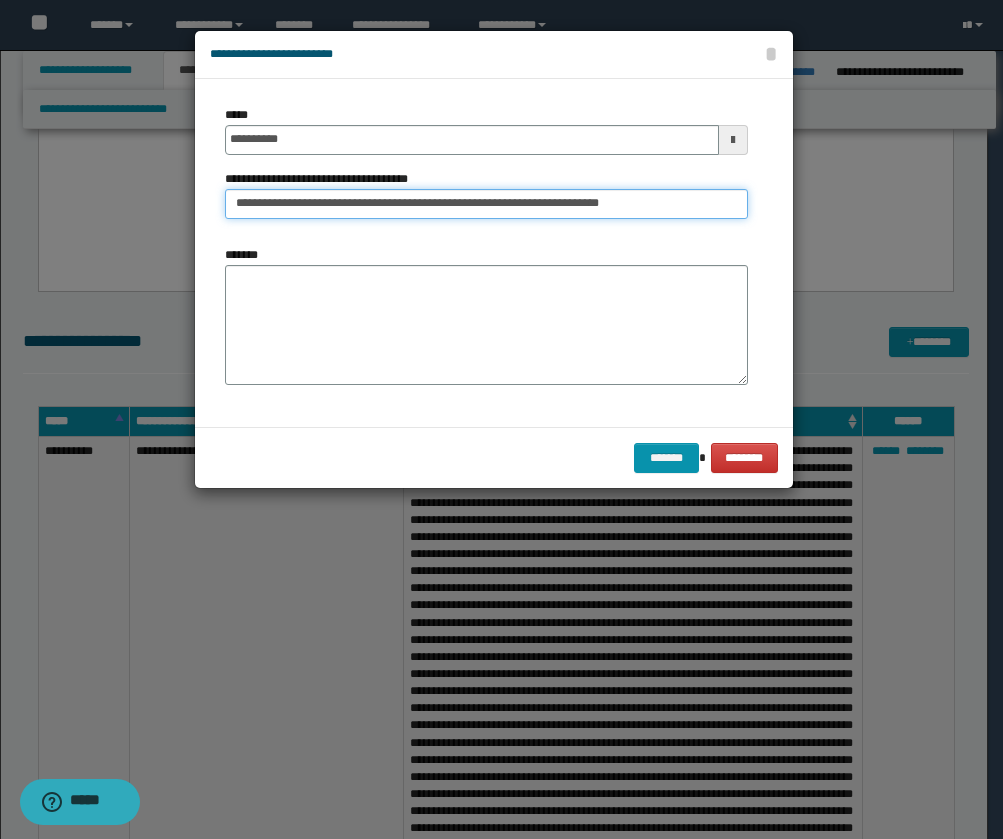 type on "**********" 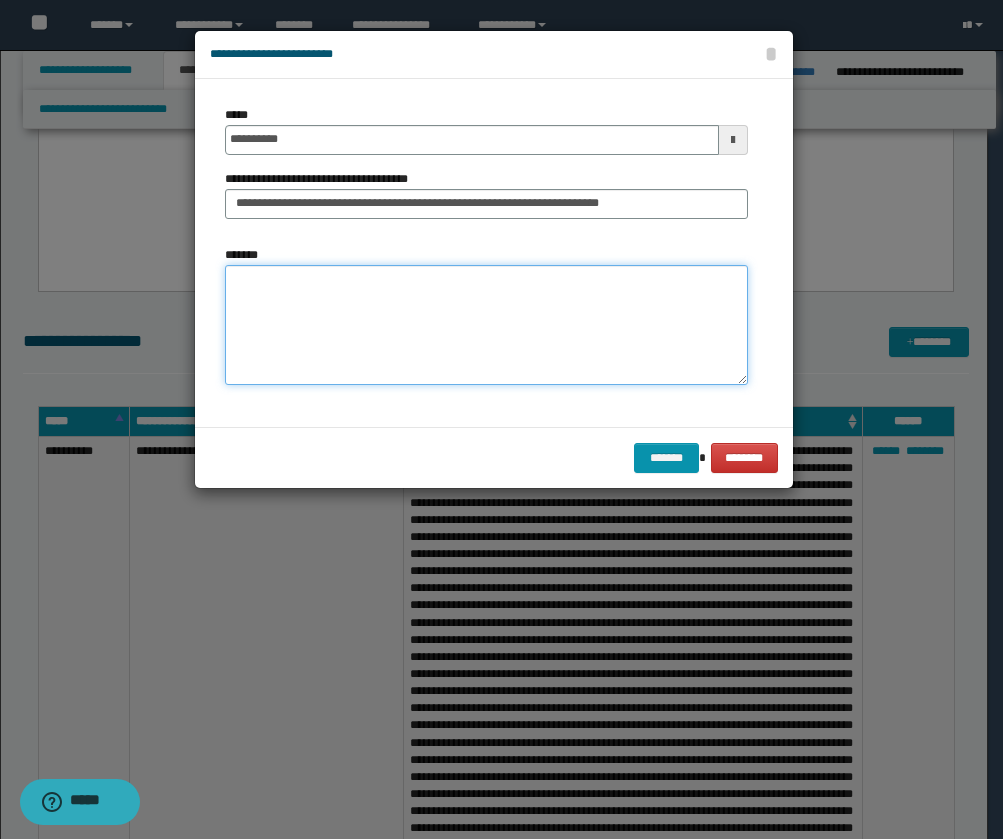 click on "*******" at bounding box center [486, 325] 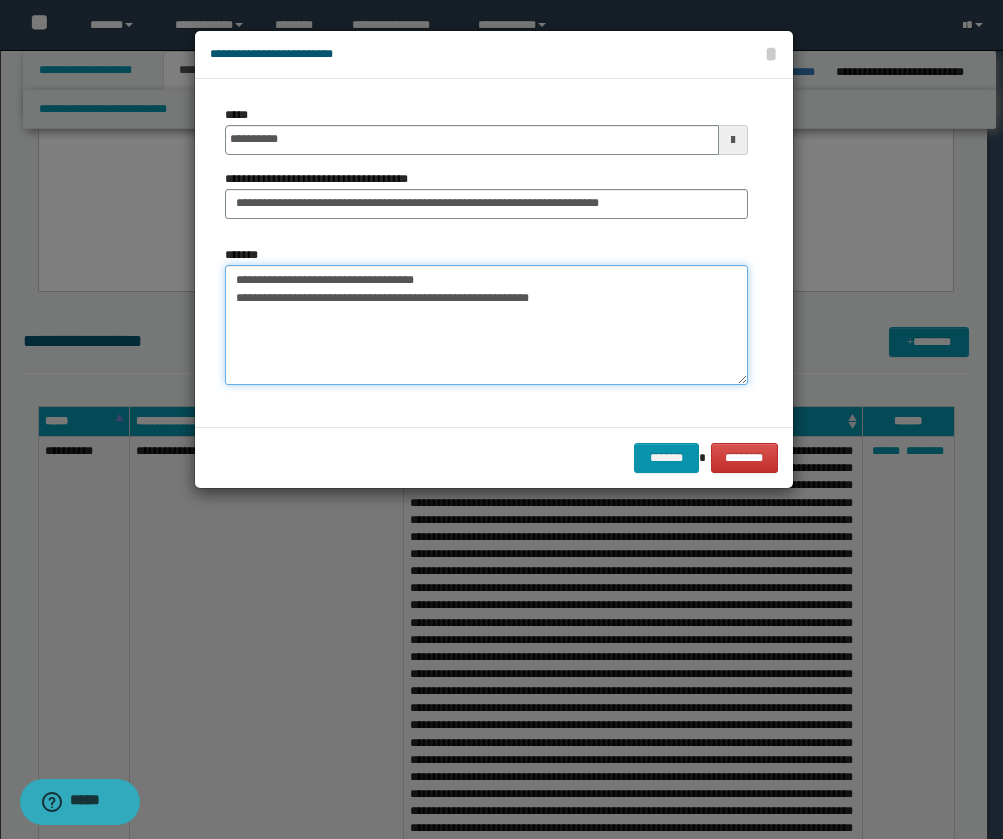click on "**********" at bounding box center [486, 325] 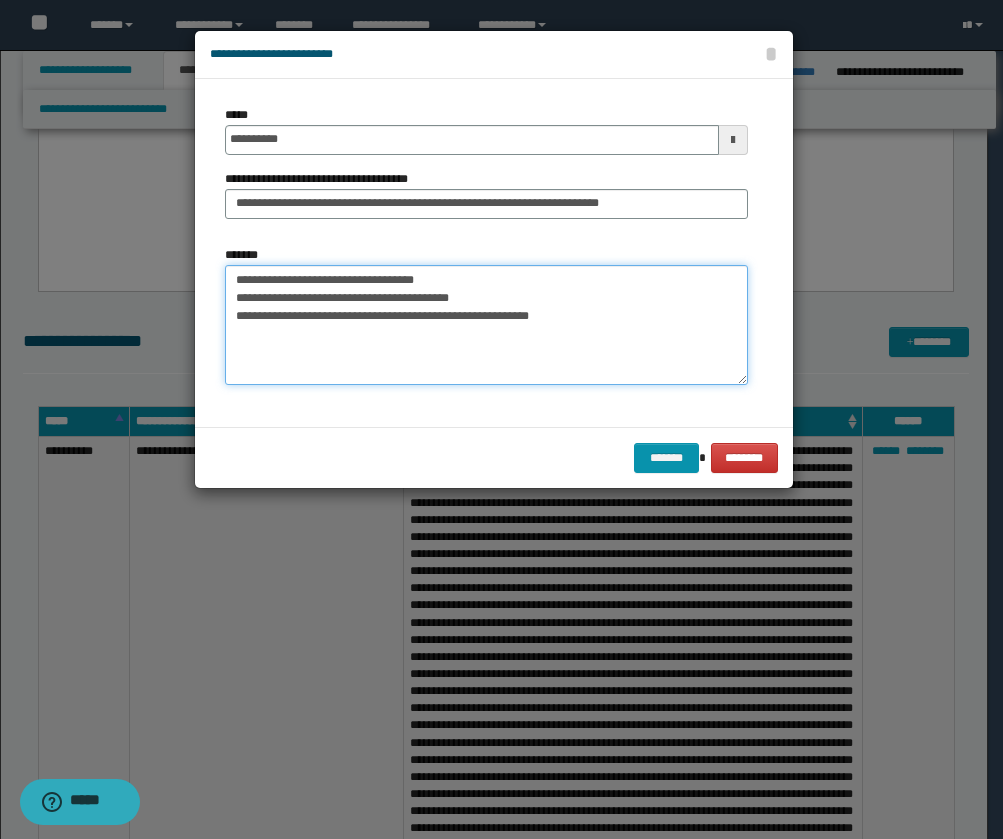 click on "**********" at bounding box center (486, 325) 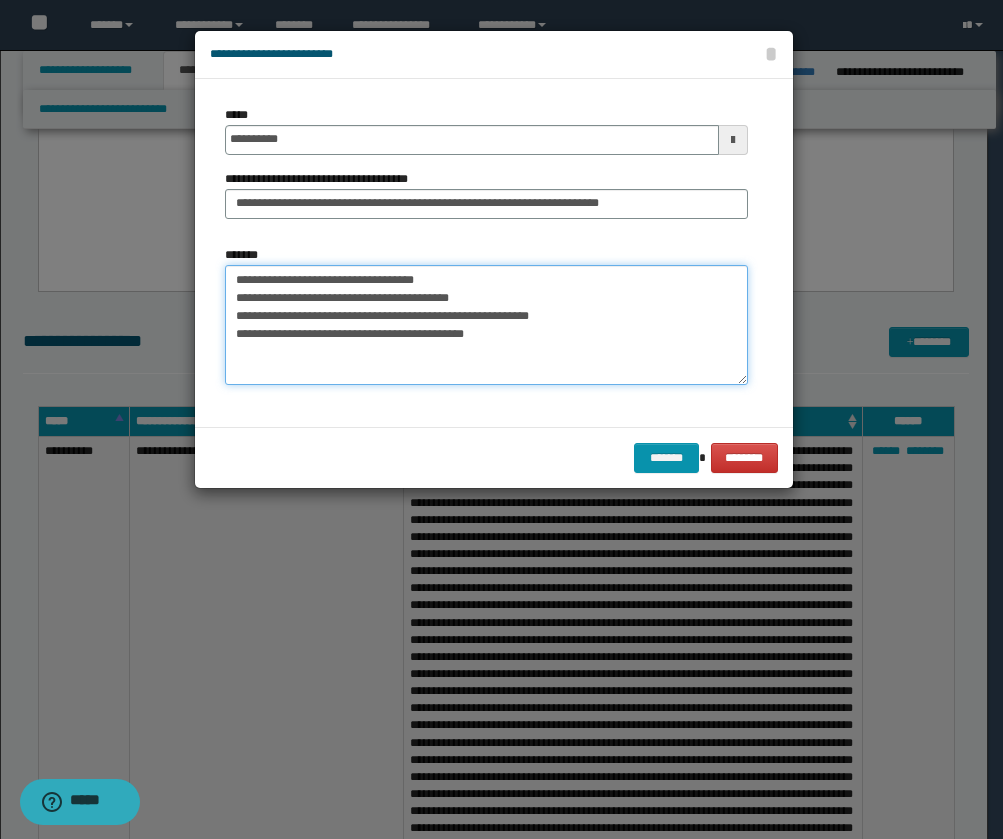 click on "**********" at bounding box center [486, 325] 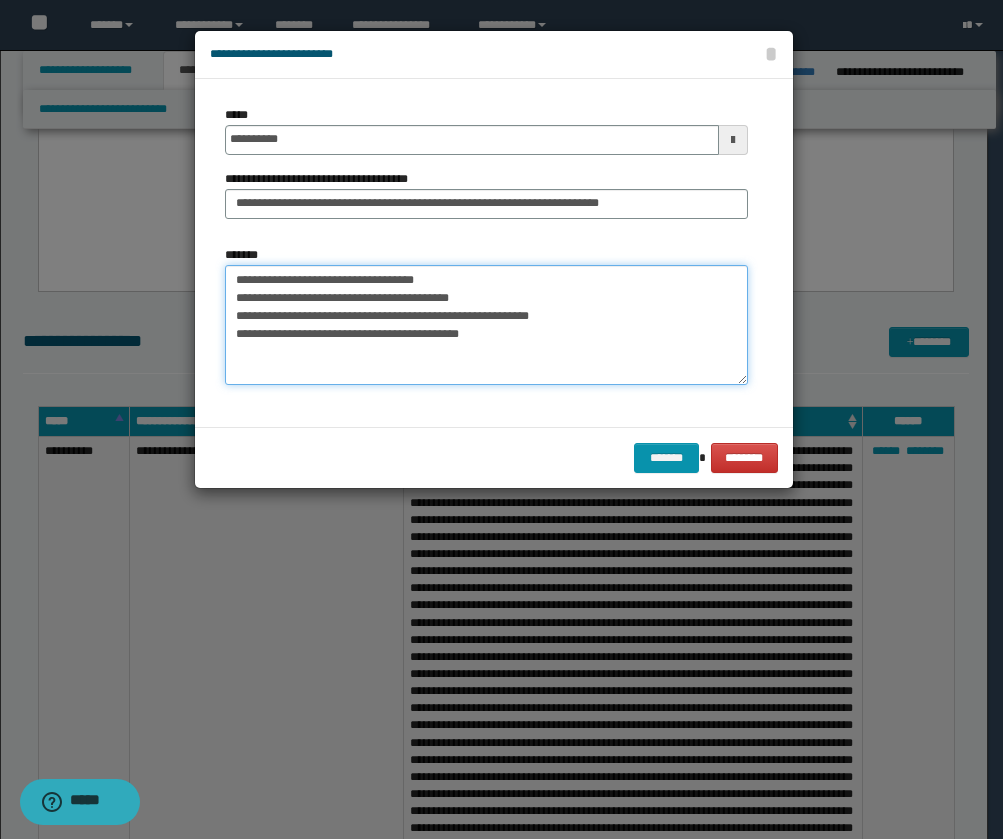 click on "**********" at bounding box center (486, 325) 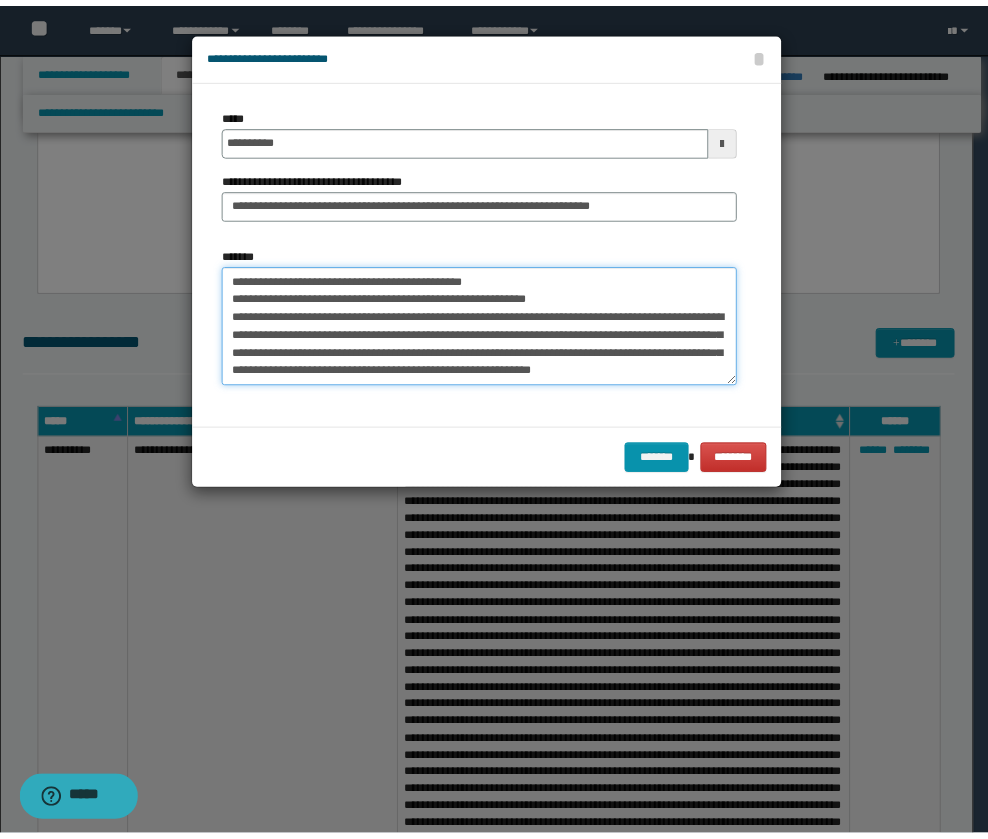 scroll, scrollTop: 84, scrollLeft: 0, axis: vertical 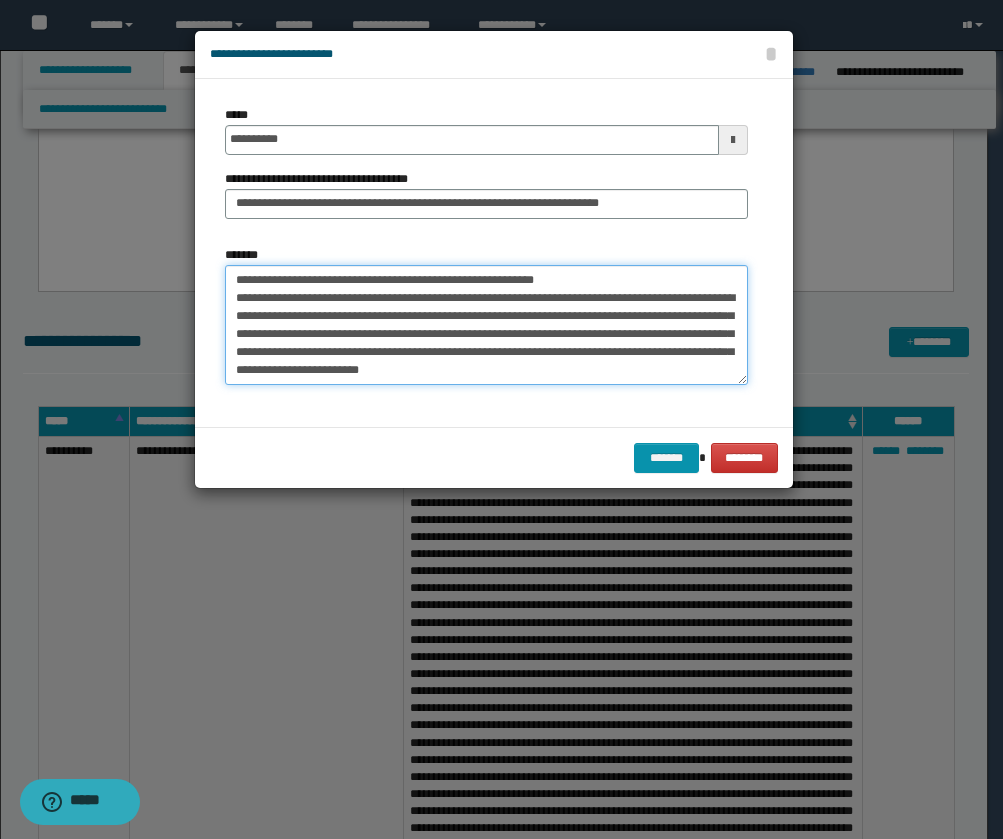 click on "**********" at bounding box center [486, 325] 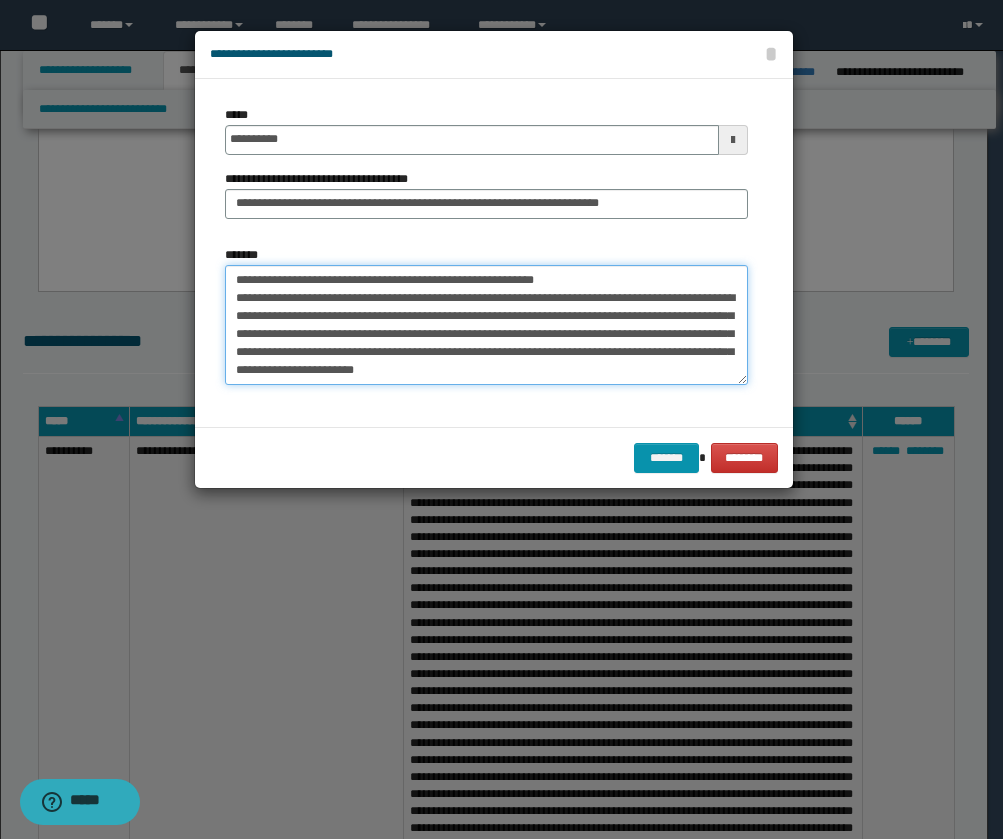 click on "**********" at bounding box center (486, 325) 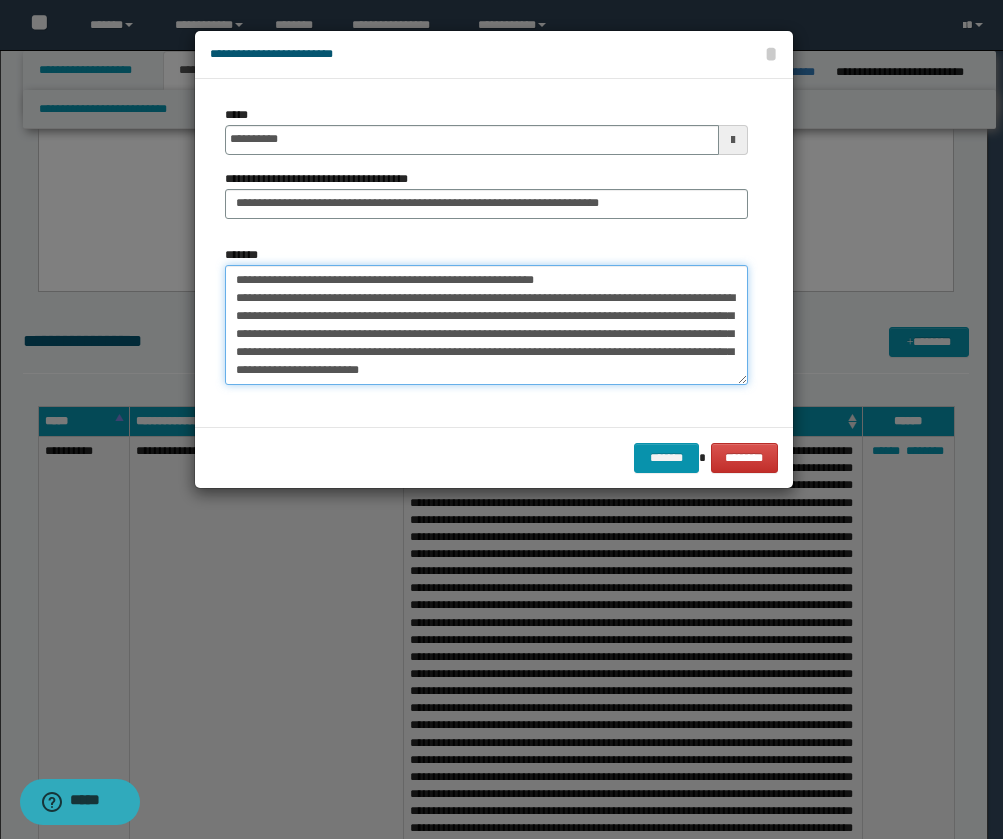 click on "**********" at bounding box center [486, 325] 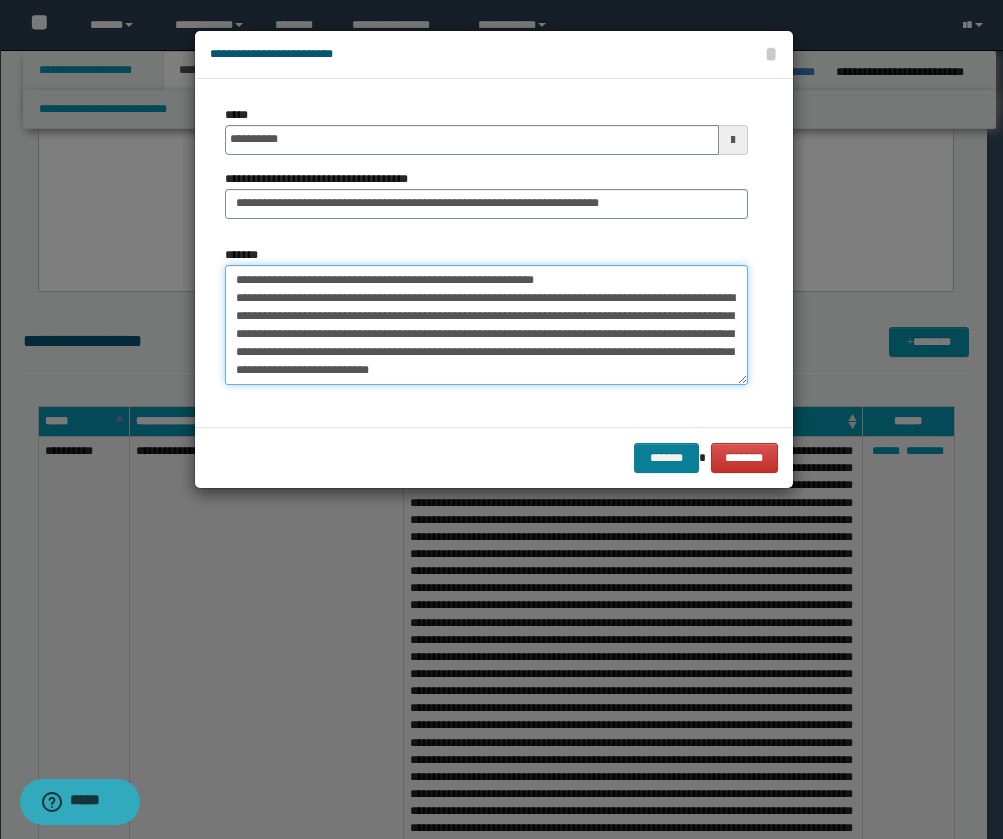 type on "**********" 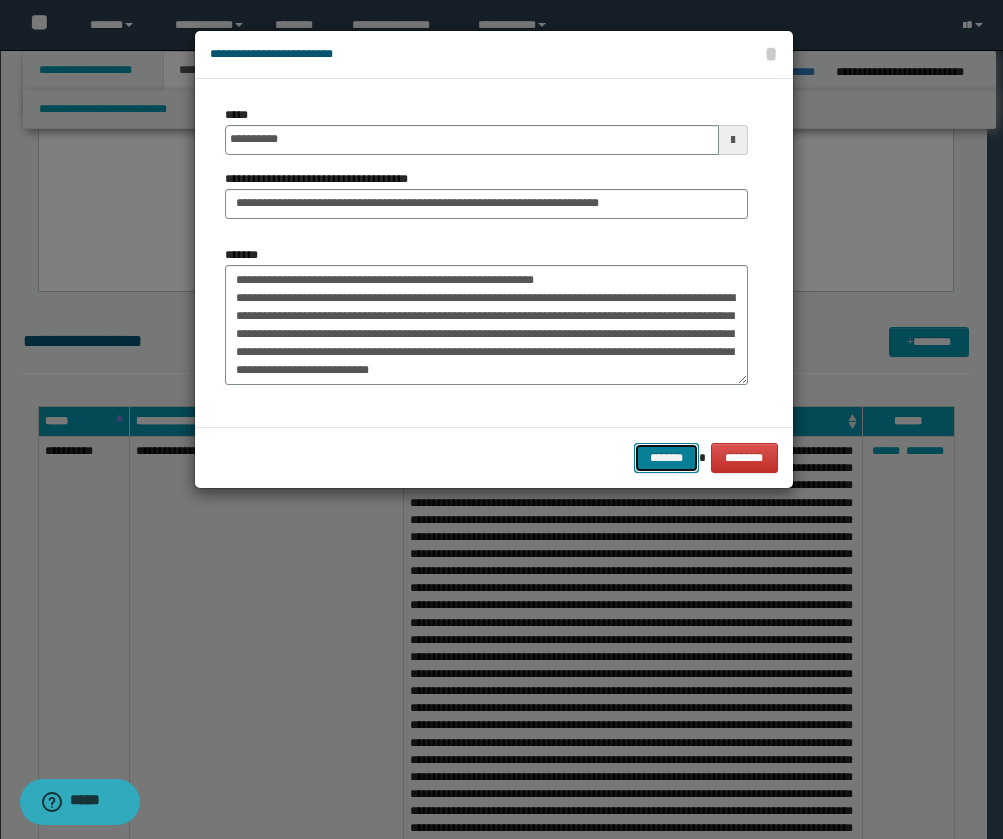 click on "*******" at bounding box center [666, 458] 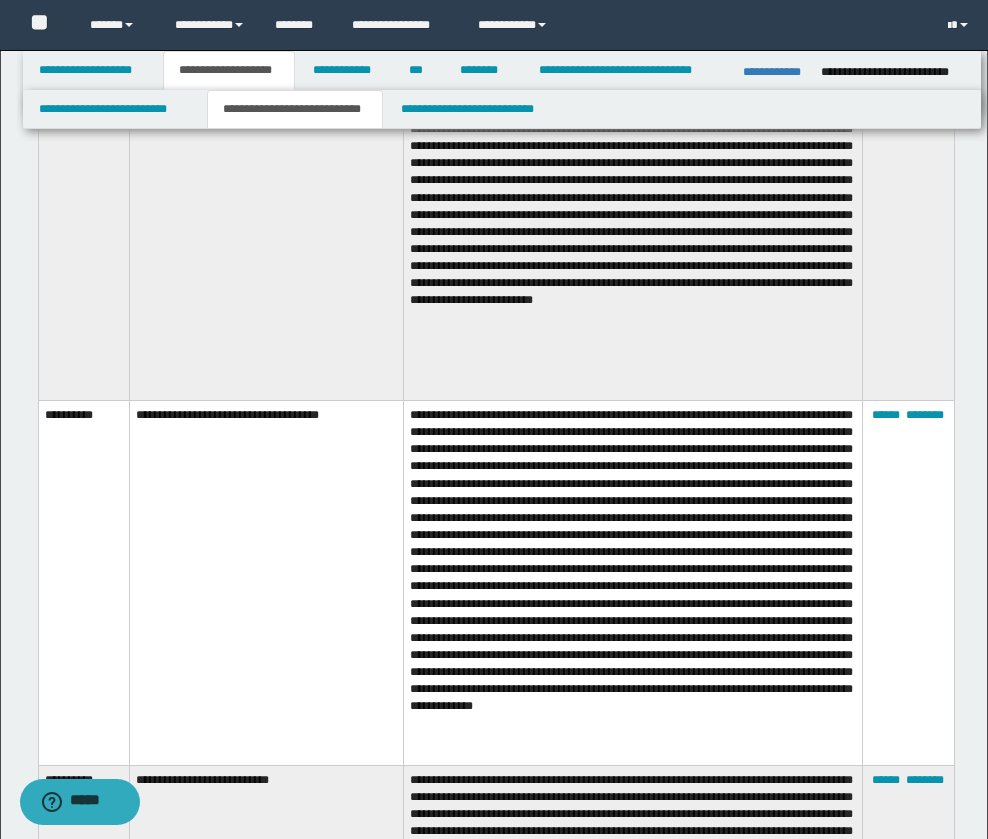 scroll, scrollTop: 6000, scrollLeft: 0, axis: vertical 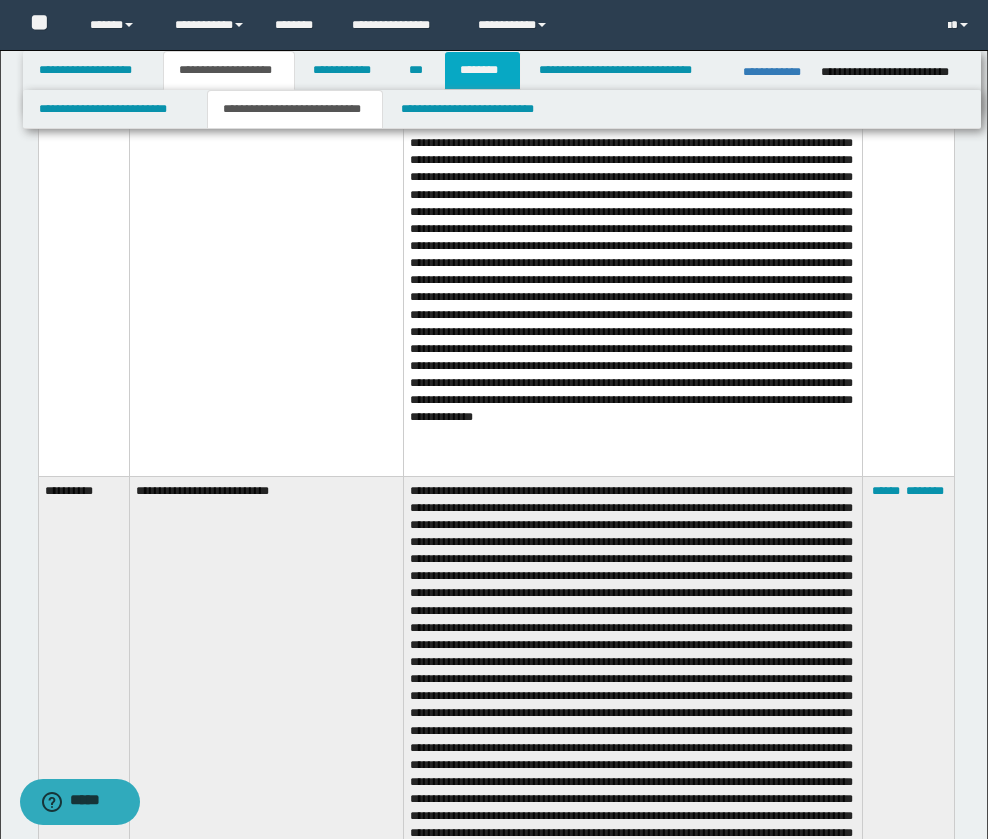 click on "********" at bounding box center (482, 70) 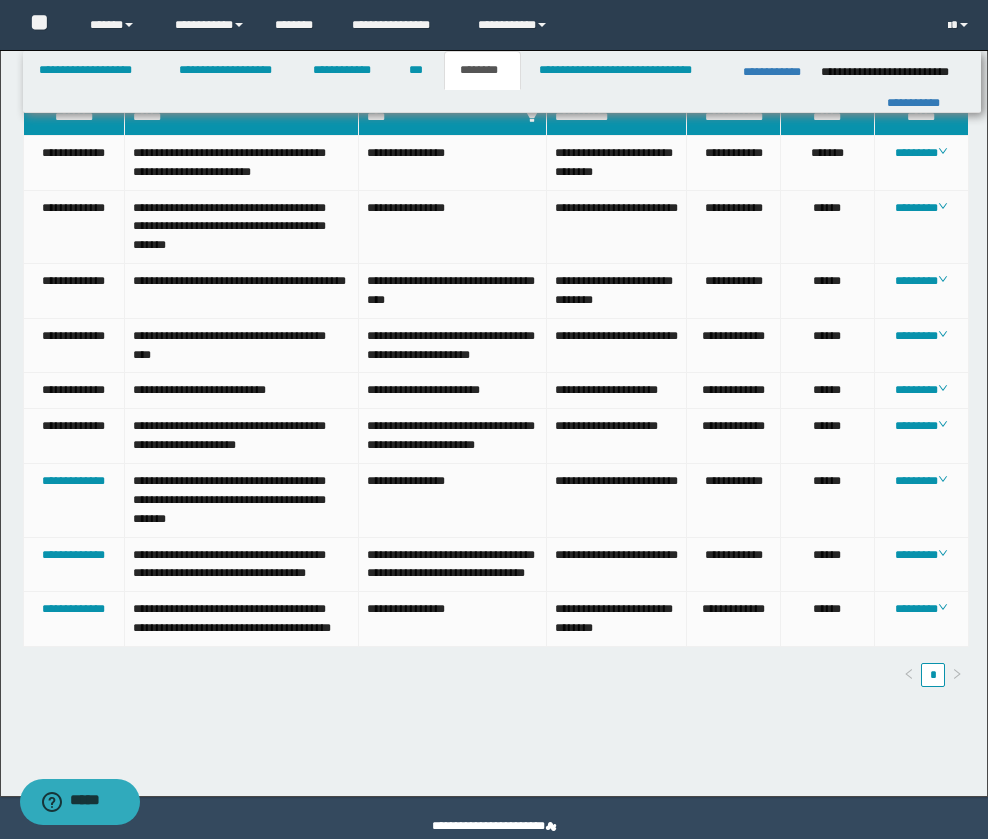 scroll, scrollTop: 0, scrollLeft: 0, axis: both 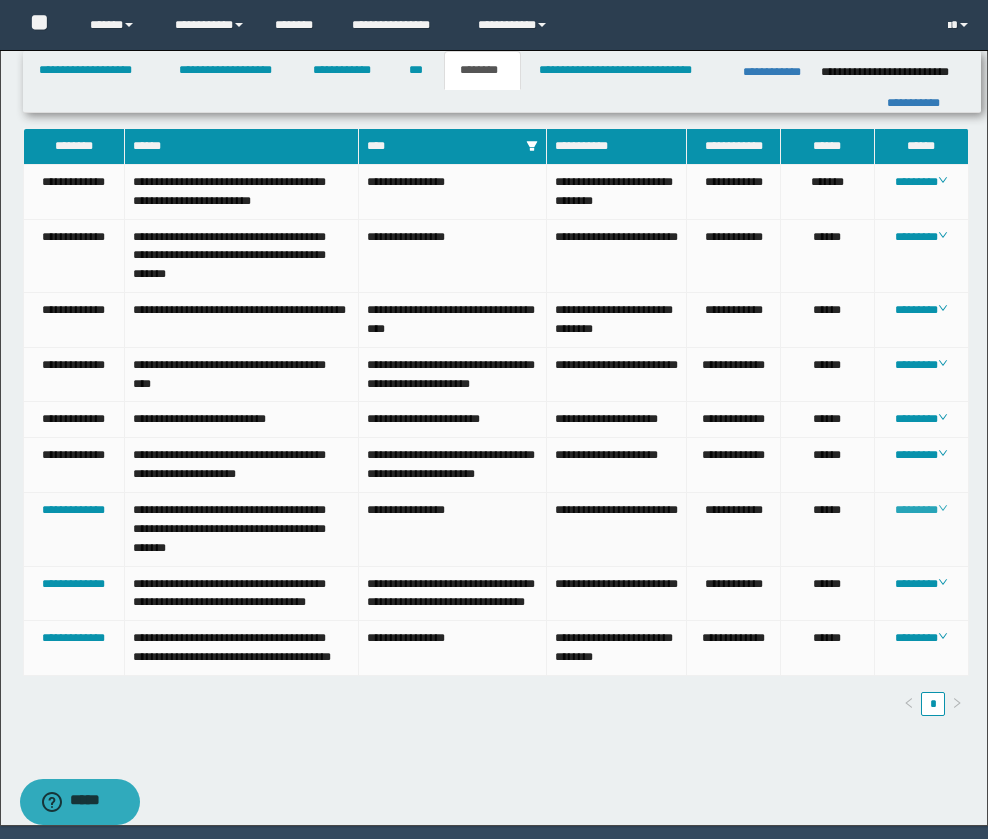 click on "********" at bounding box center [921, 510] 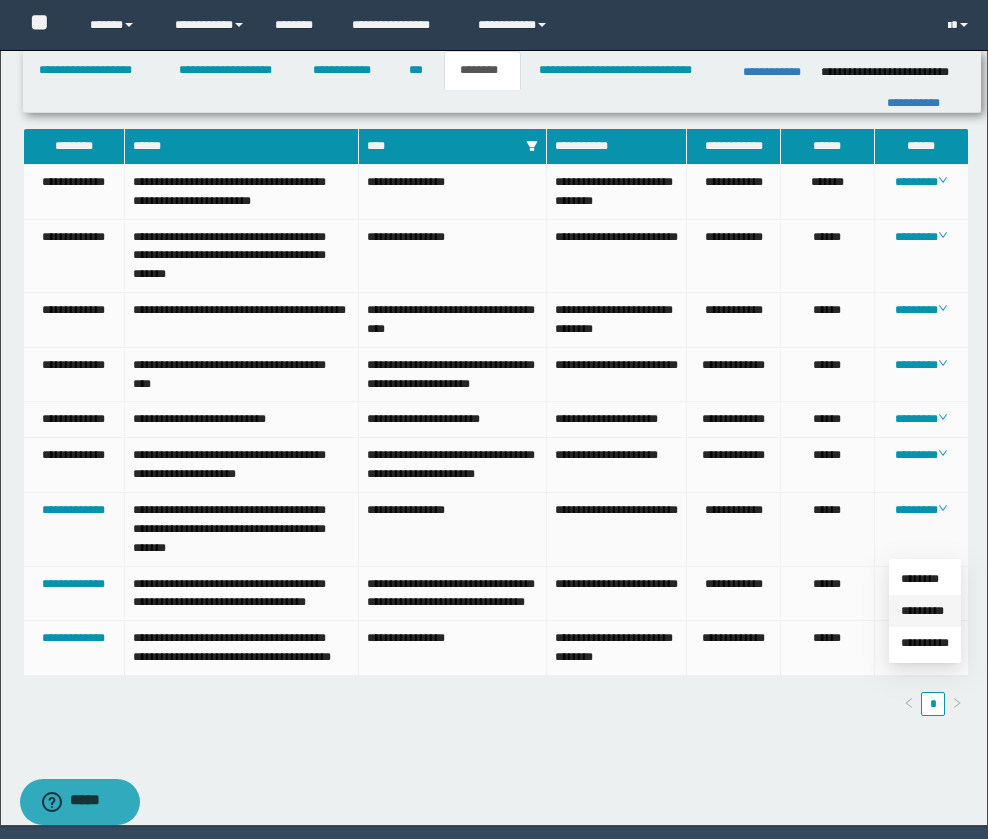 click on "*********" at bounding box center [922, 611] 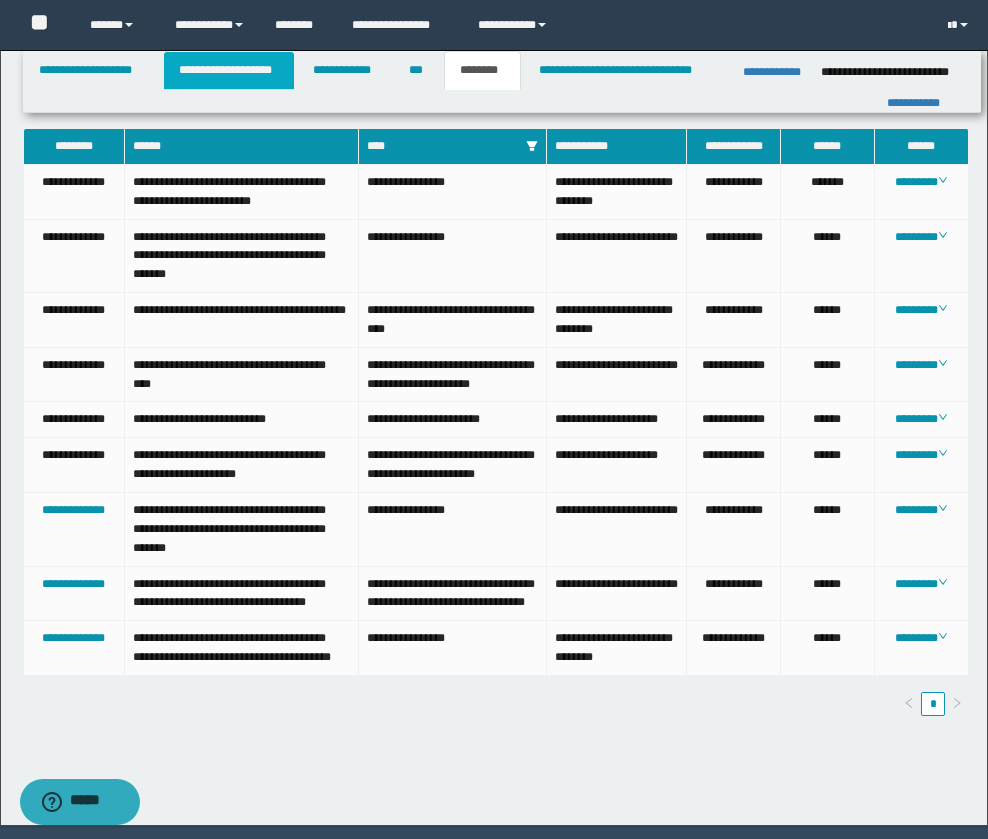 click on "**********" at bounding box center (229, 70) 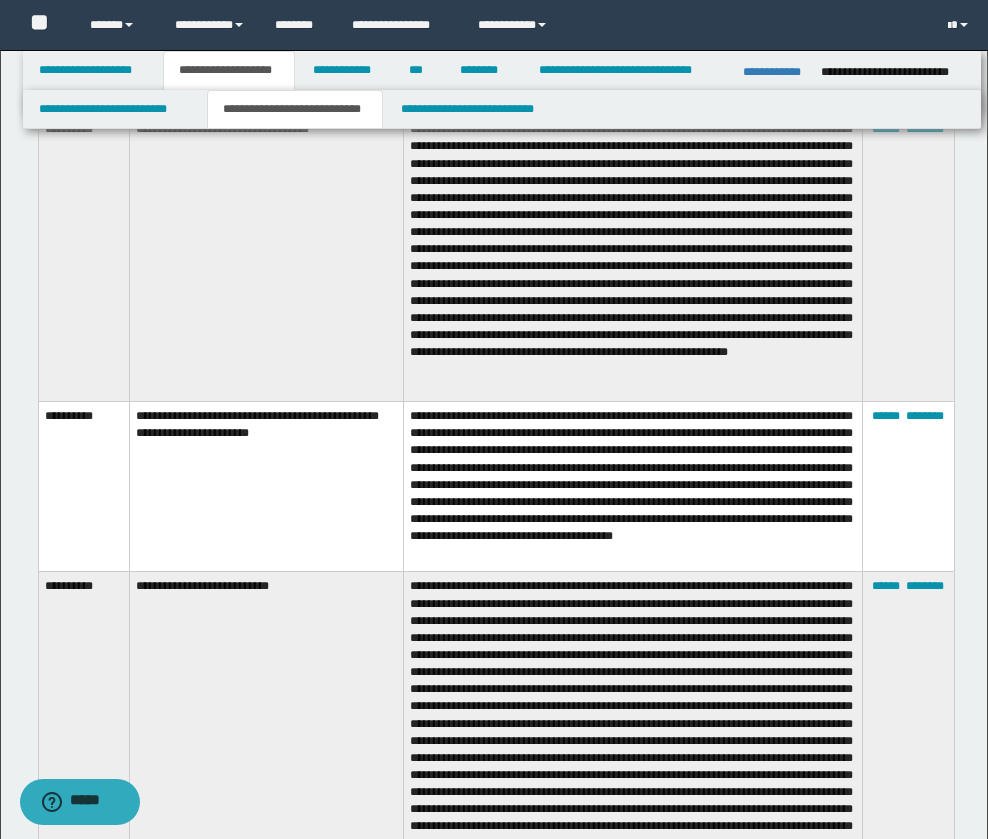 scroll, scrollTop: 4800, scrollLeft: 0, axis: vertical 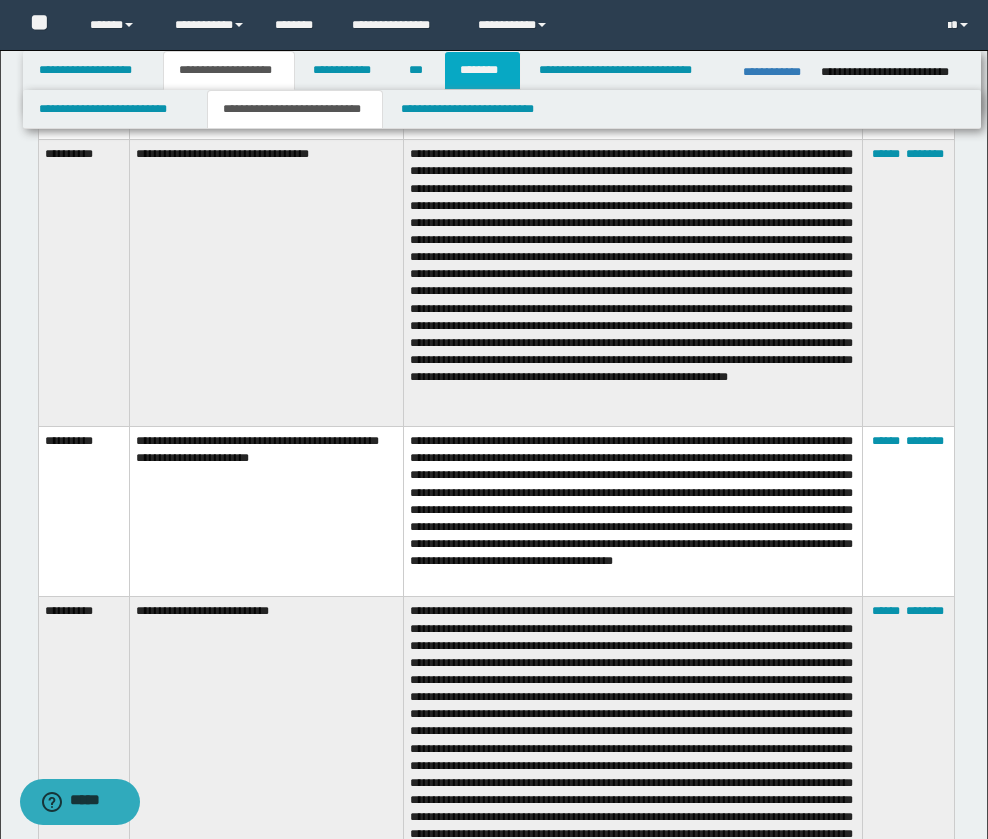 click on "********" at bounding box center (482, 70) 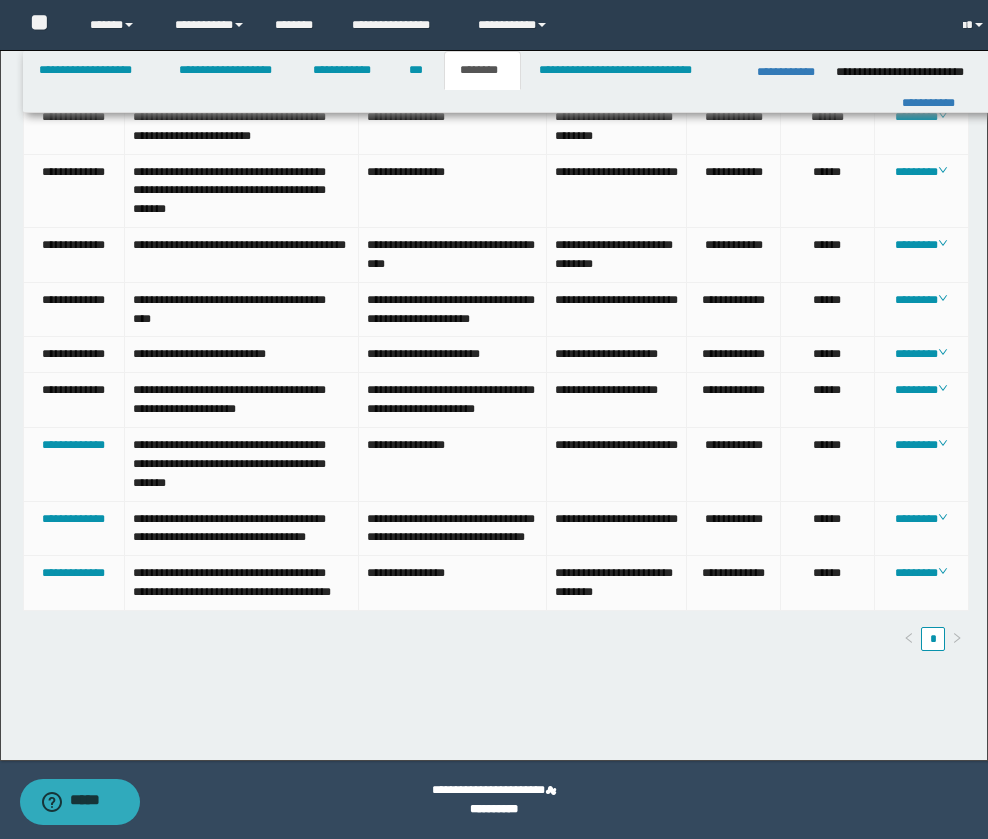 scroll, scrollTop: 65, scrollLeft: 0, axis: vertical 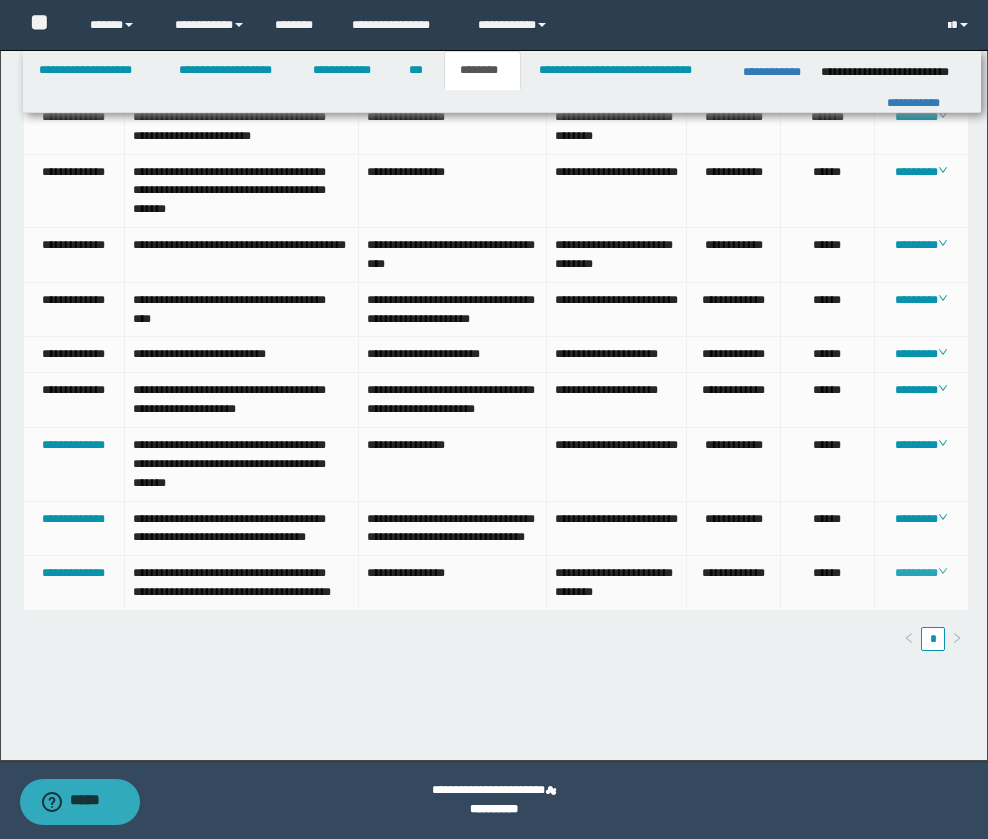 click on "********" at bounding box center [921, 573] 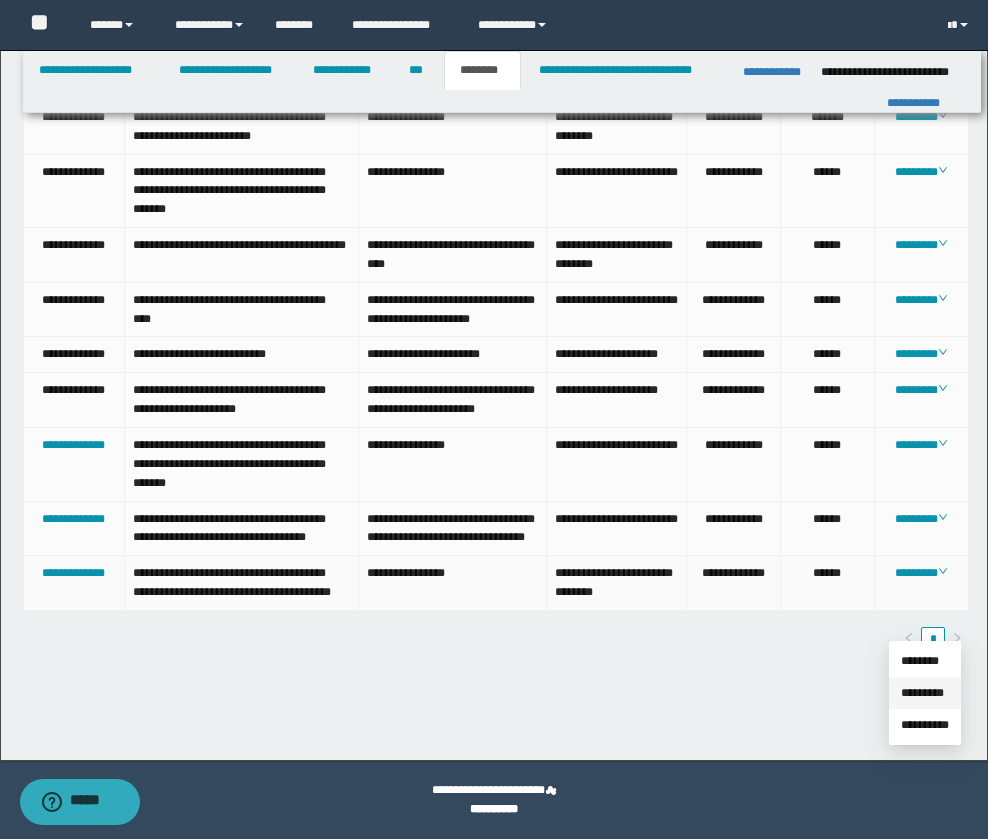 click on "*********" at bounding box center (922, 693) 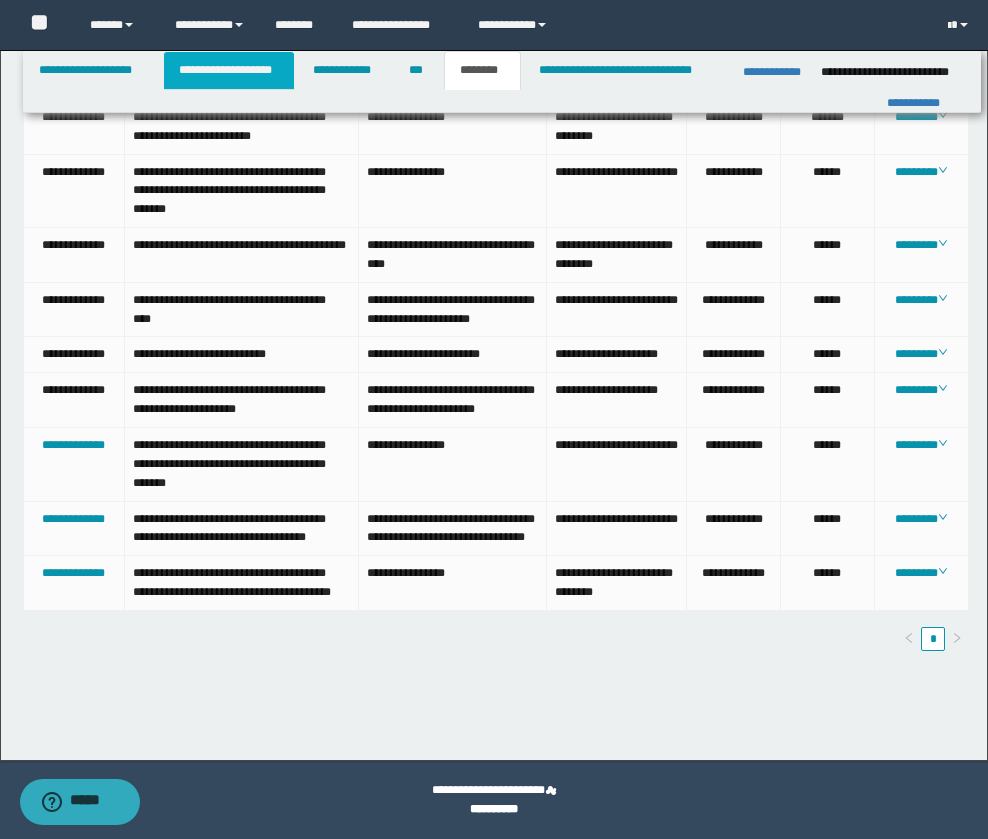 click on "**********" at bounding box center (229, 70) 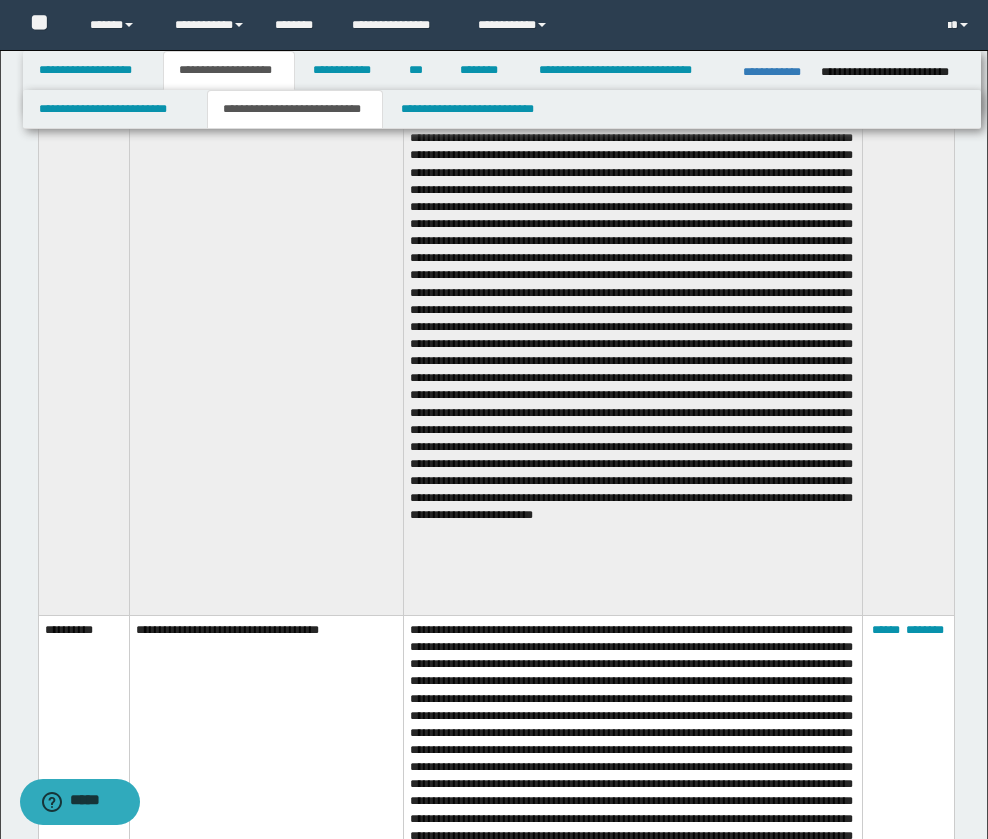 scroll, scrollTop: 5996, scrollLeft: 0, axis: vertical 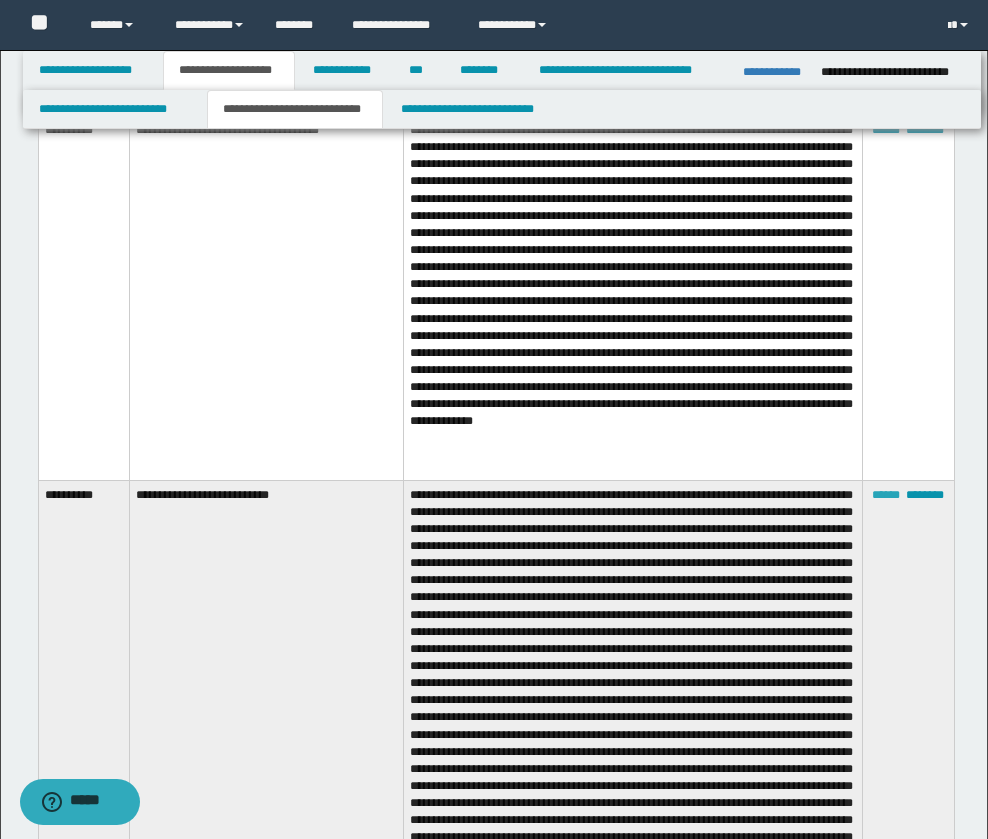 click on "******" at bounding box center [886, 495] 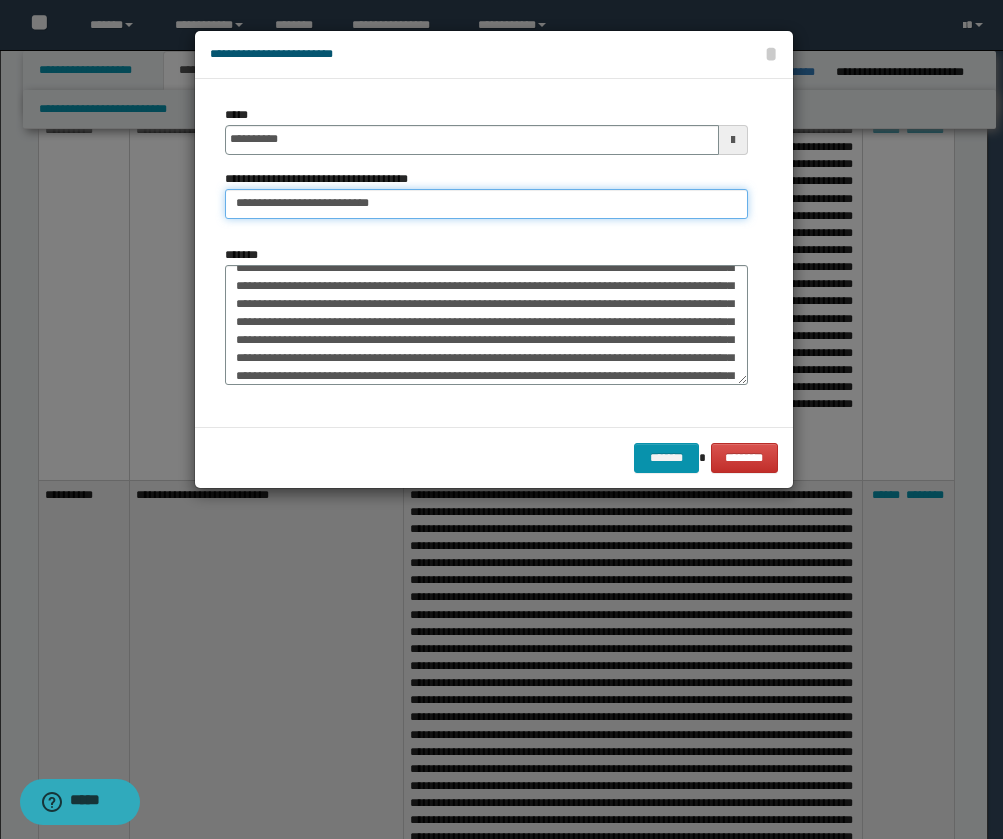 click on "**********" at bounding box center (486, 204) 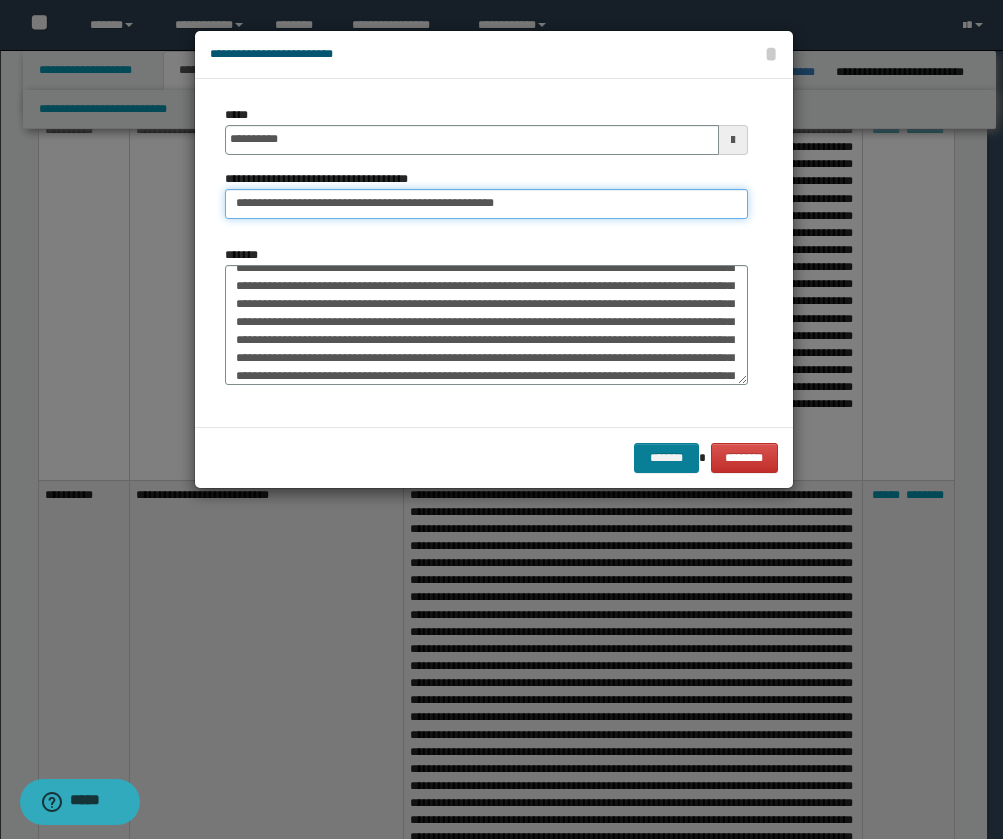 type on "**********" 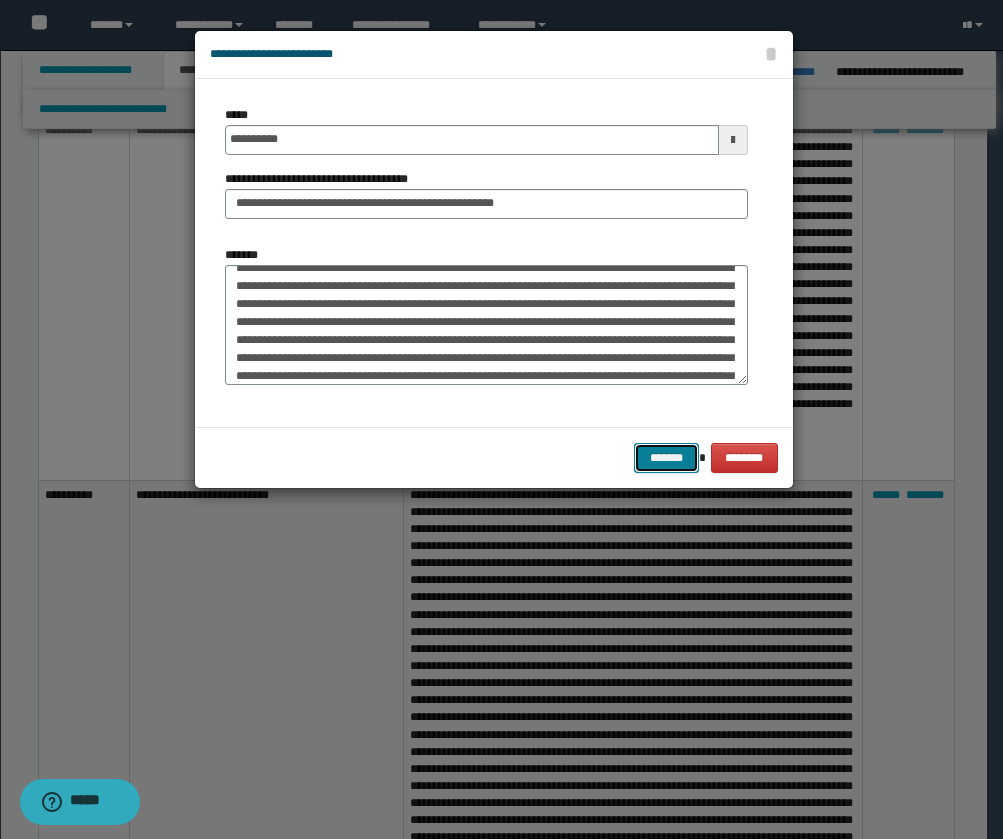 click on "*******" at bounding box center [666, 458] 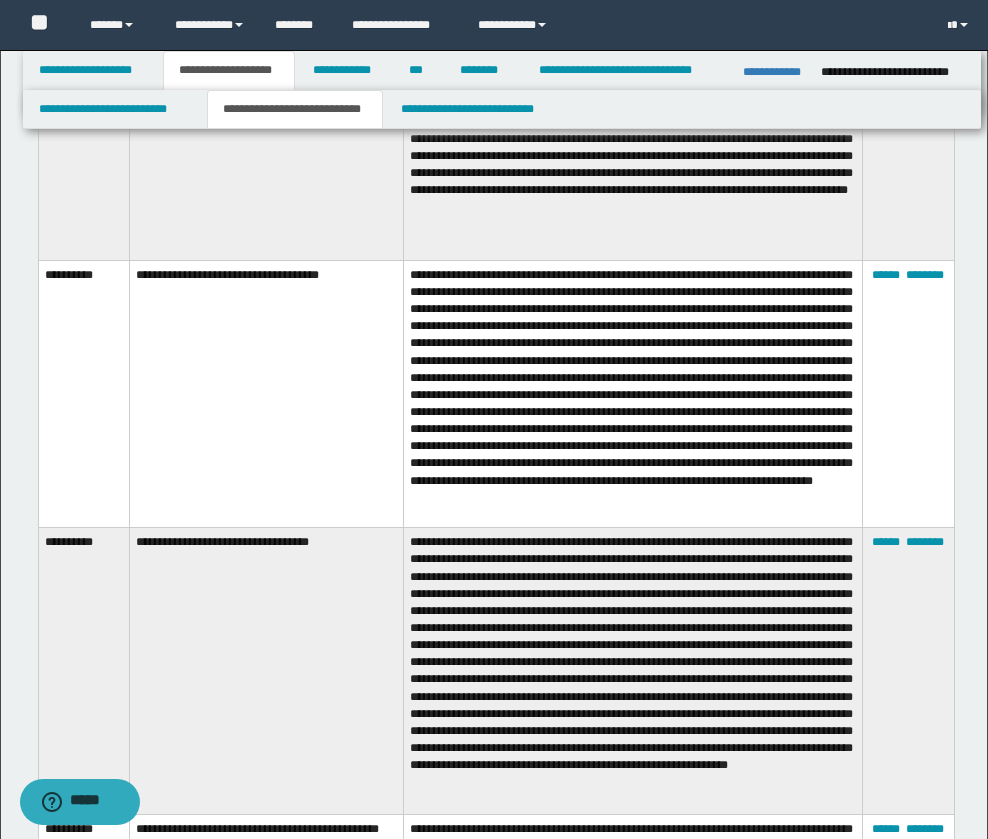 scroll, scrollTop: 4296, scrollLeft: 0, axis: vertical 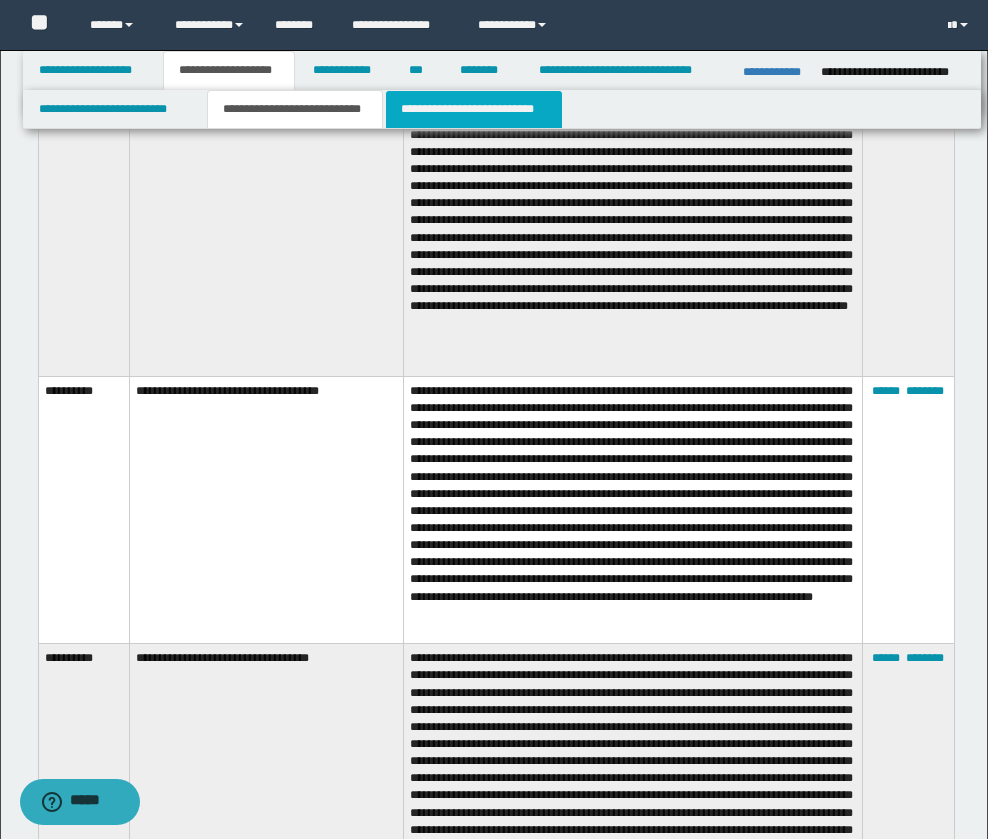 click on "**********" at bounding box center [474, 109] 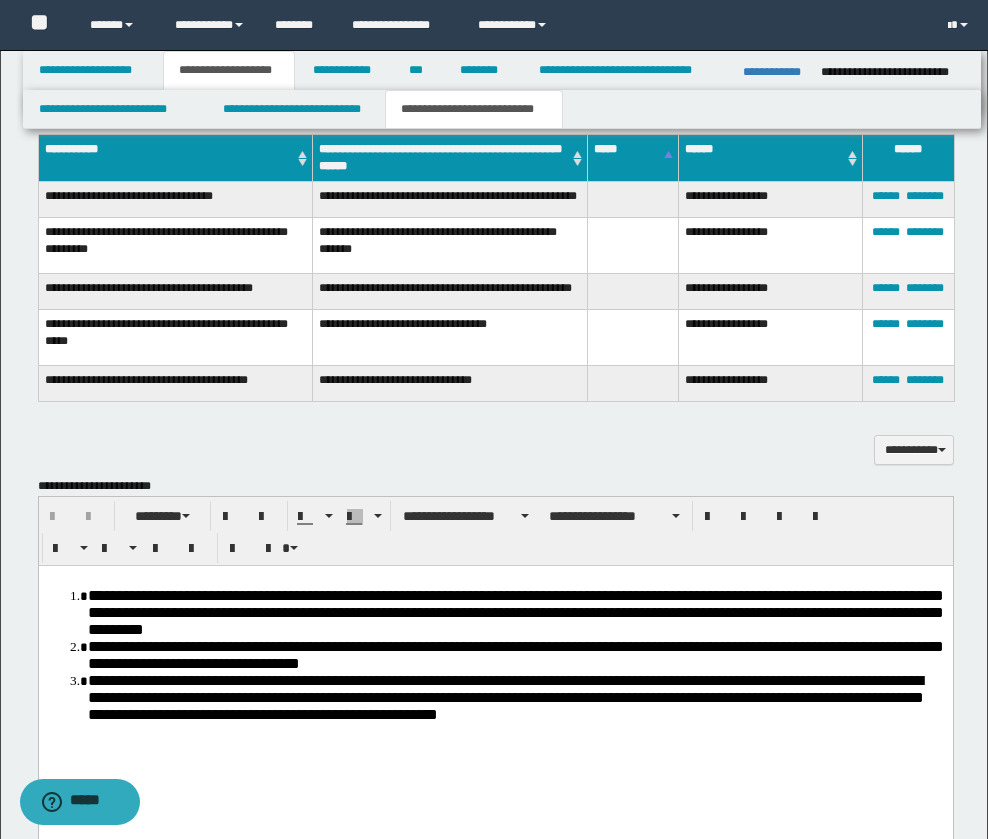 scroll, scrollTop: 646, scrollLeft: 0, axis: vertical 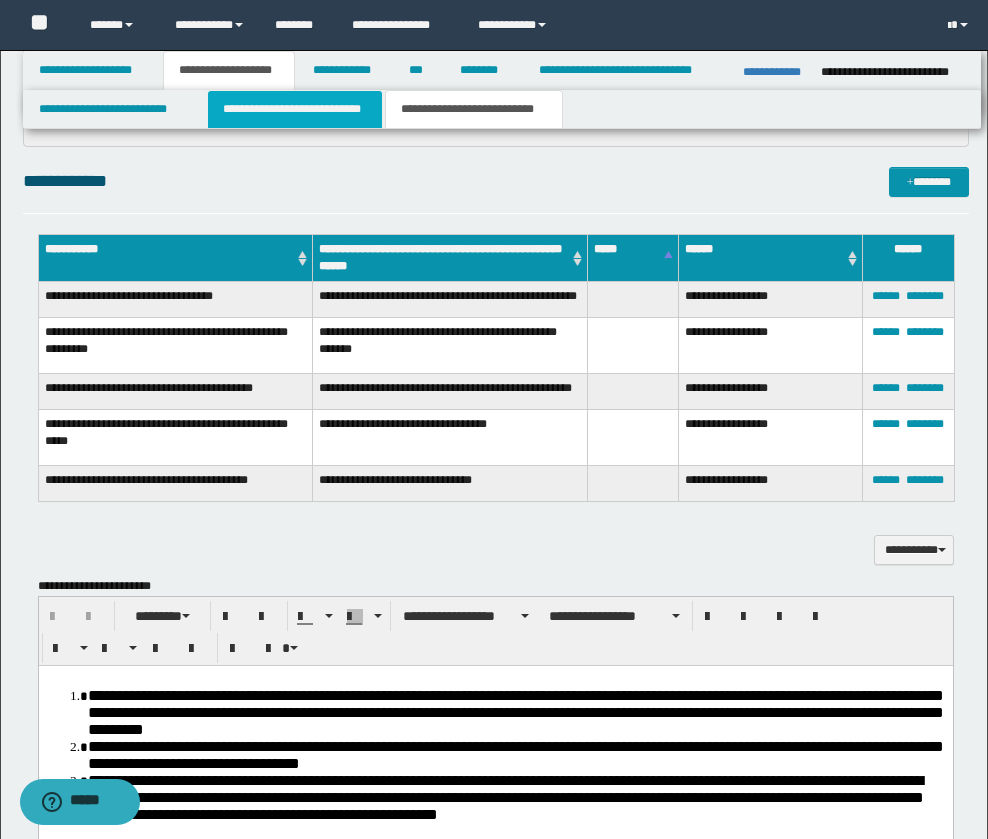 click on "**********" at bounding box center [295, 109] 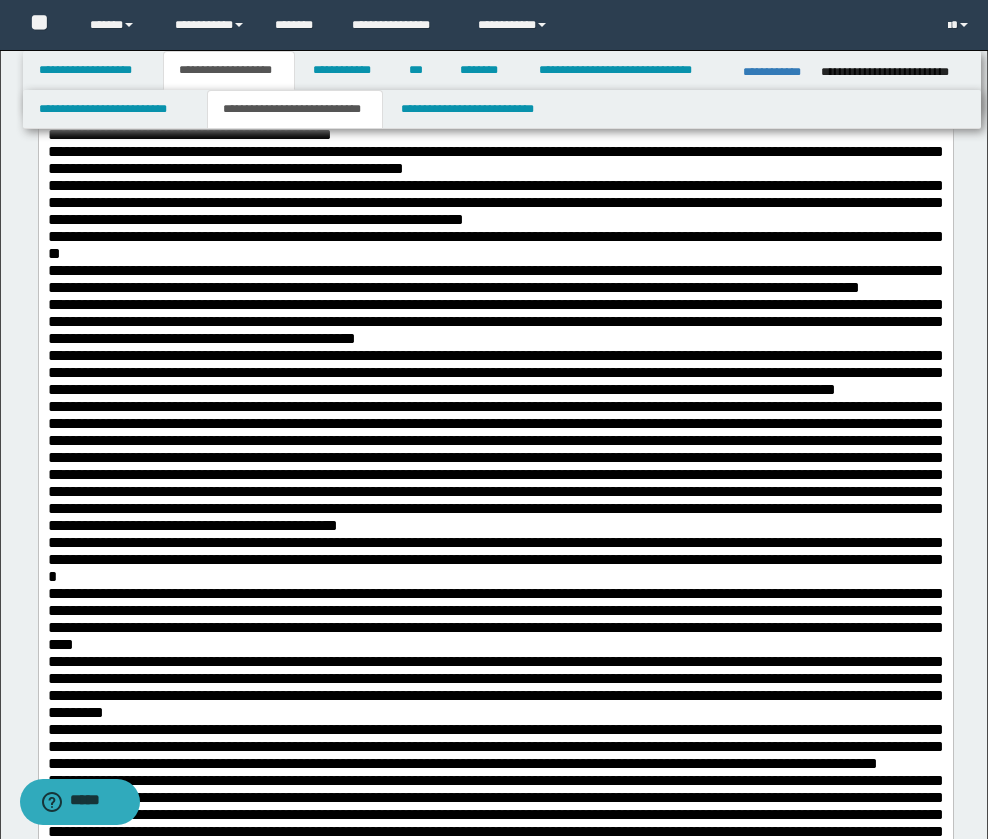 scroll, scrollTop: 1246, scrollLeft: 0, axis: vertical 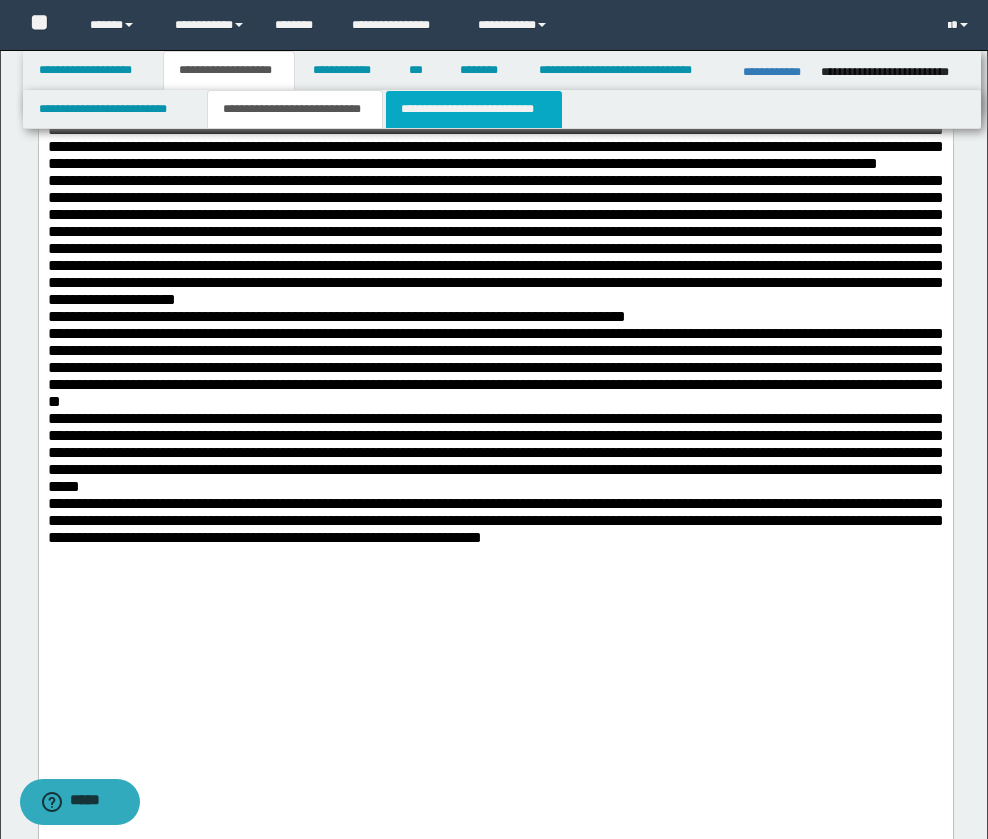 click on "**********" at bounding box center [474, 109] 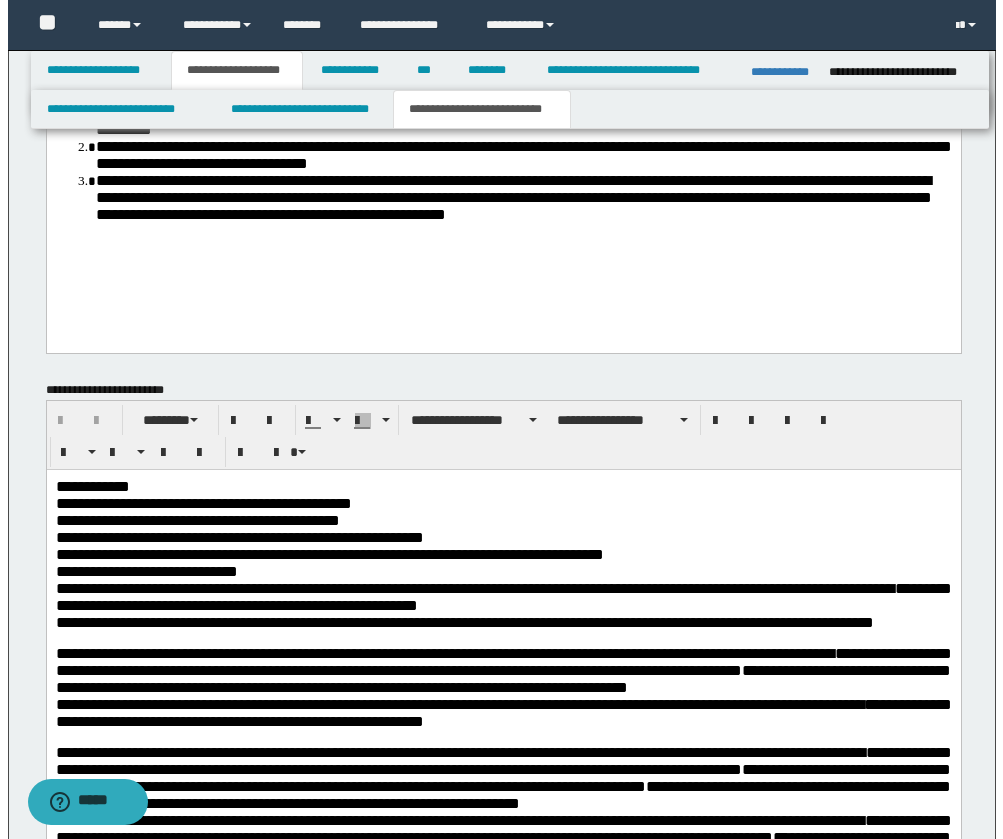 scroll, scrollTop: 746, scrollLeft: 0, axis: vertical 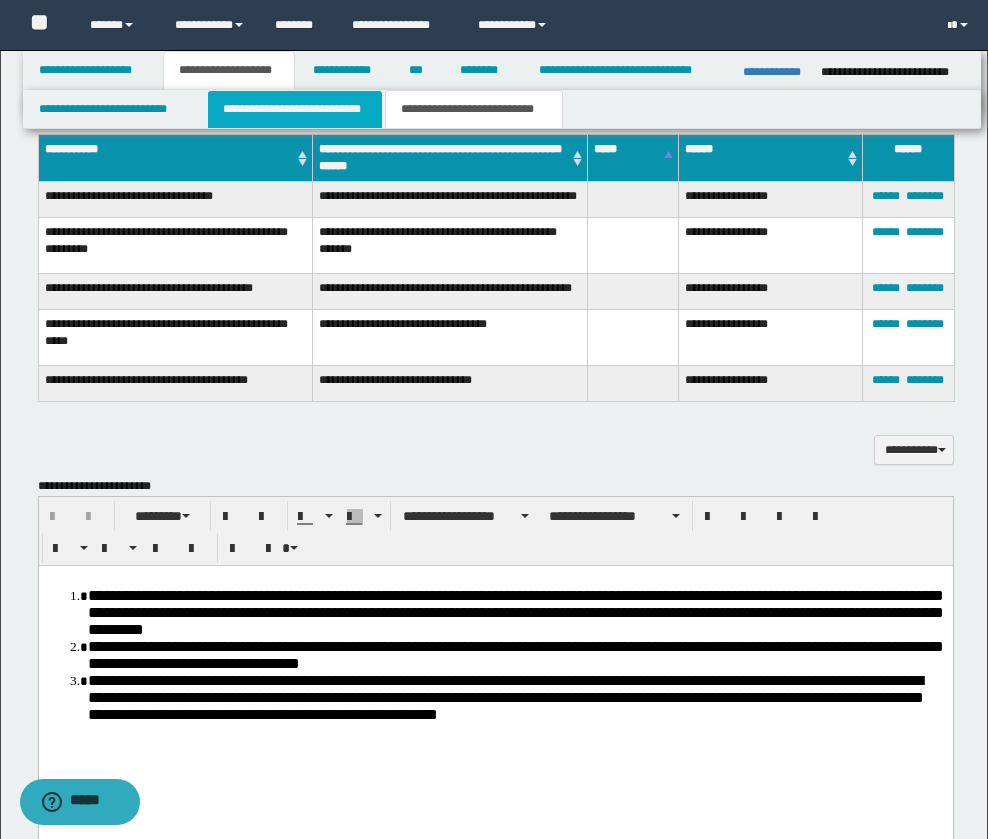 click on "**********" at bounding box center (295, 109) 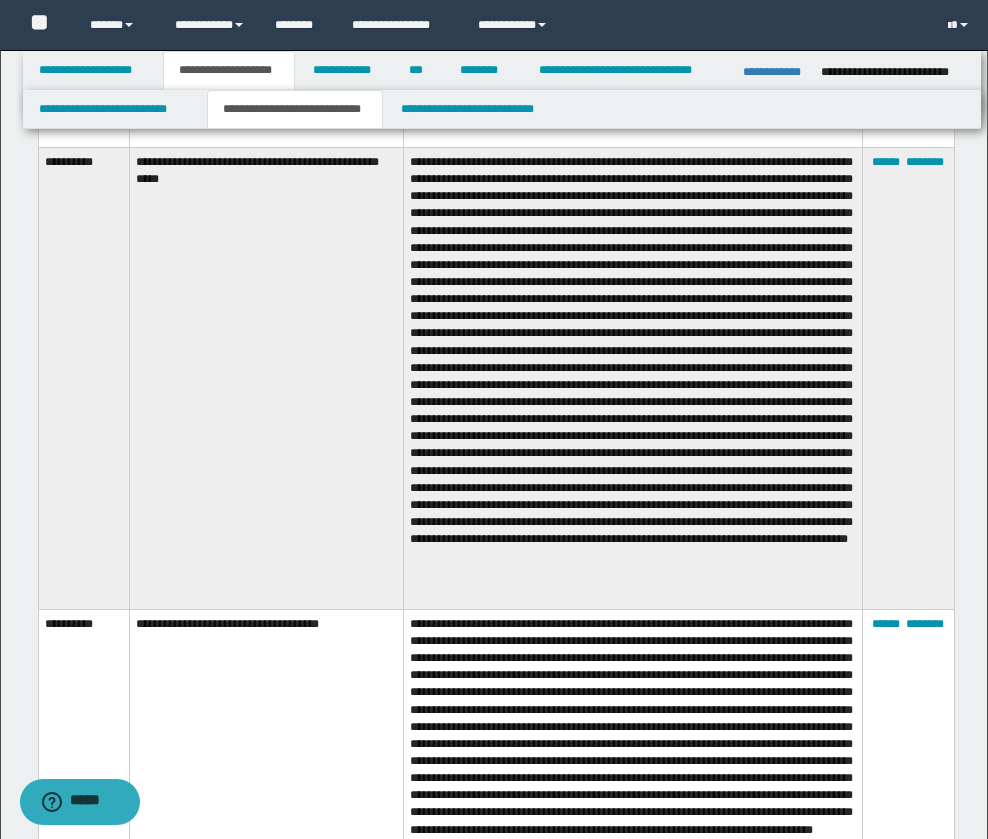 scroll, scrollTop: 4046, scrollLeft: 0, axis: vertical 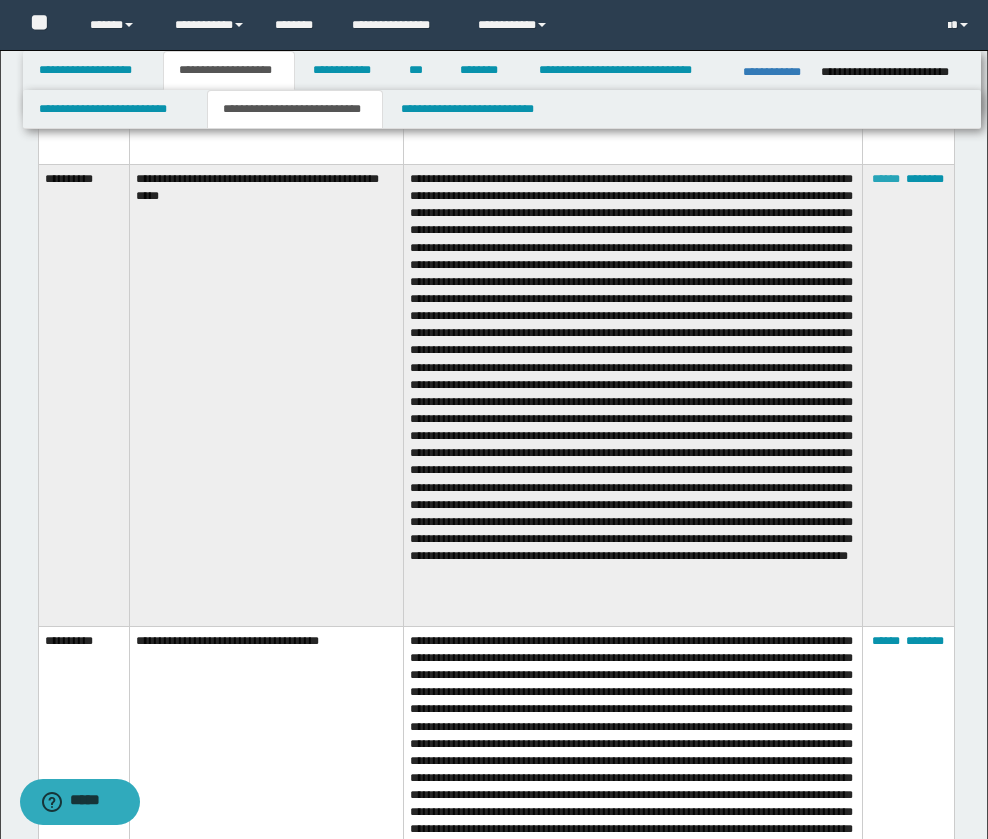 click on "******" at bounding box center (886, 179) 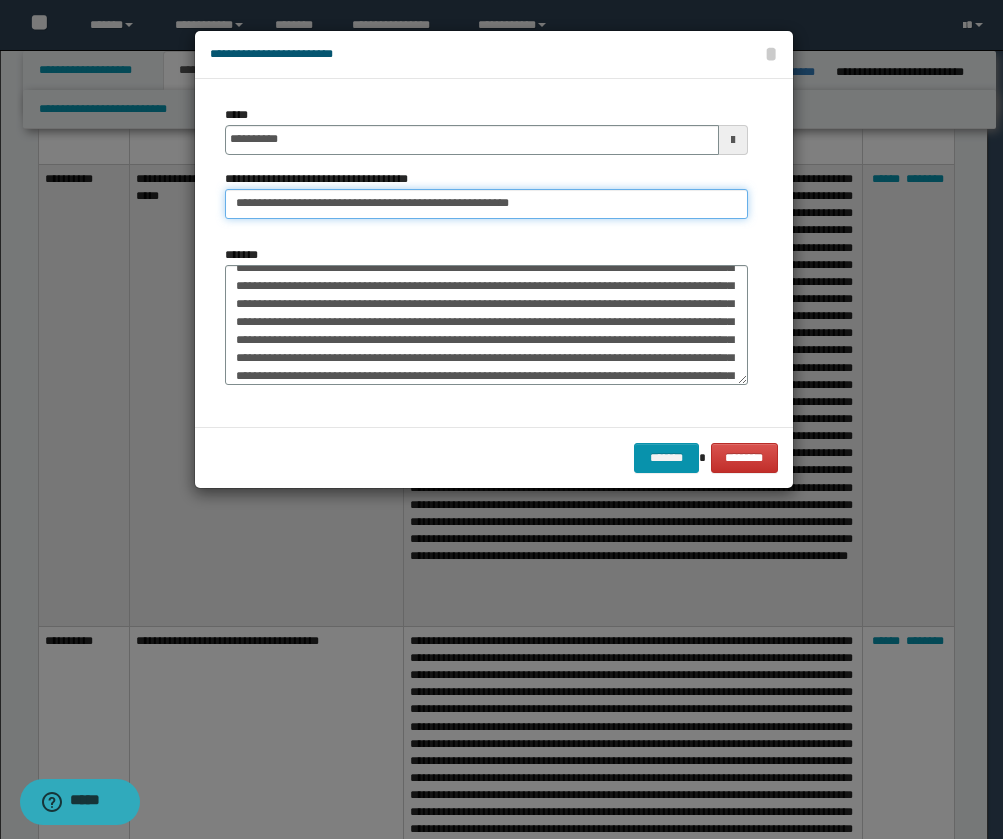 click on "**********" at bounding box center [486, 204] 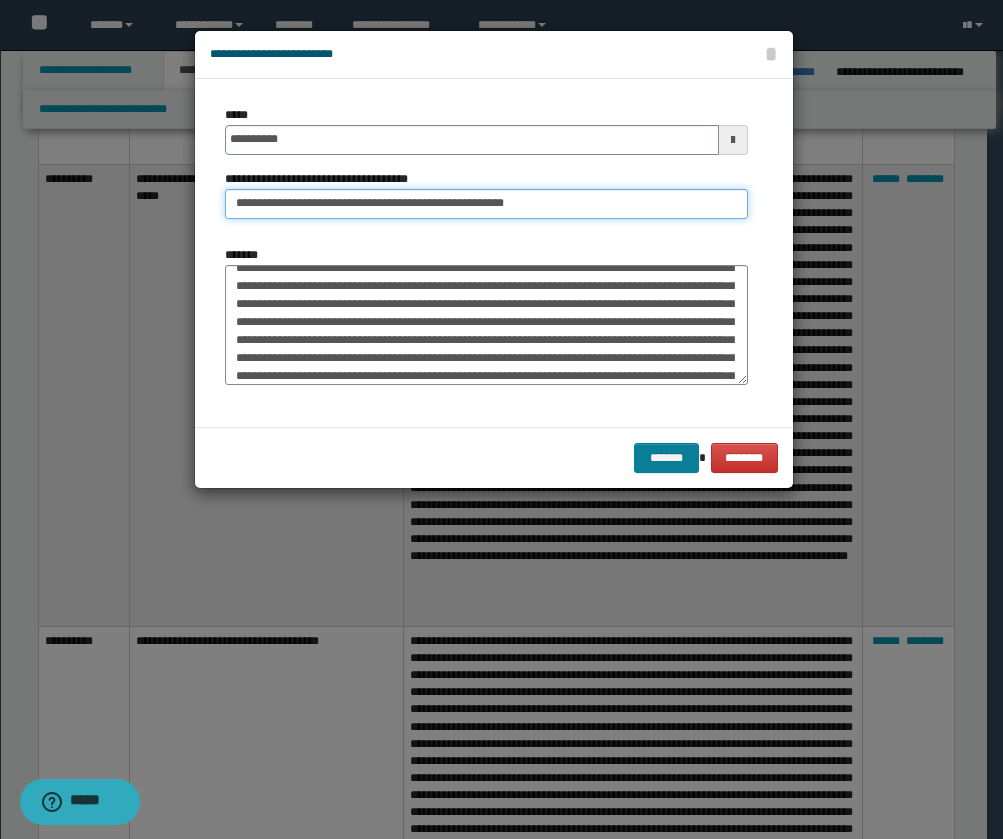 type on "**********" 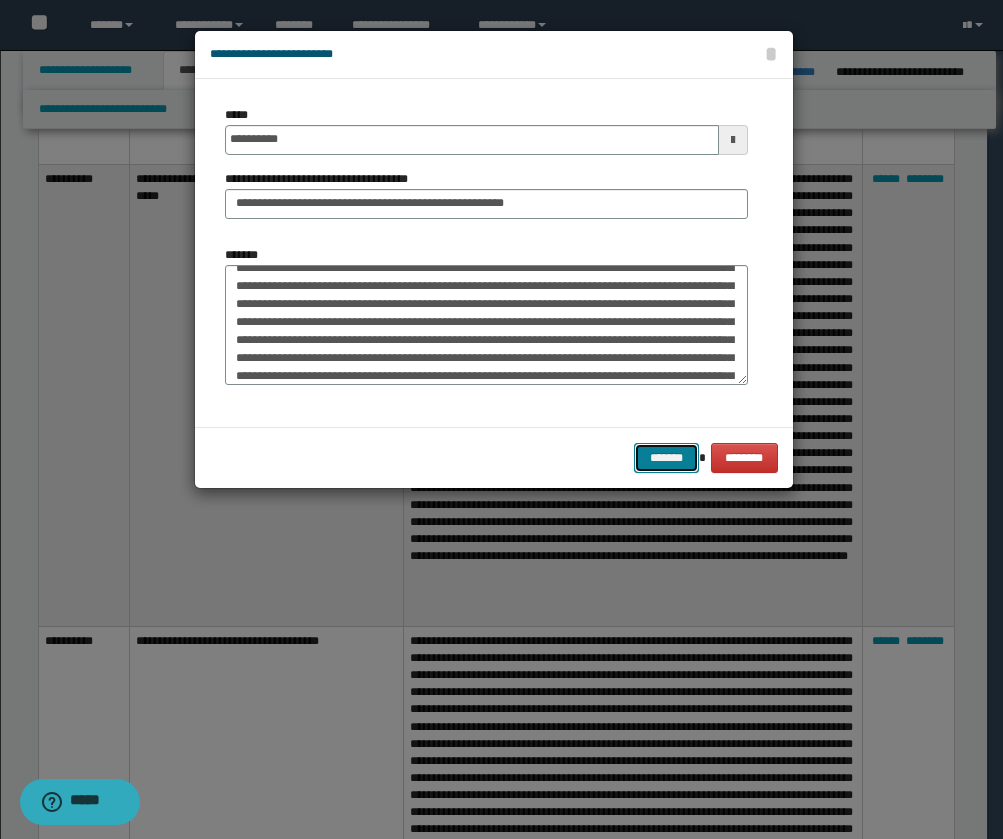 click on "*******" at bounding box center (666, 458) 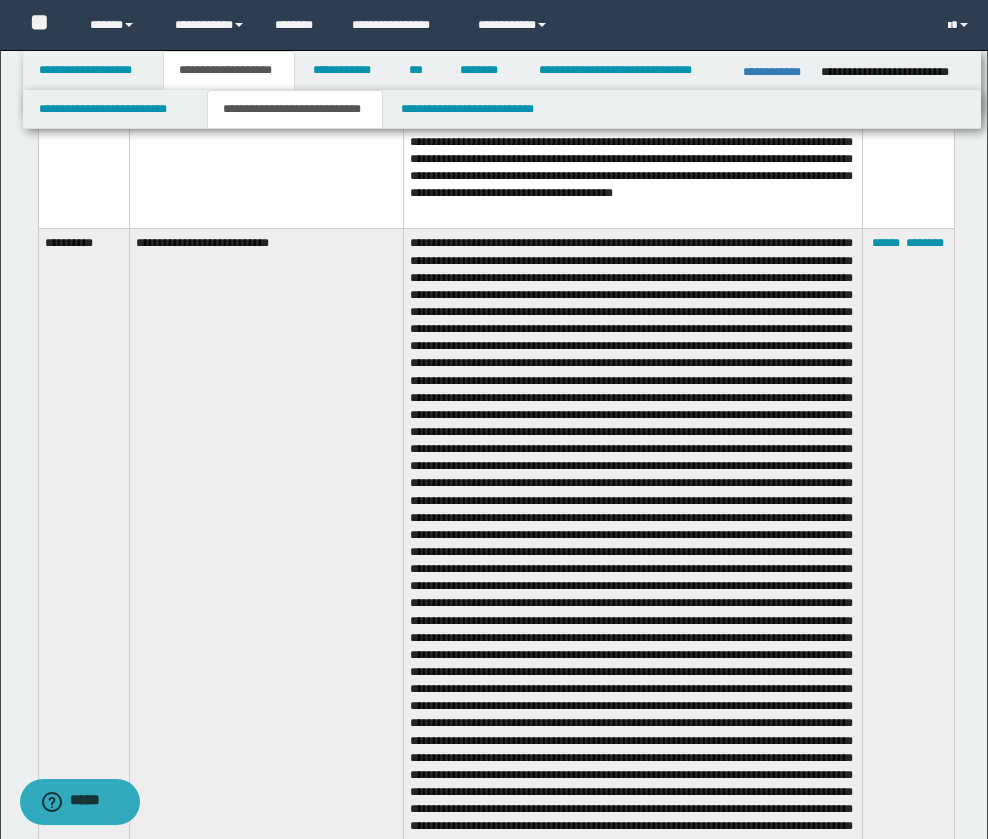 scroll, scrollTop: 4846, scrollLeft: 0, axis: vertical 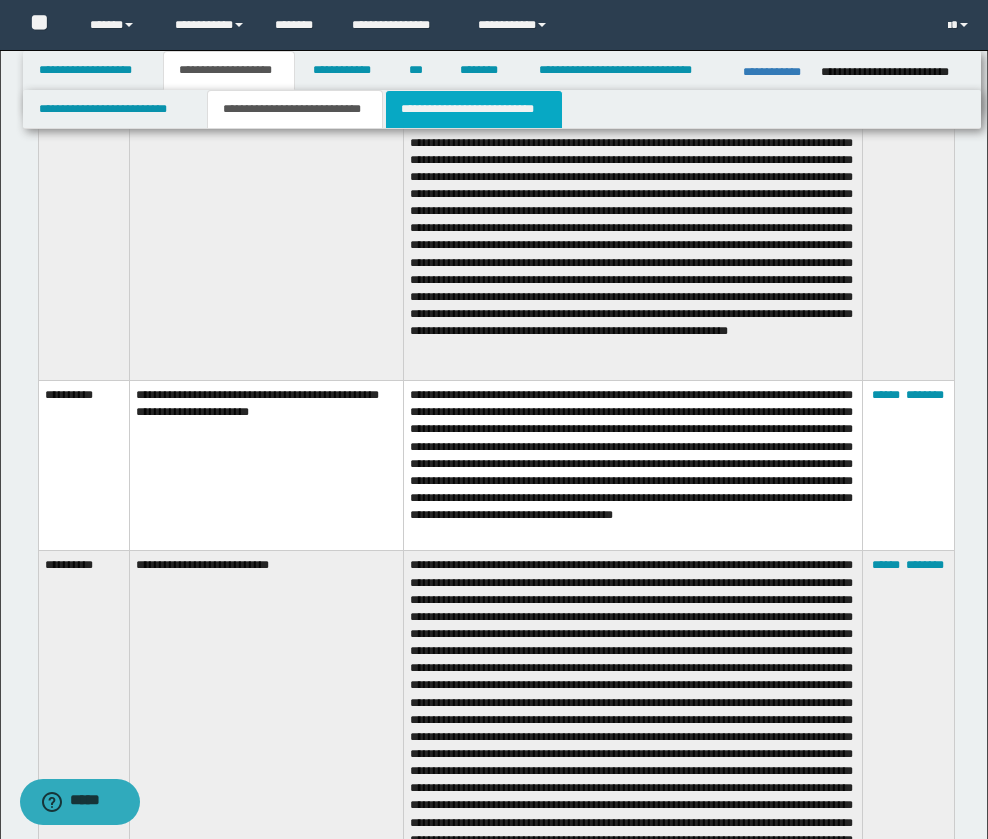 click on "**********" at bounding box center (474, 109) 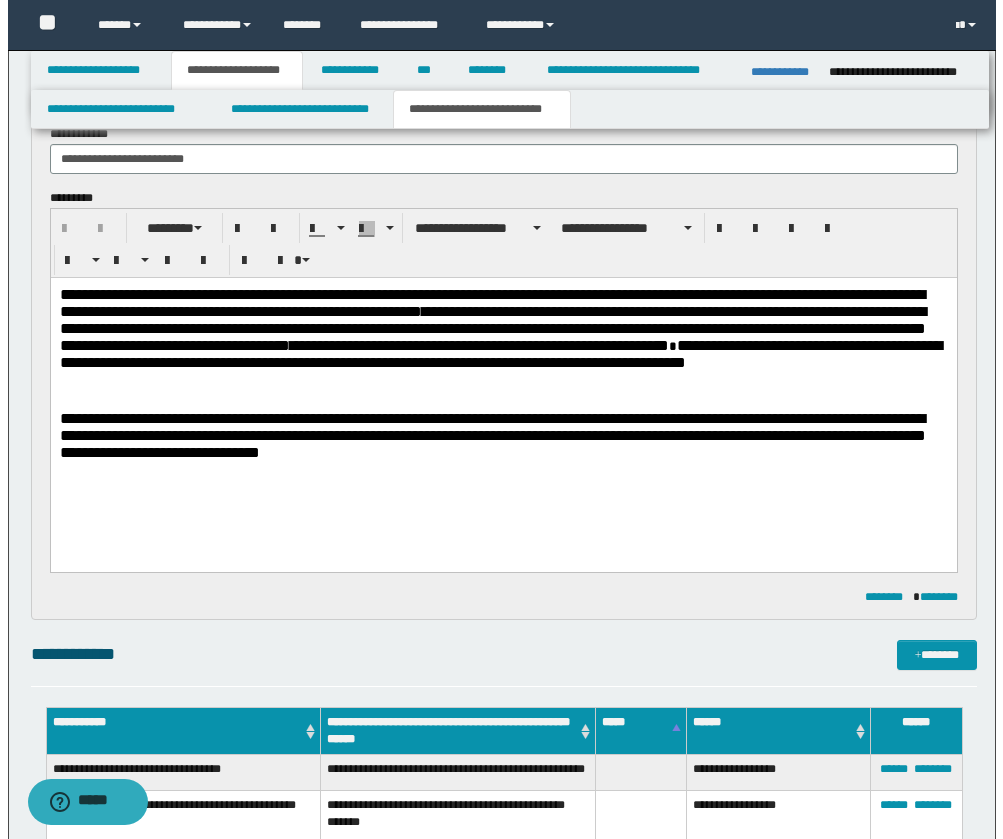 scroll, scrollTop: 500, scrollLeft: 0, axis: vertical 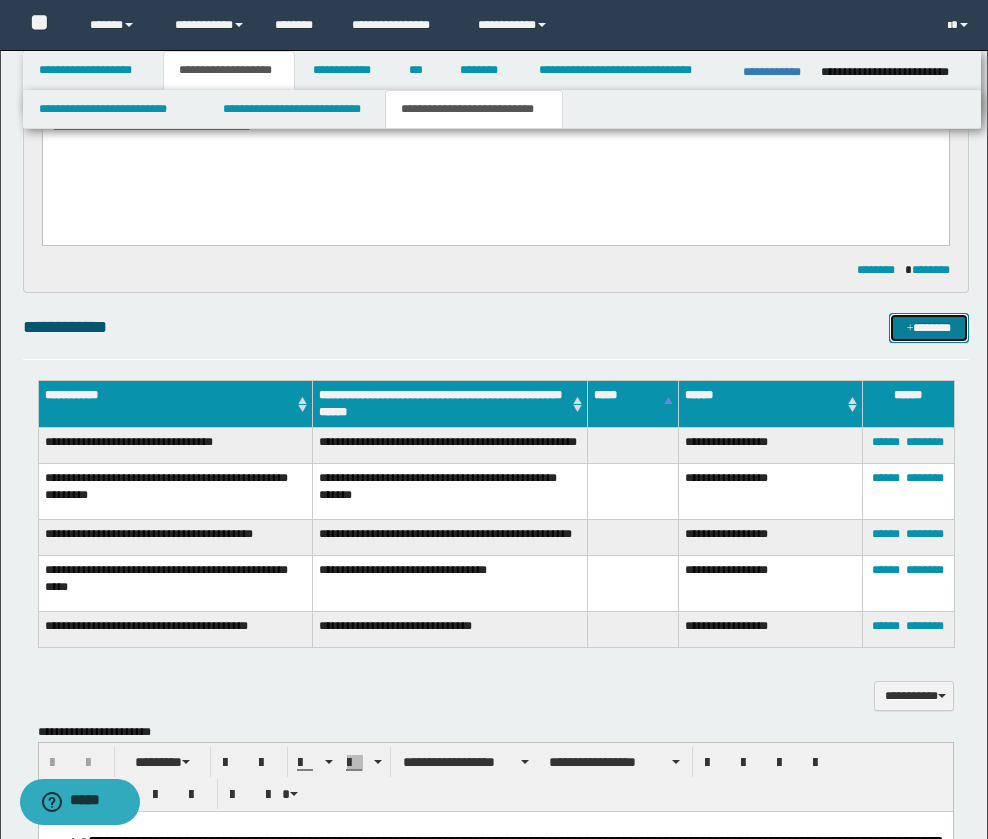 click on "*******" at bounding box center (929, 328) 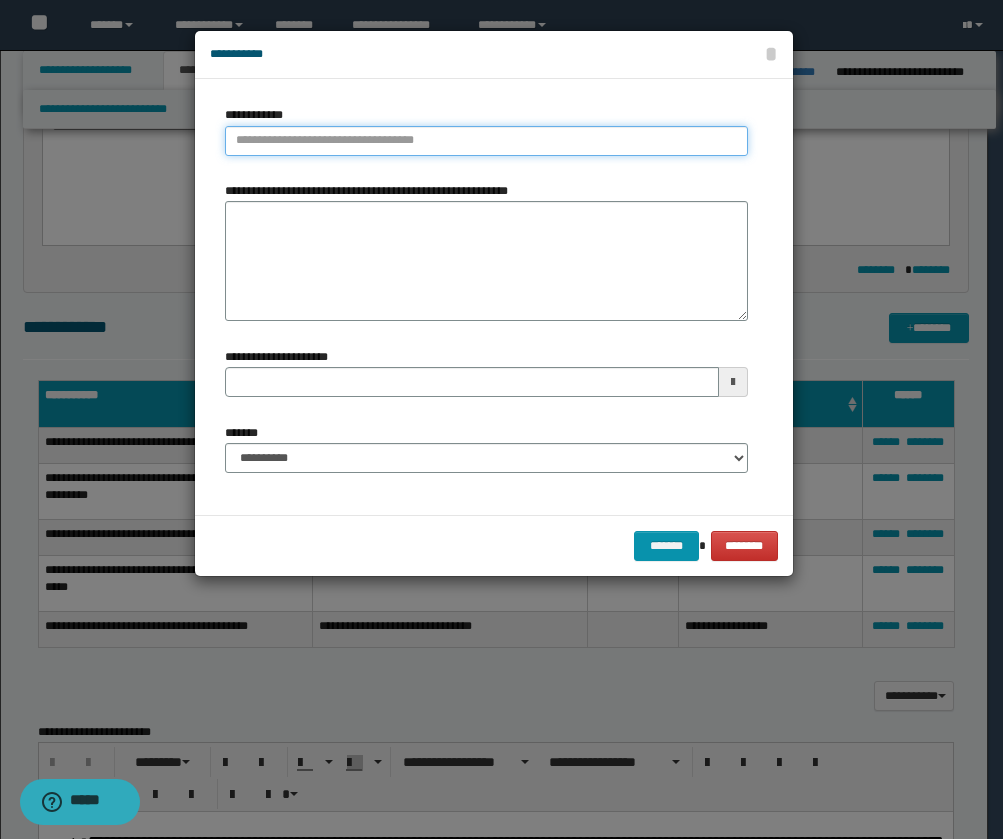 click on "**********" at bounding box center [486, 141] 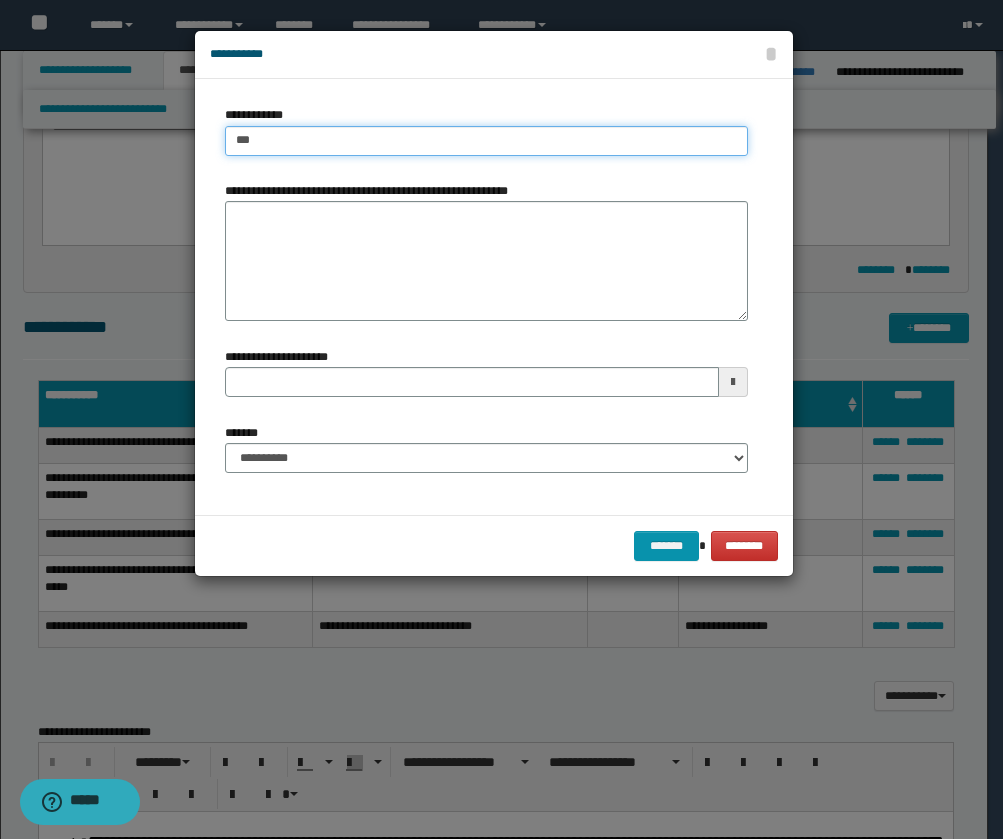 type on "****" 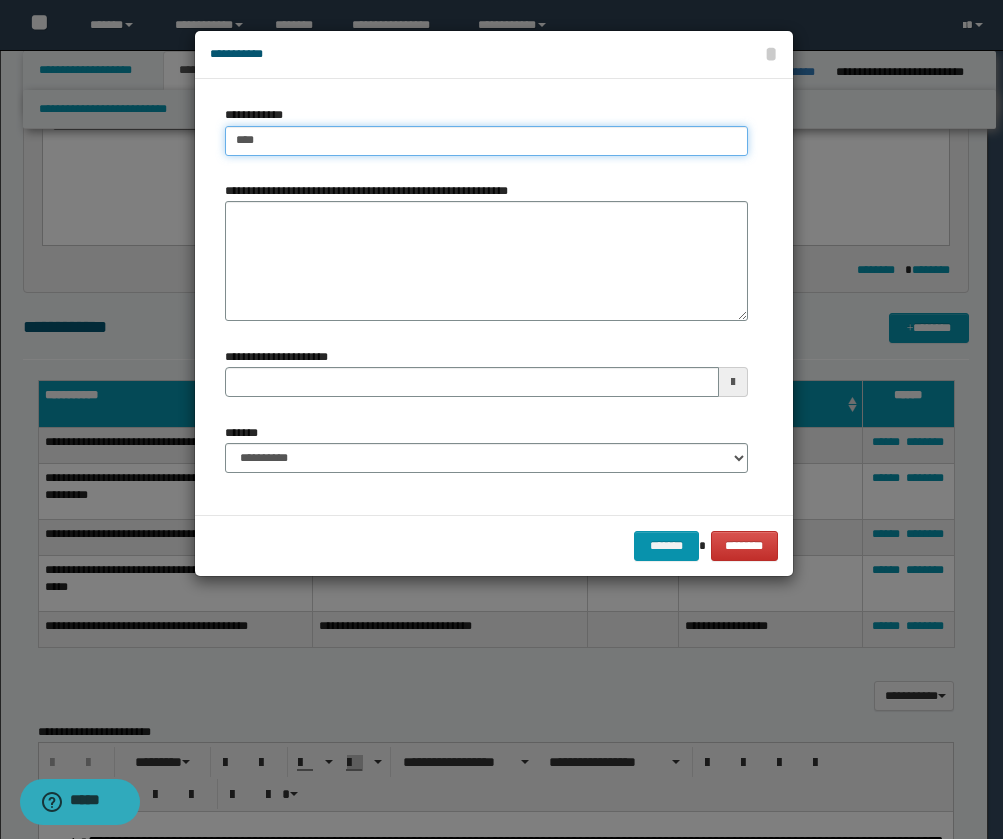 type on "****" 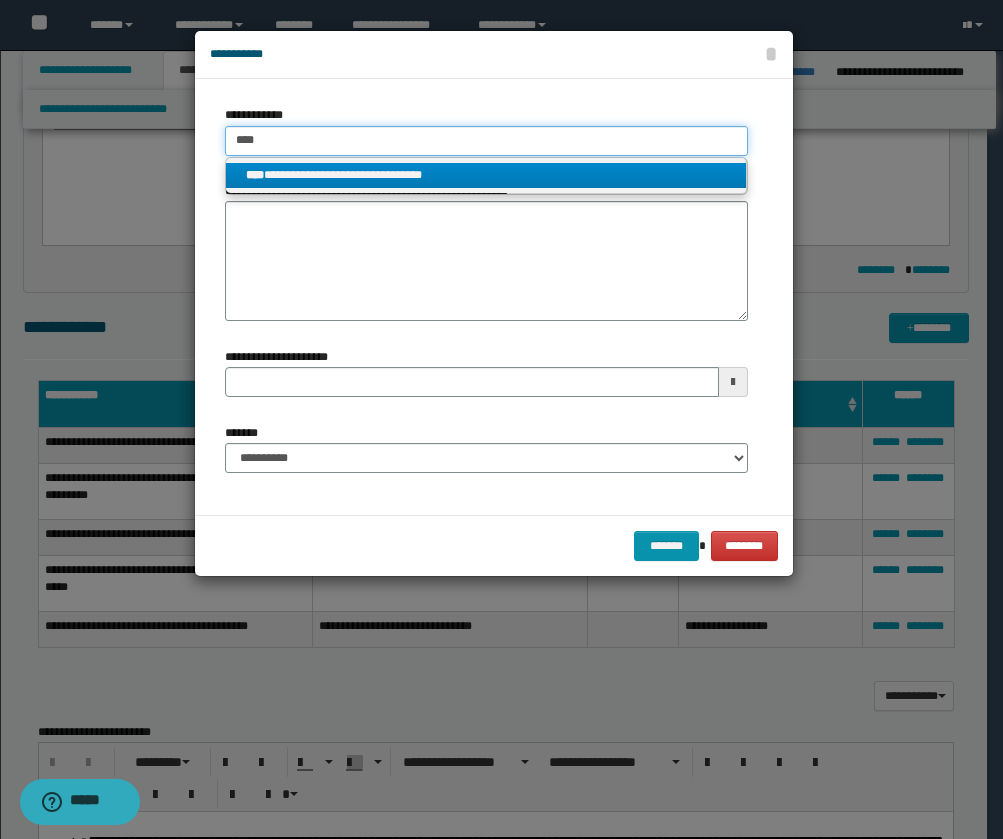 type on "****" 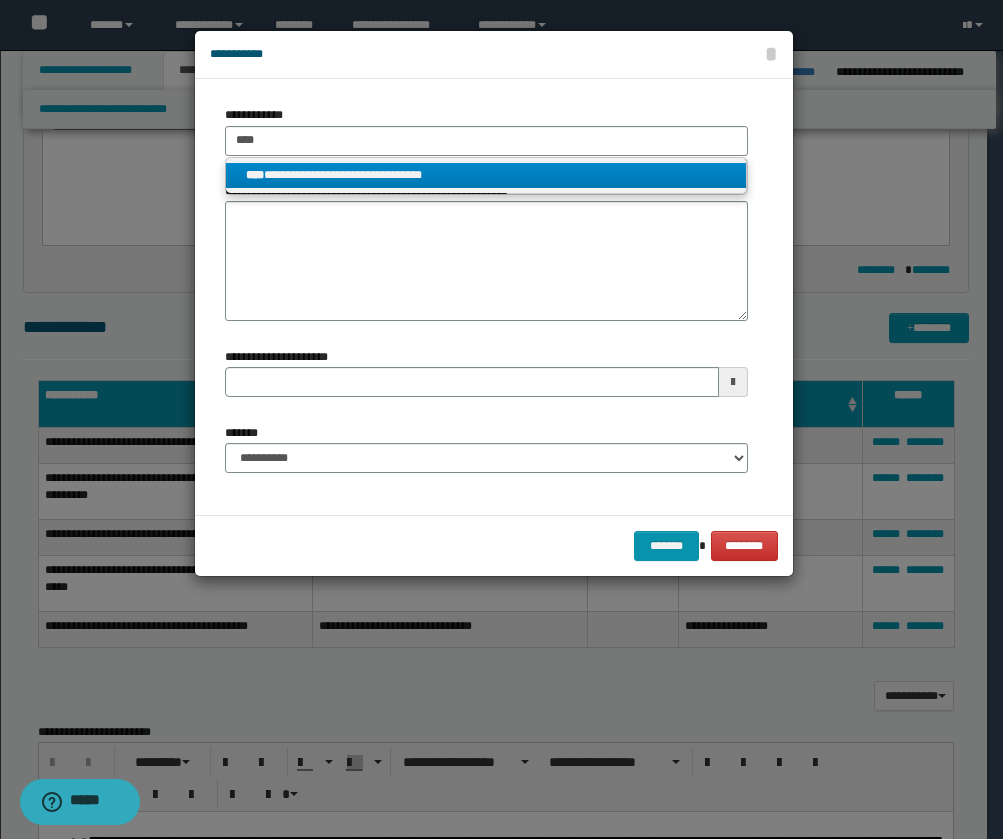 click on "**********" at bounding box center (486, 175) 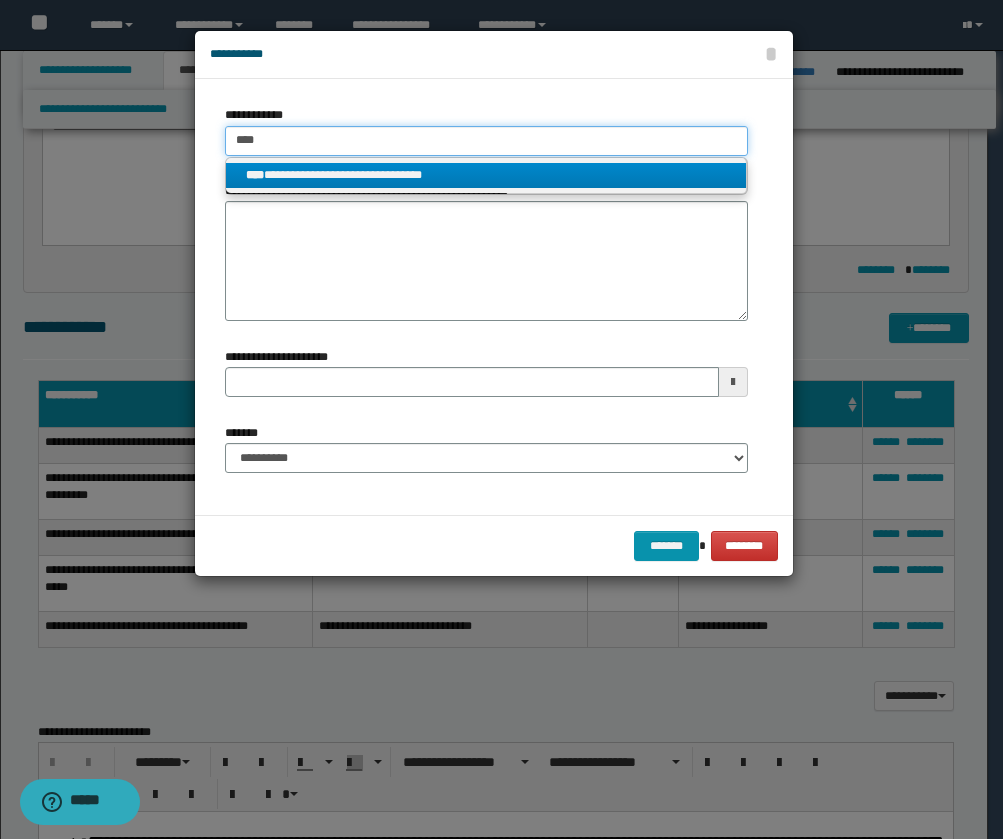 type 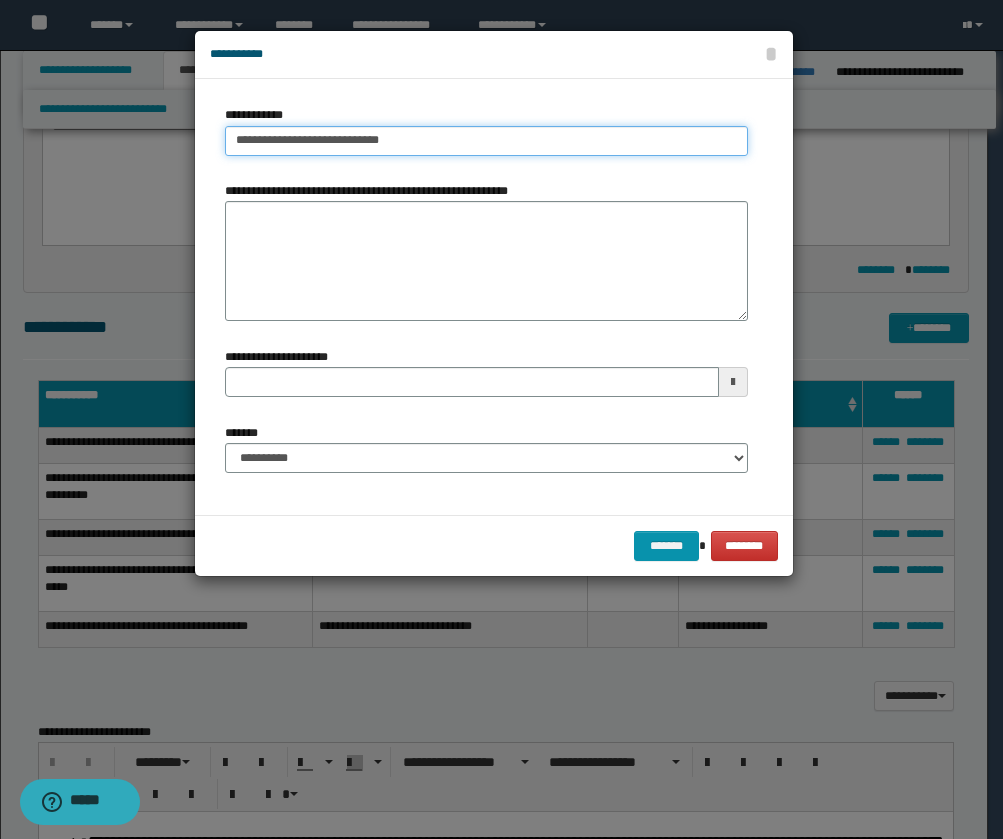 type 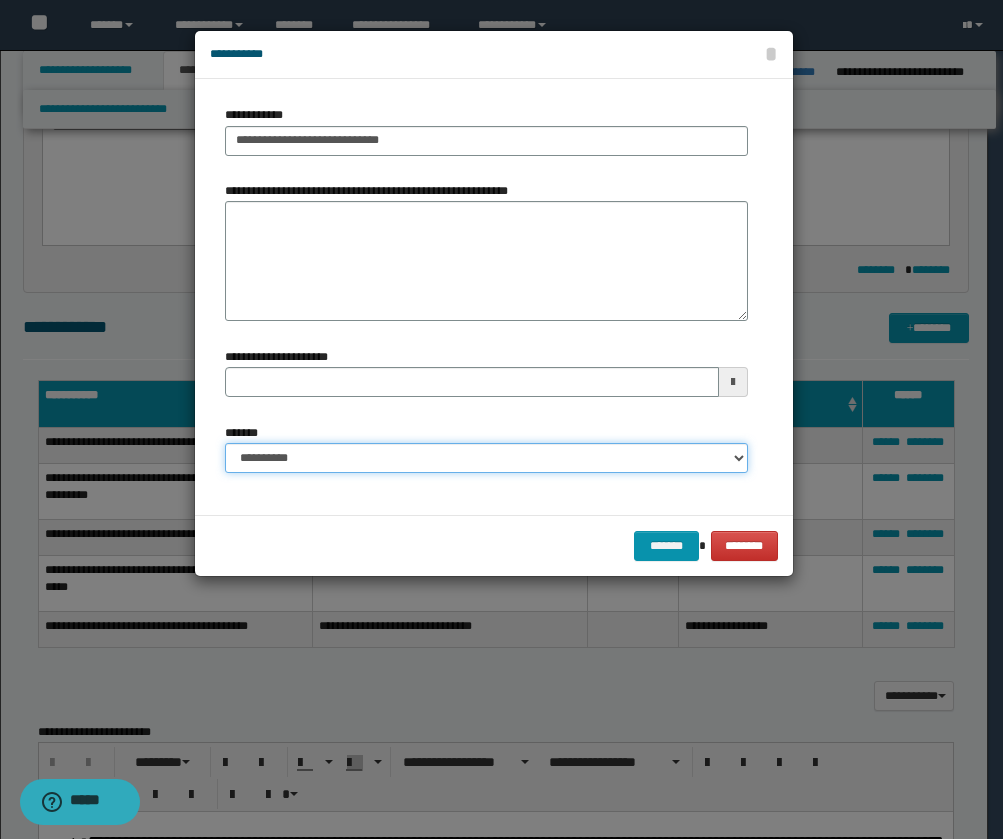 click on "**********" at bounding box center [486, 458] 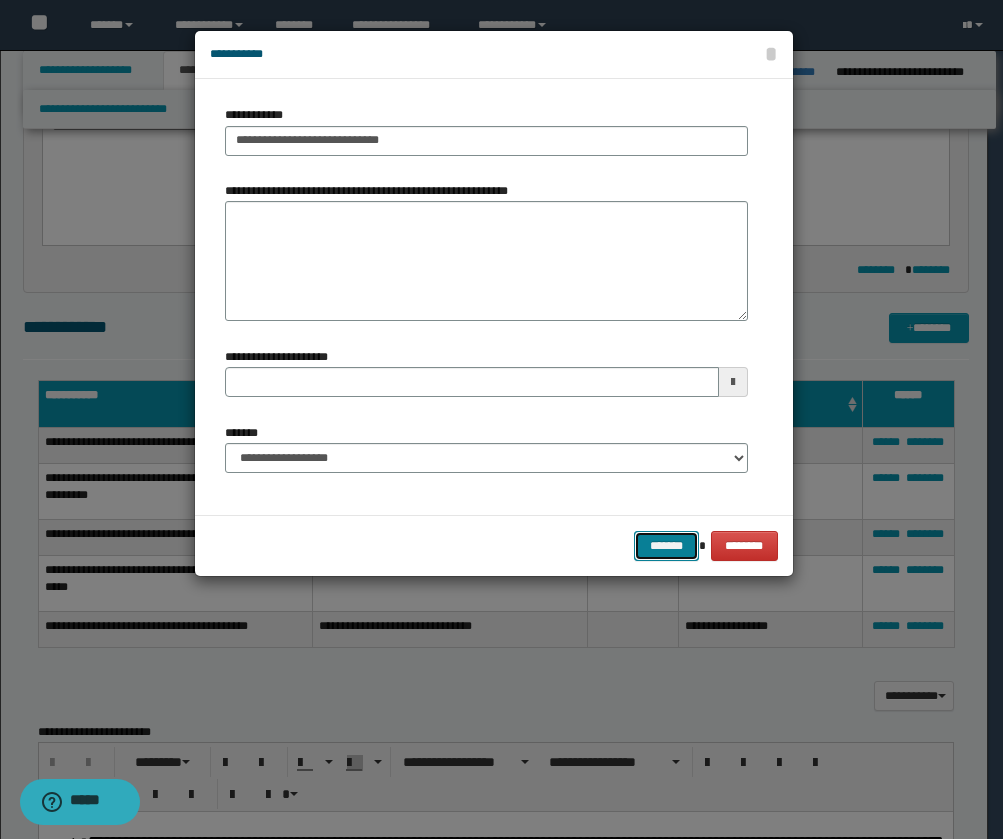 click on "*******" at bounding box center [666, 546] 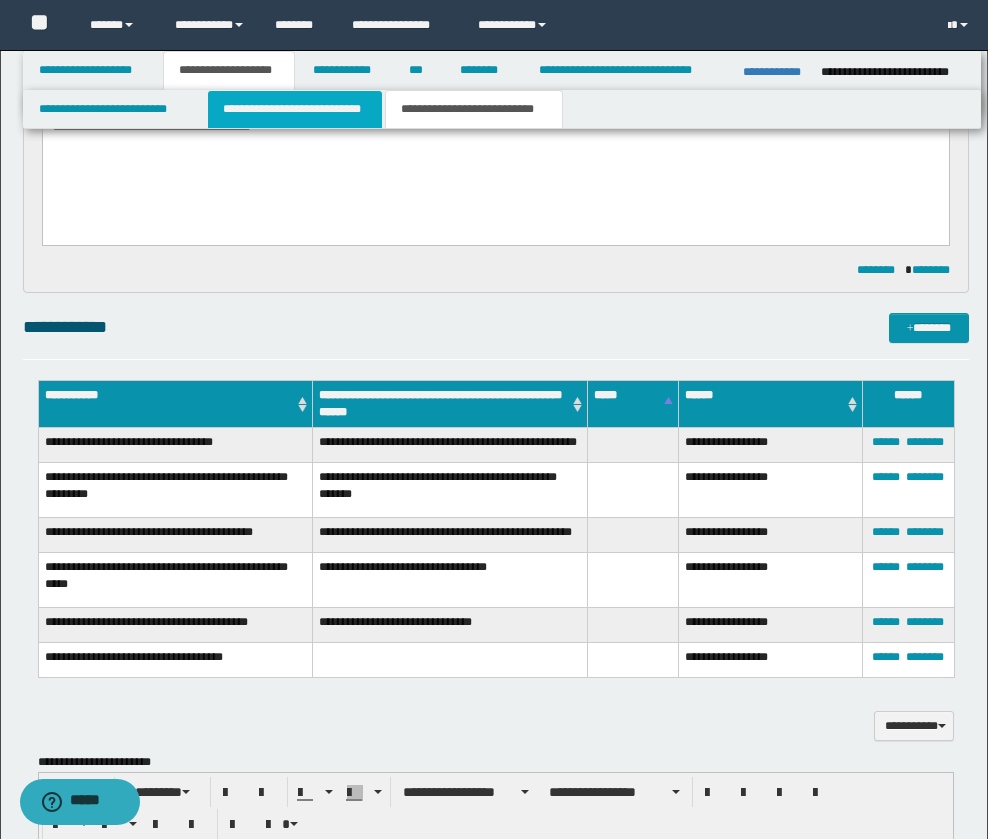 click on "**********" at bounding box center (295, 109) 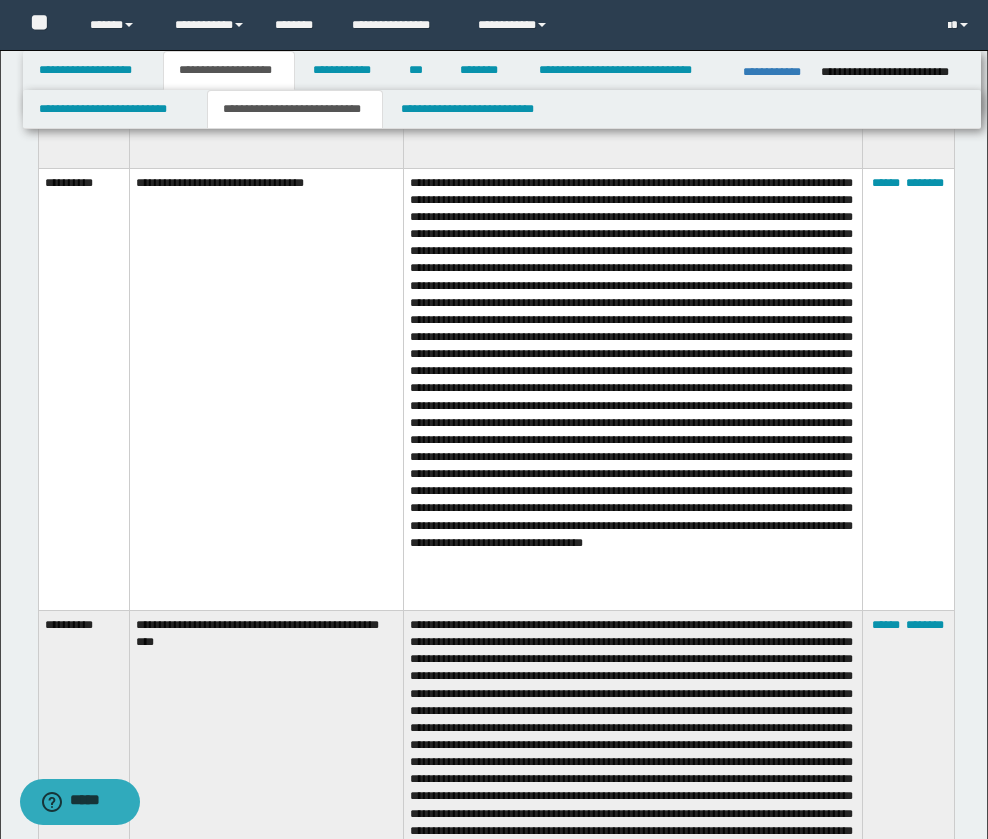 scroll, scrollTop: 3000, scrollLeft: 0, axis: vertical 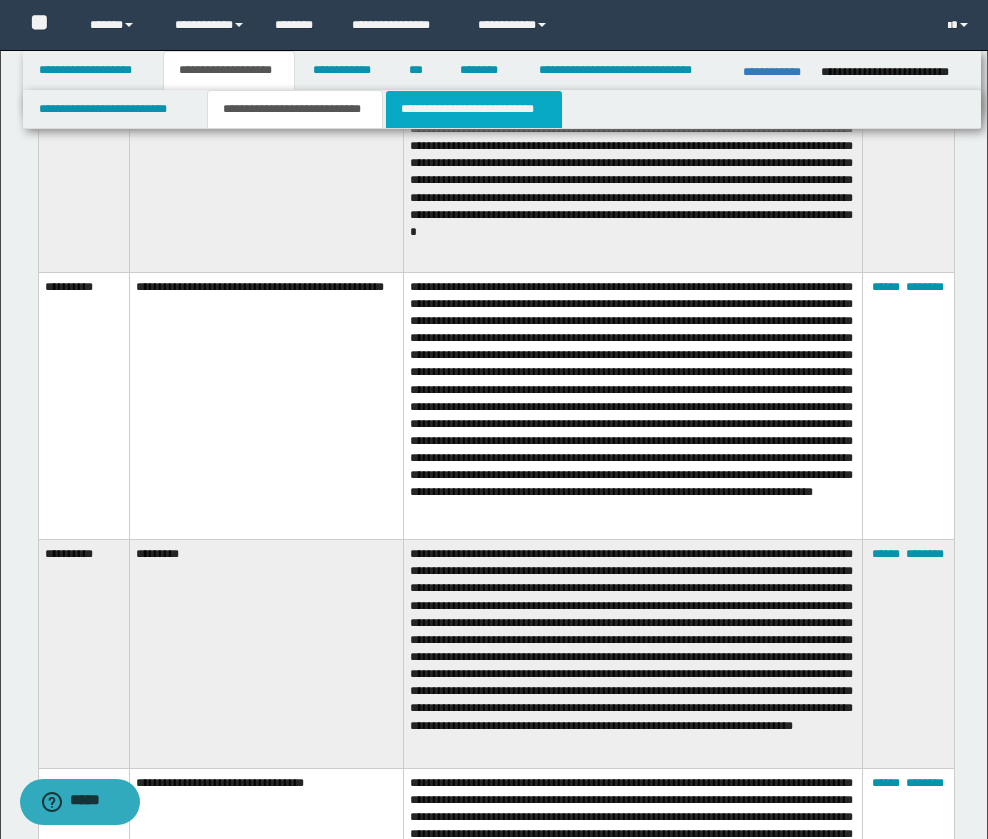 click on "**********" at bounding box center [474, 109] 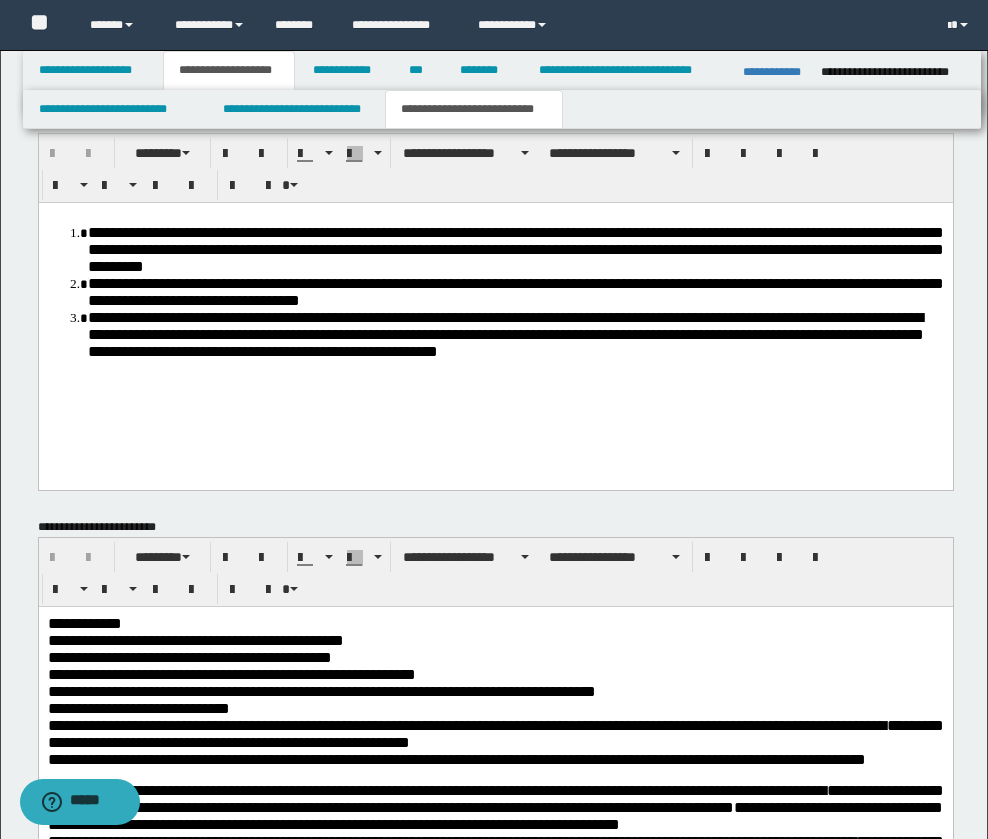 scroll, scrollTop: 600, scrollLeft: 0, axis: vertical 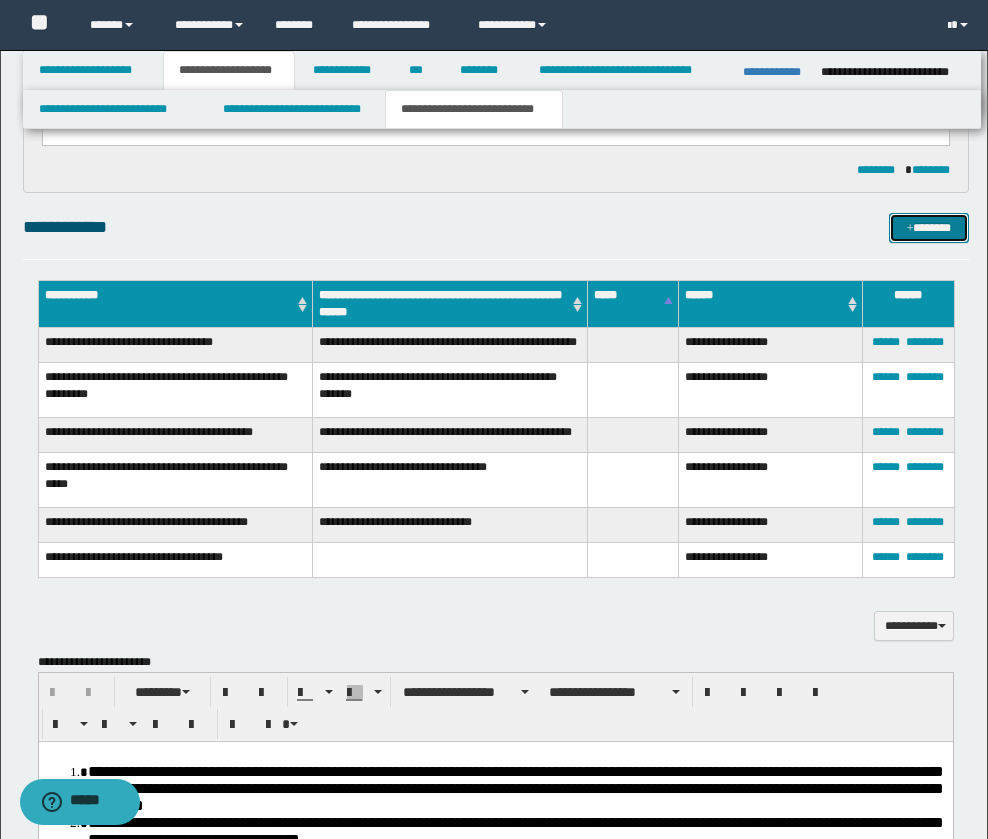 click on "*******" at bounding box center (929, 228) 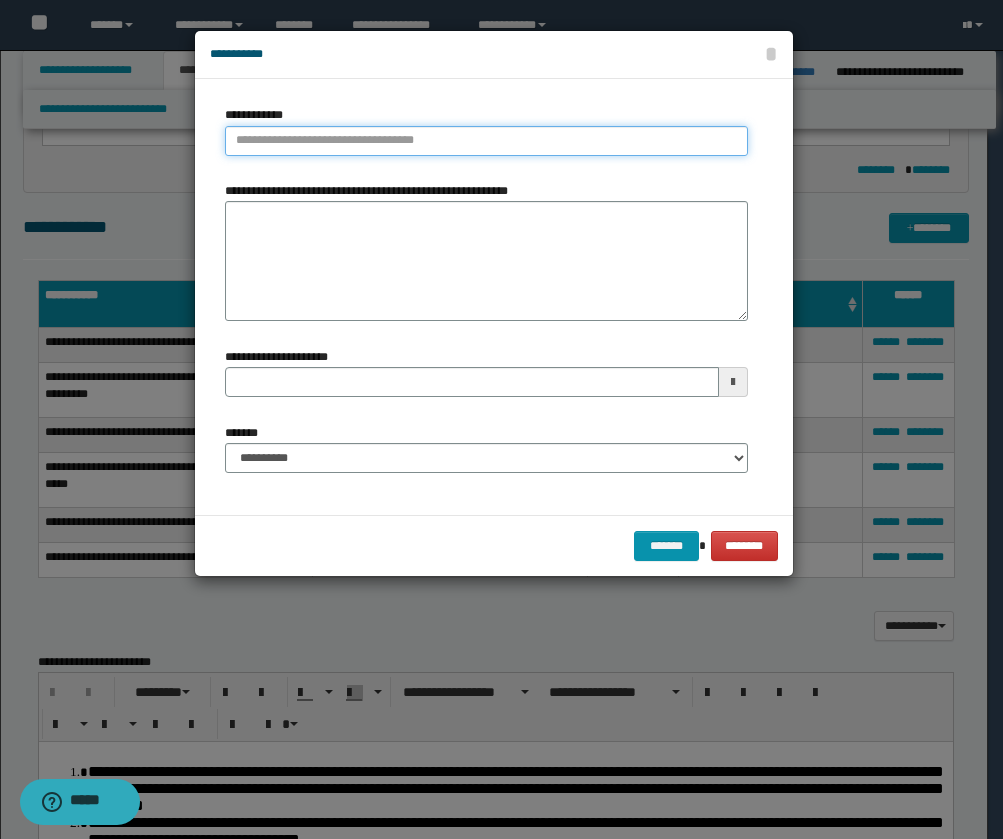 type on "**********" 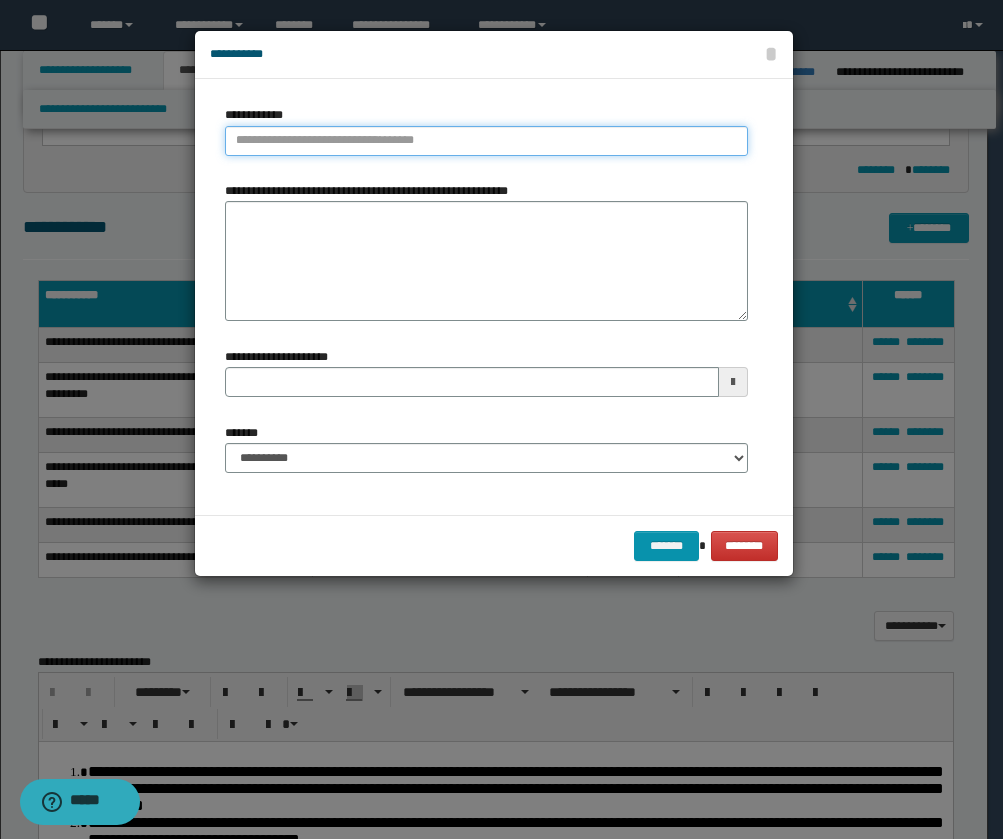 click on "**********" at bounding box center (486, 141) 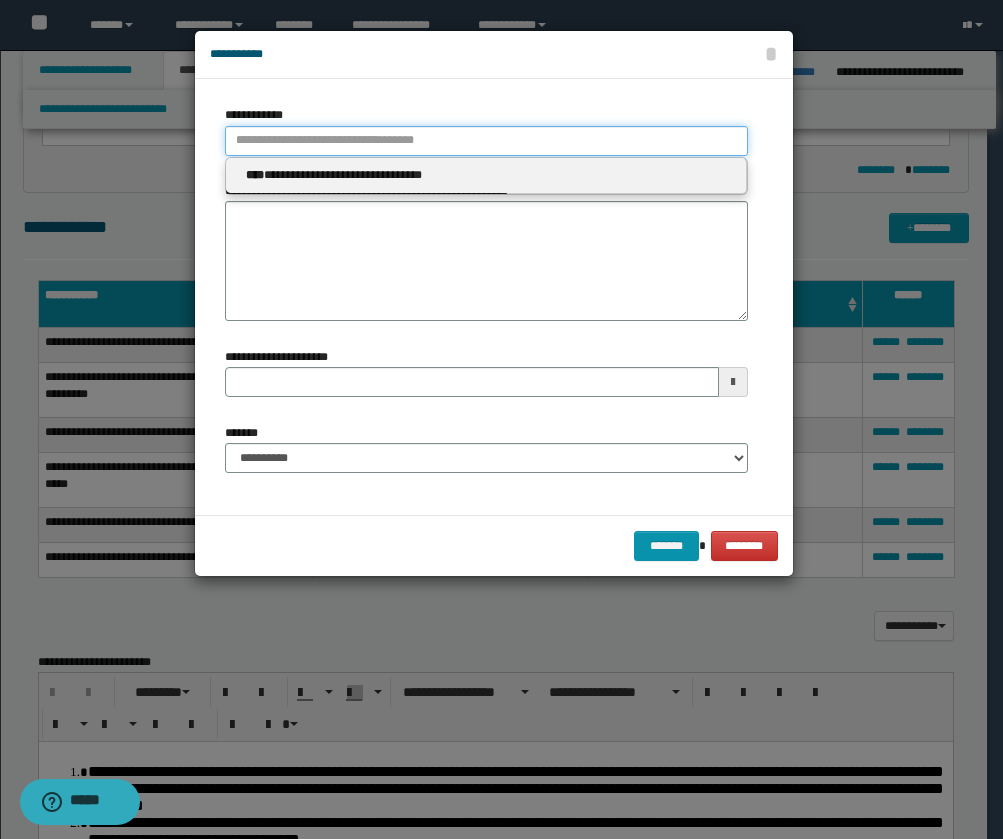 type 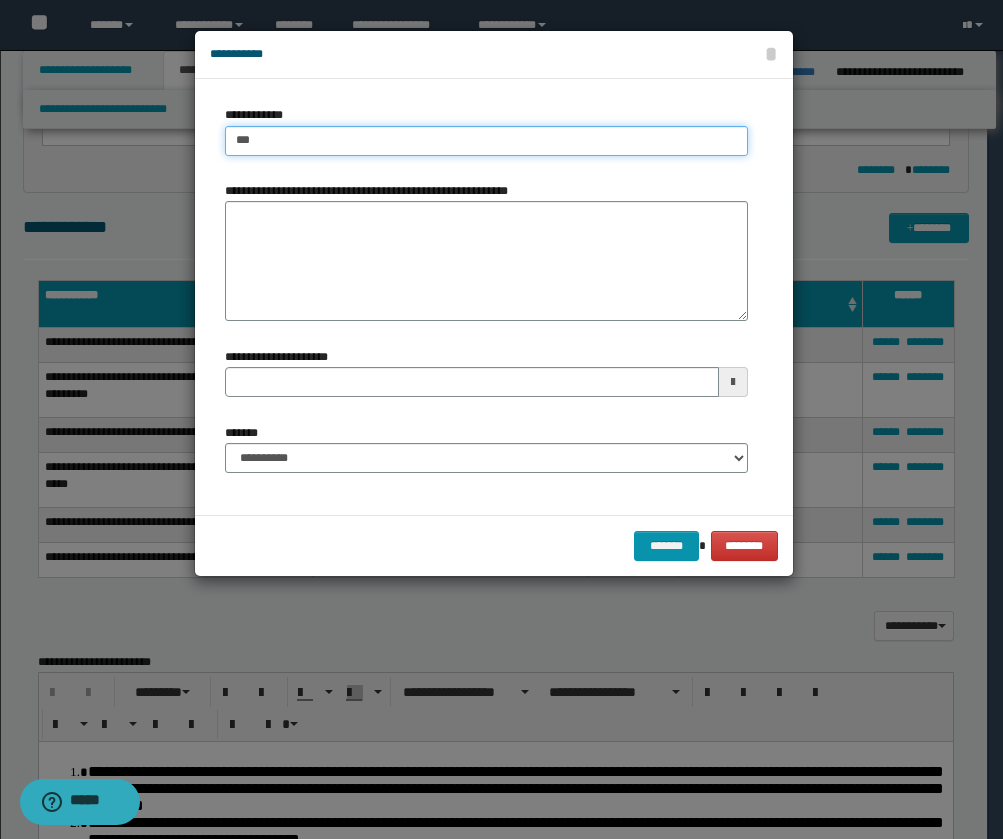 type on "****" 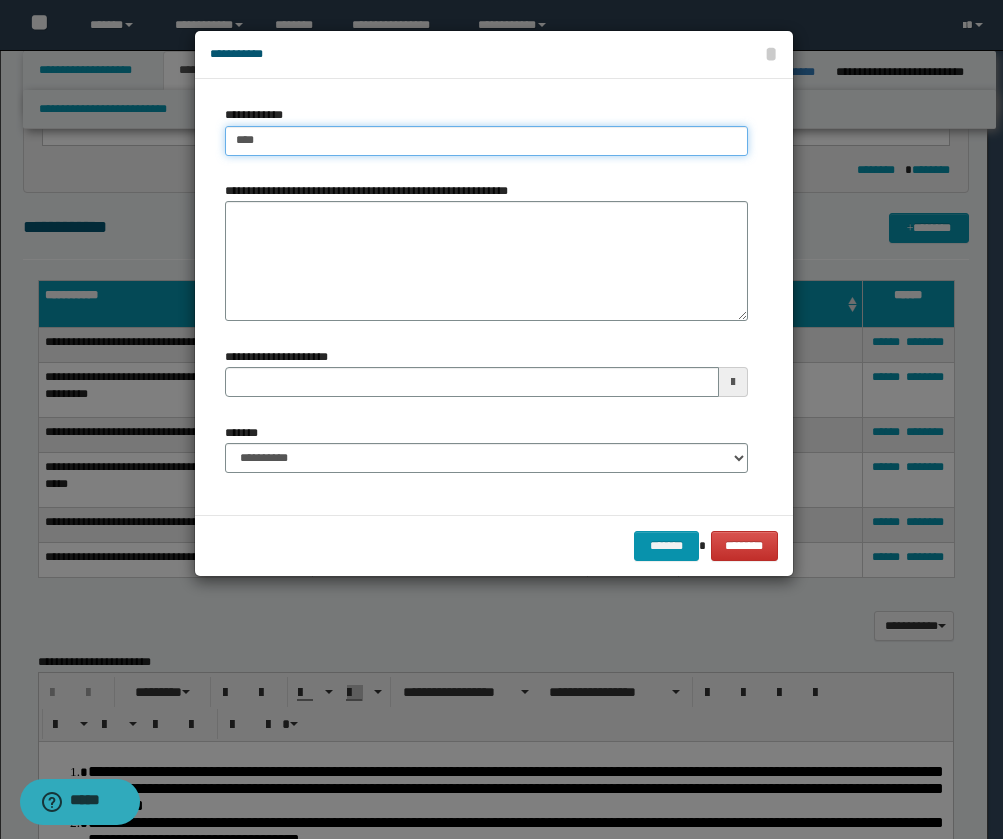 type on "****" 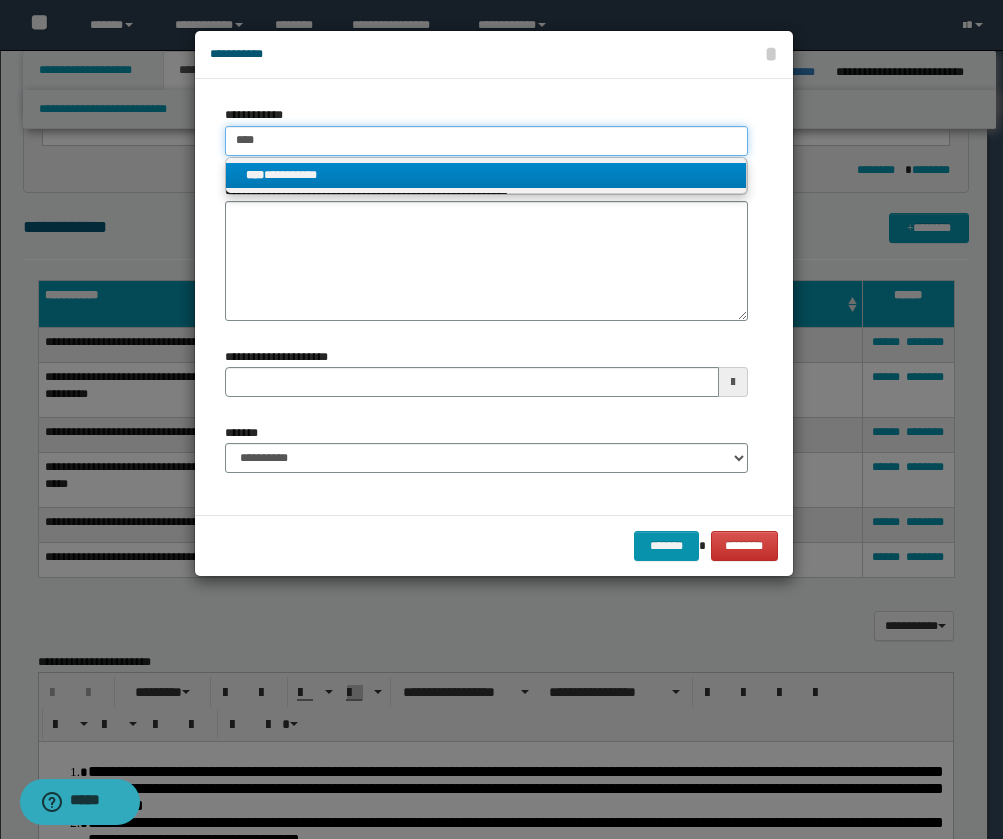 type on "****" 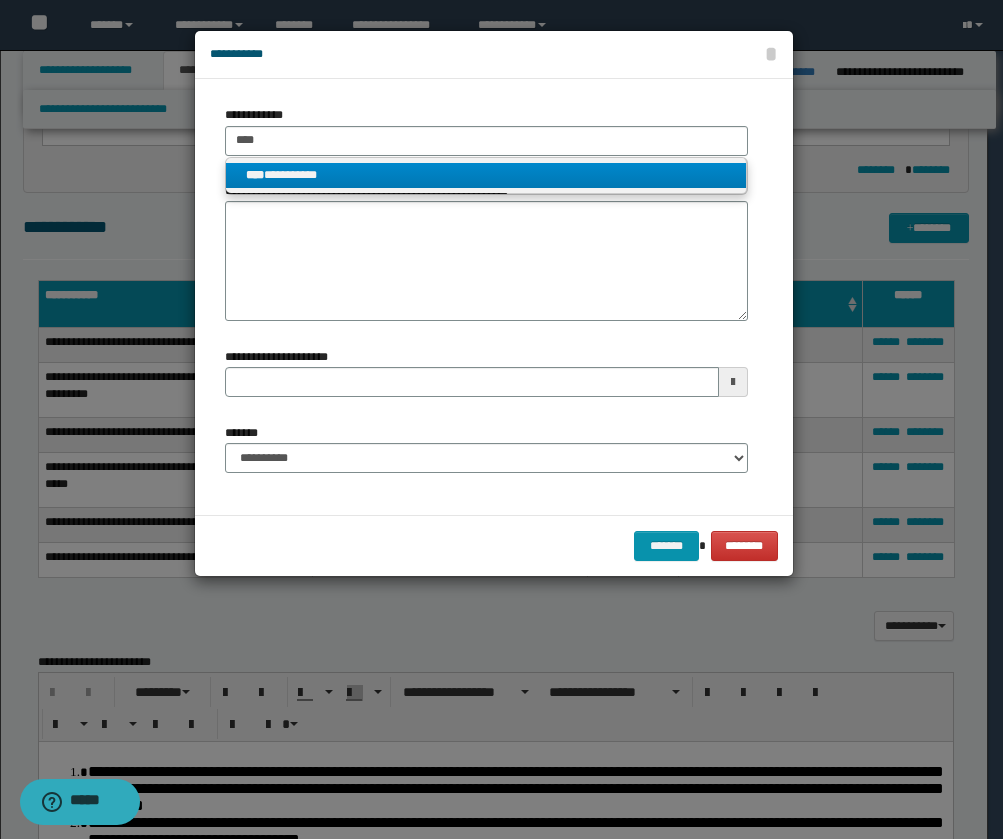 click on "**********" at bounding box center [486, 175] 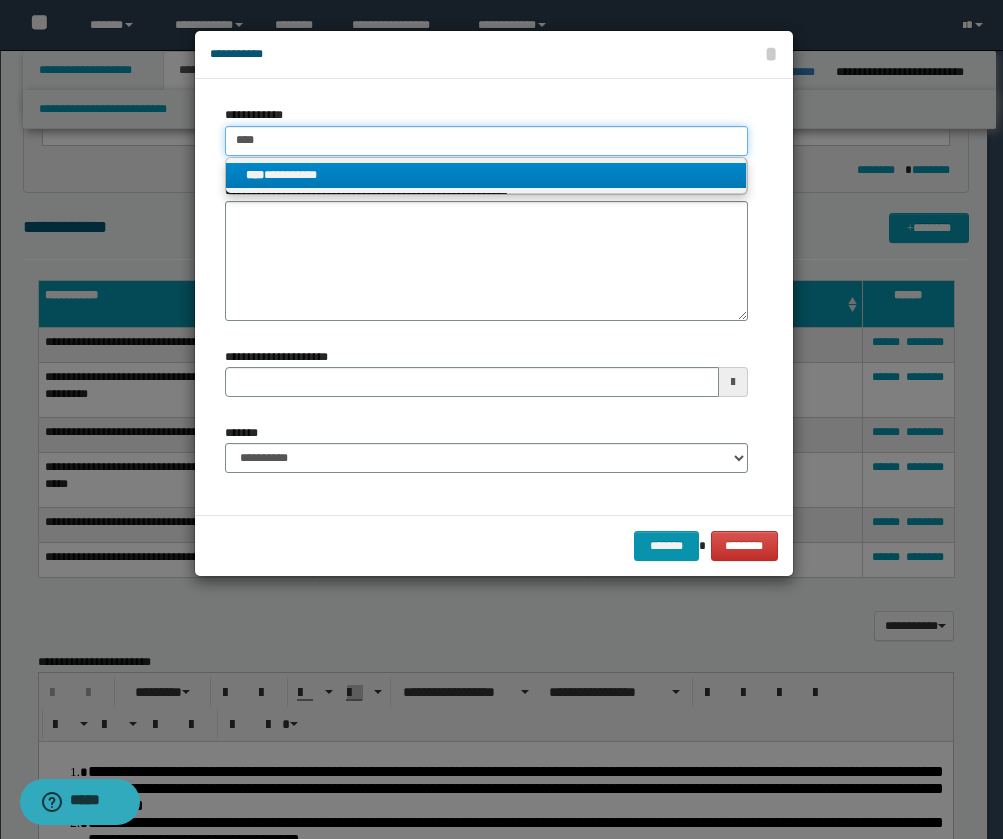 type 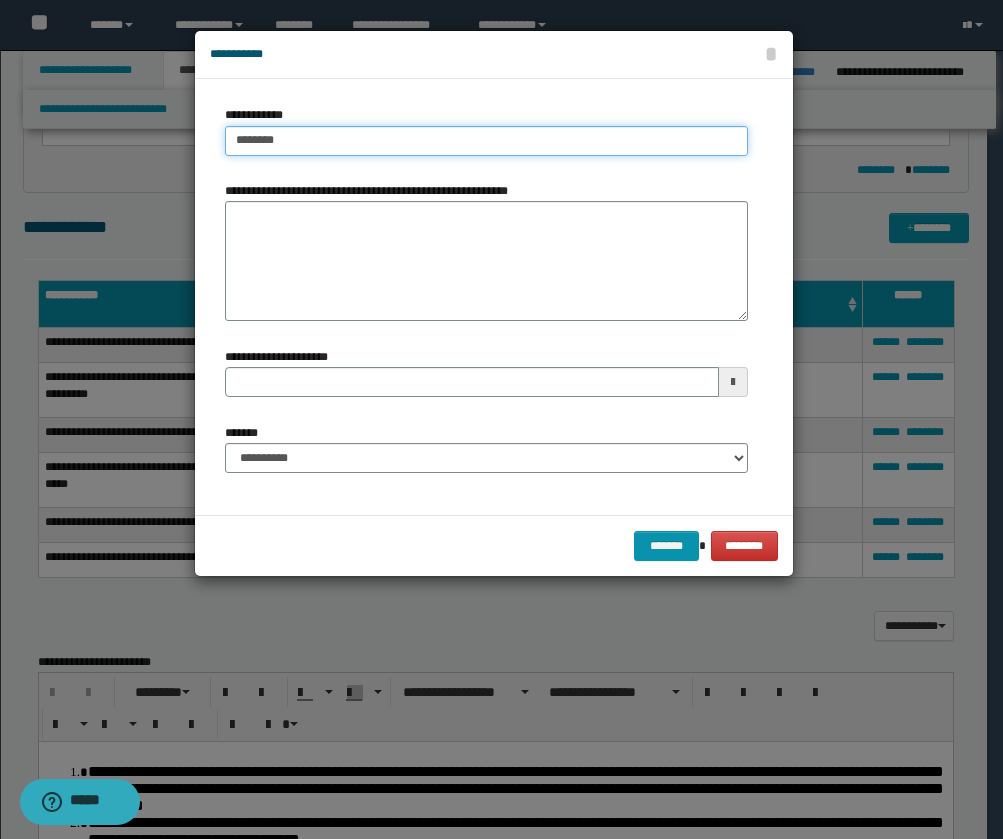 type 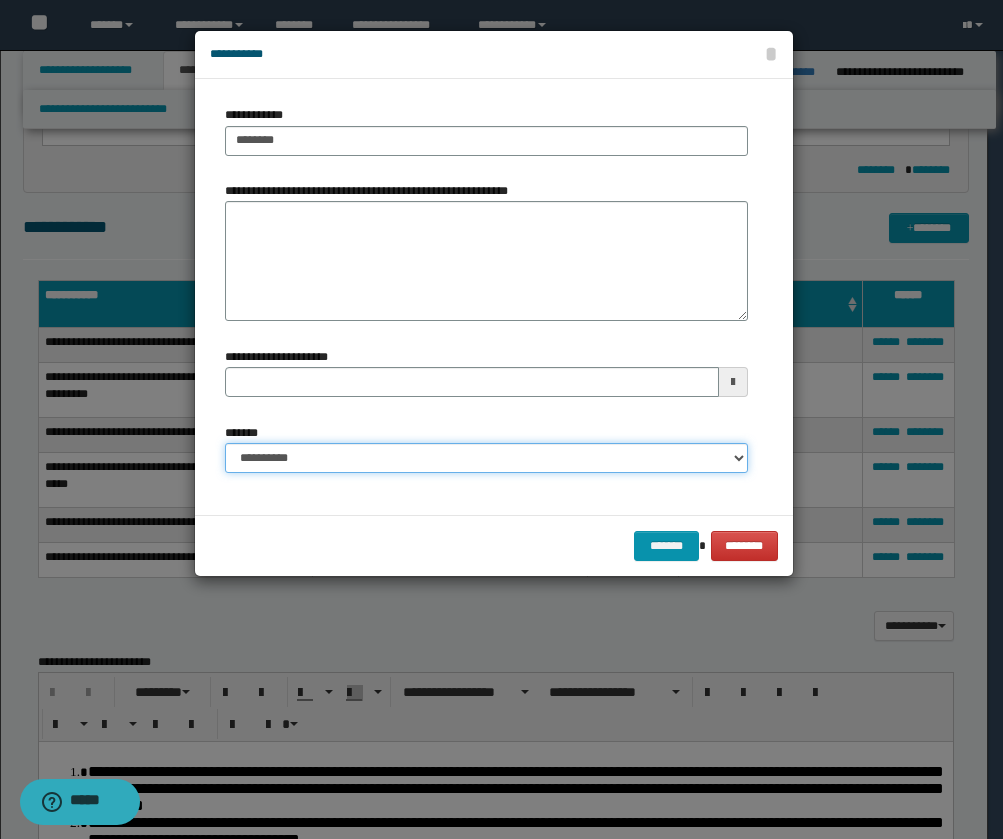 click on "**********" at bounding box center (486, 458) 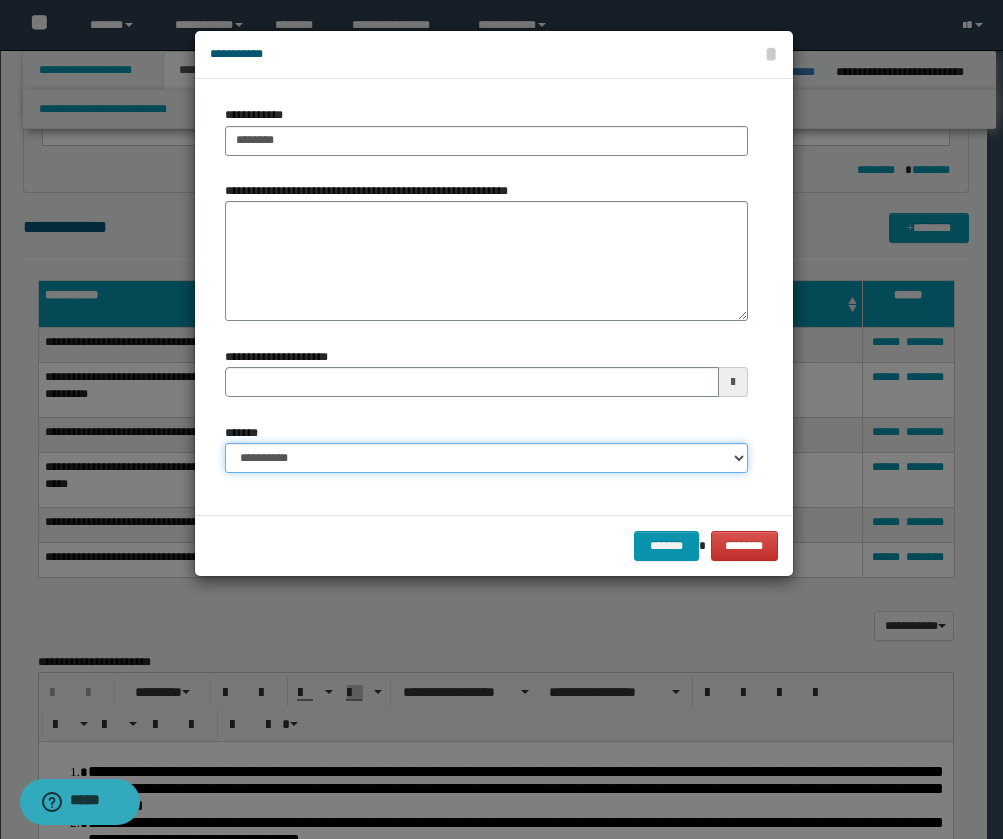 select on "*" 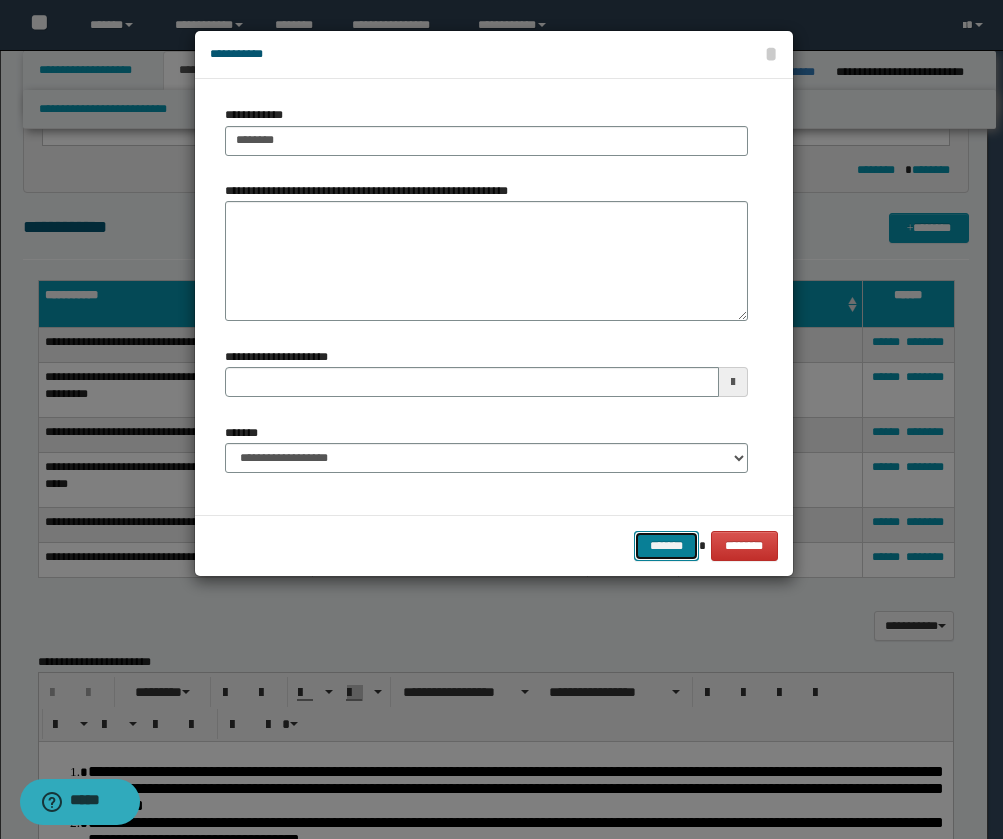 click on "*******" at bounding box center [666, 546] 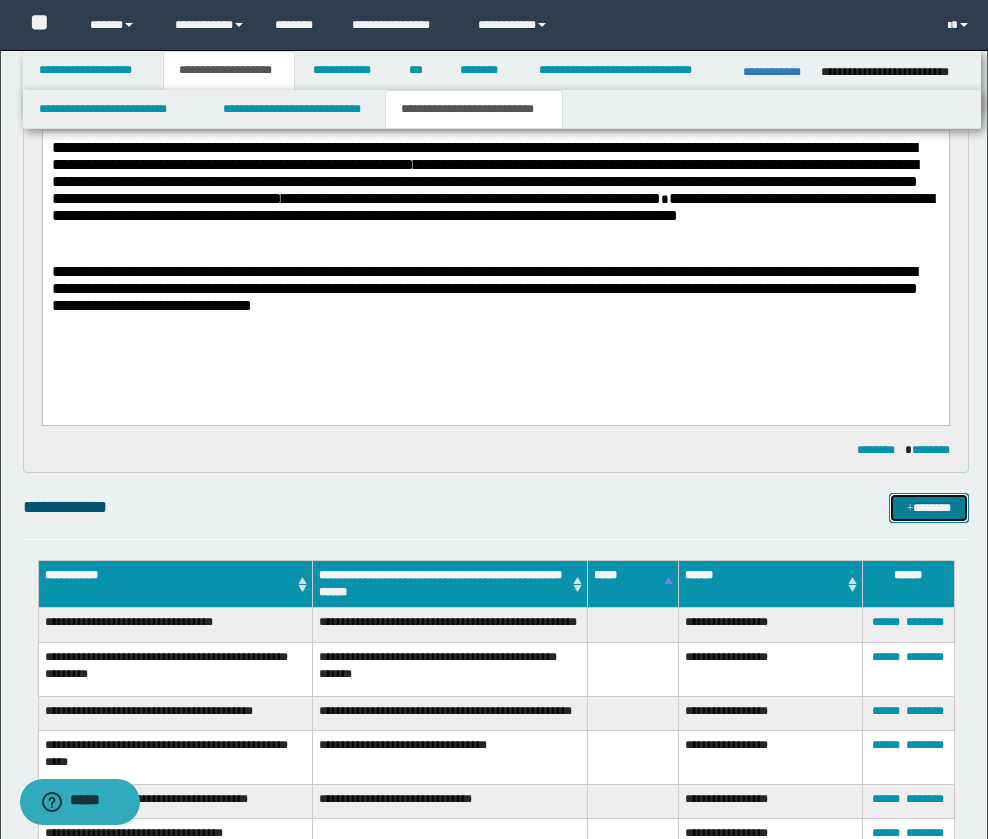 scroll, scrollTop: 300, scrollLeft: 0, axis: vertical 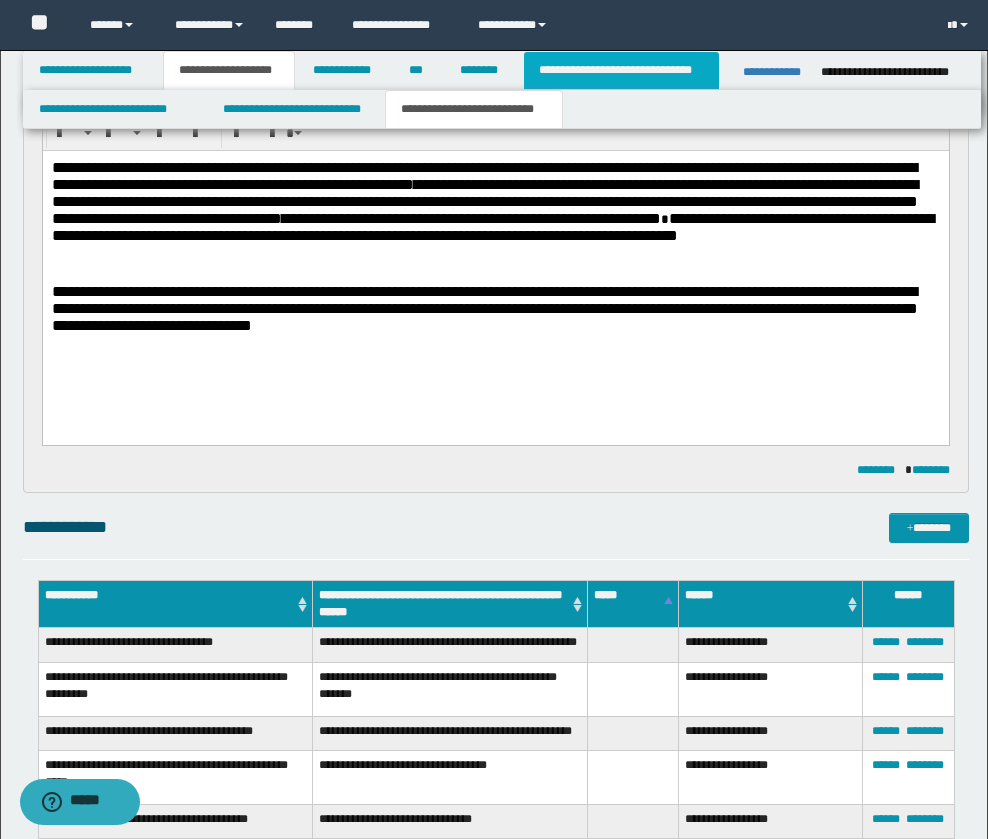 click on "**********" at bounding box center (621, 70) 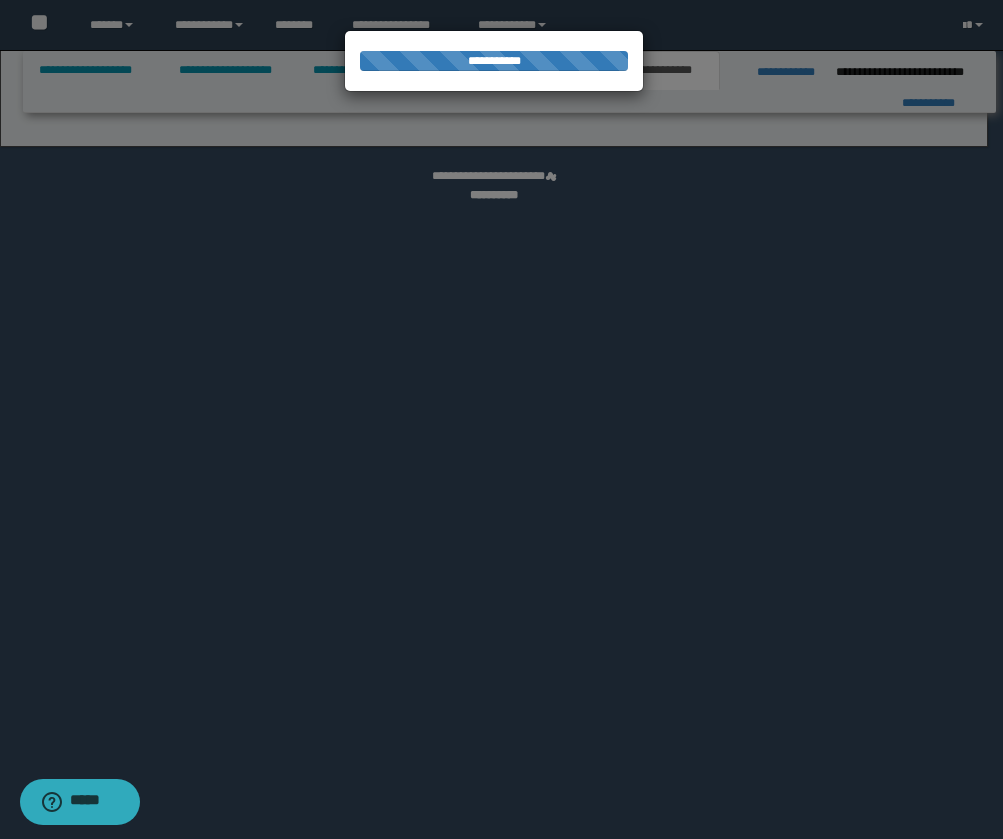 select on "*" 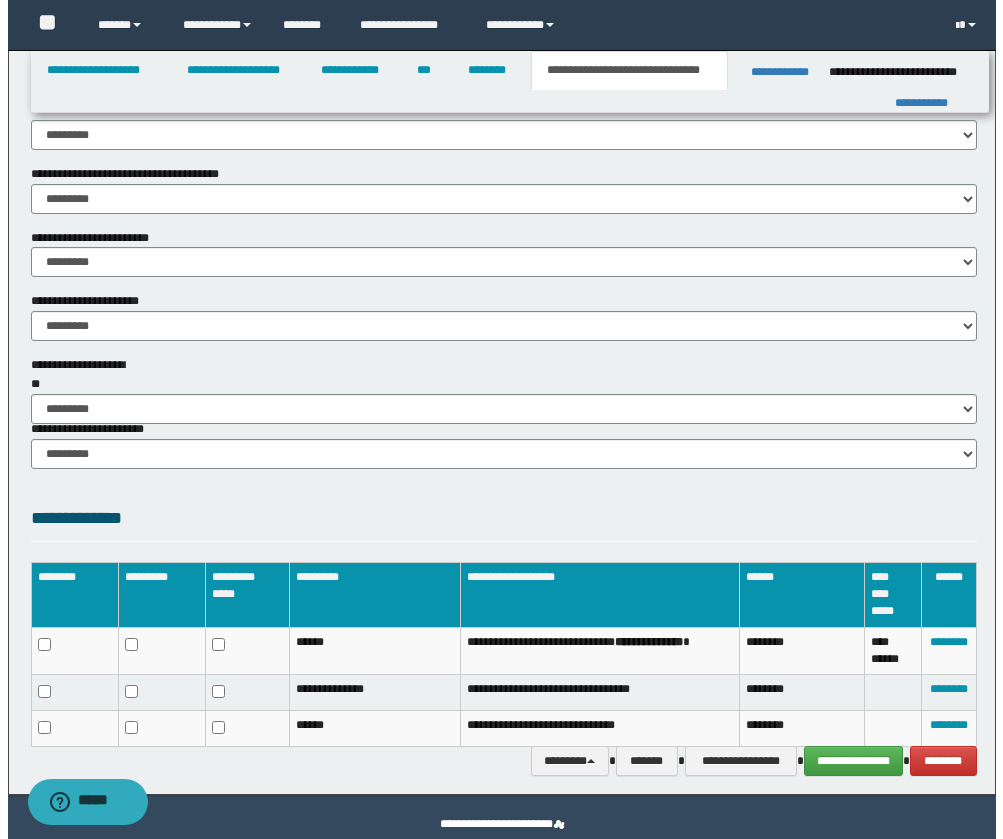scroll, scrollTop: 1195, scrollLeft: 0, axis: vertical 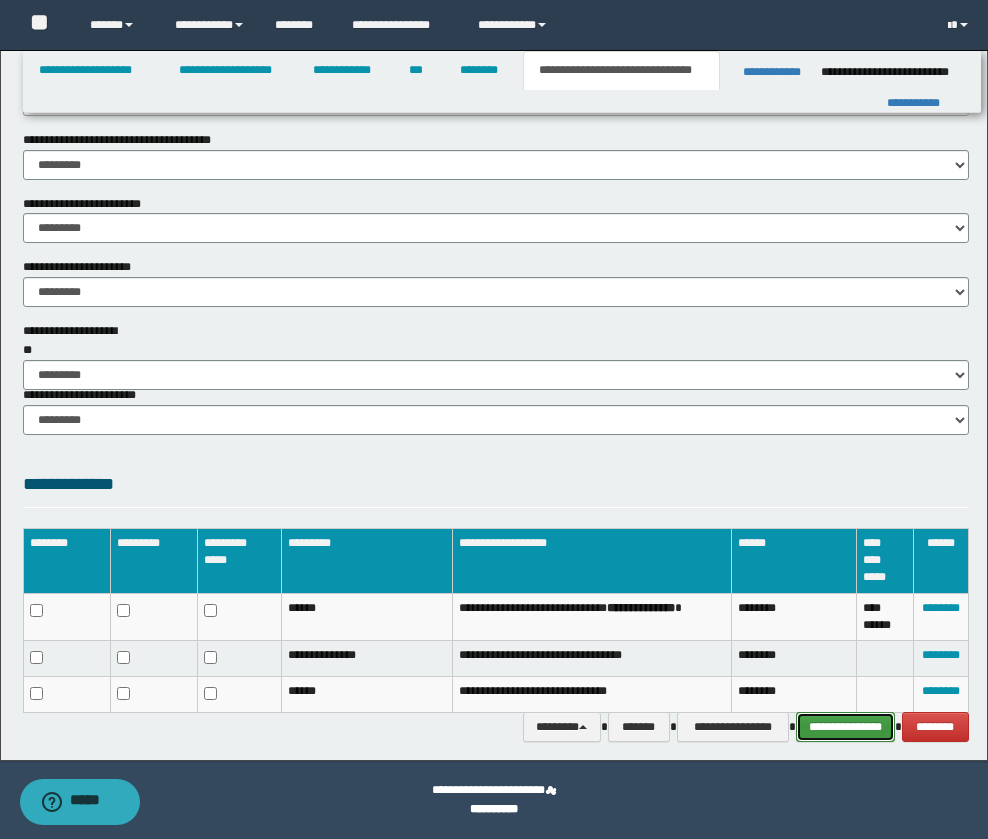 click on "**********" at bounding box center (845, 727) 